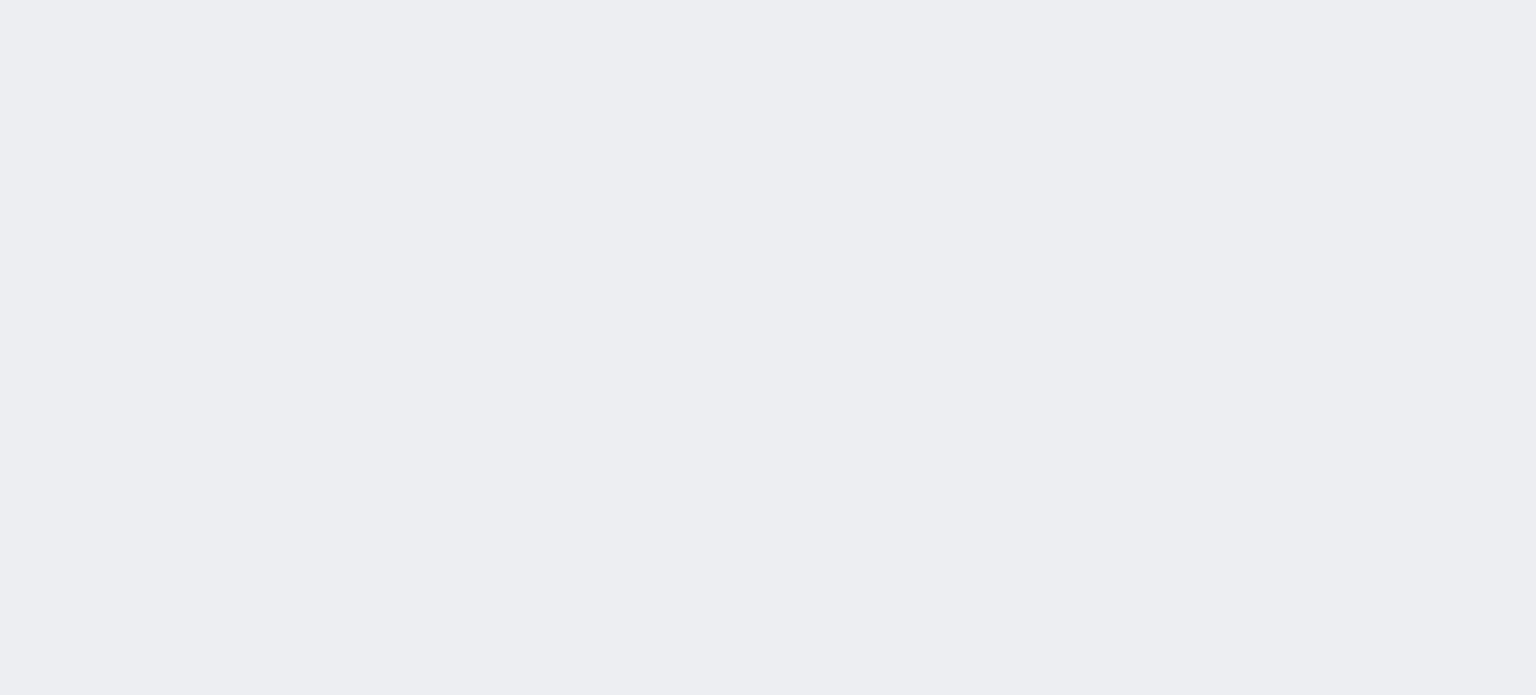 scroll, scrollTop: 0, scrollLeft: 0, axis: both 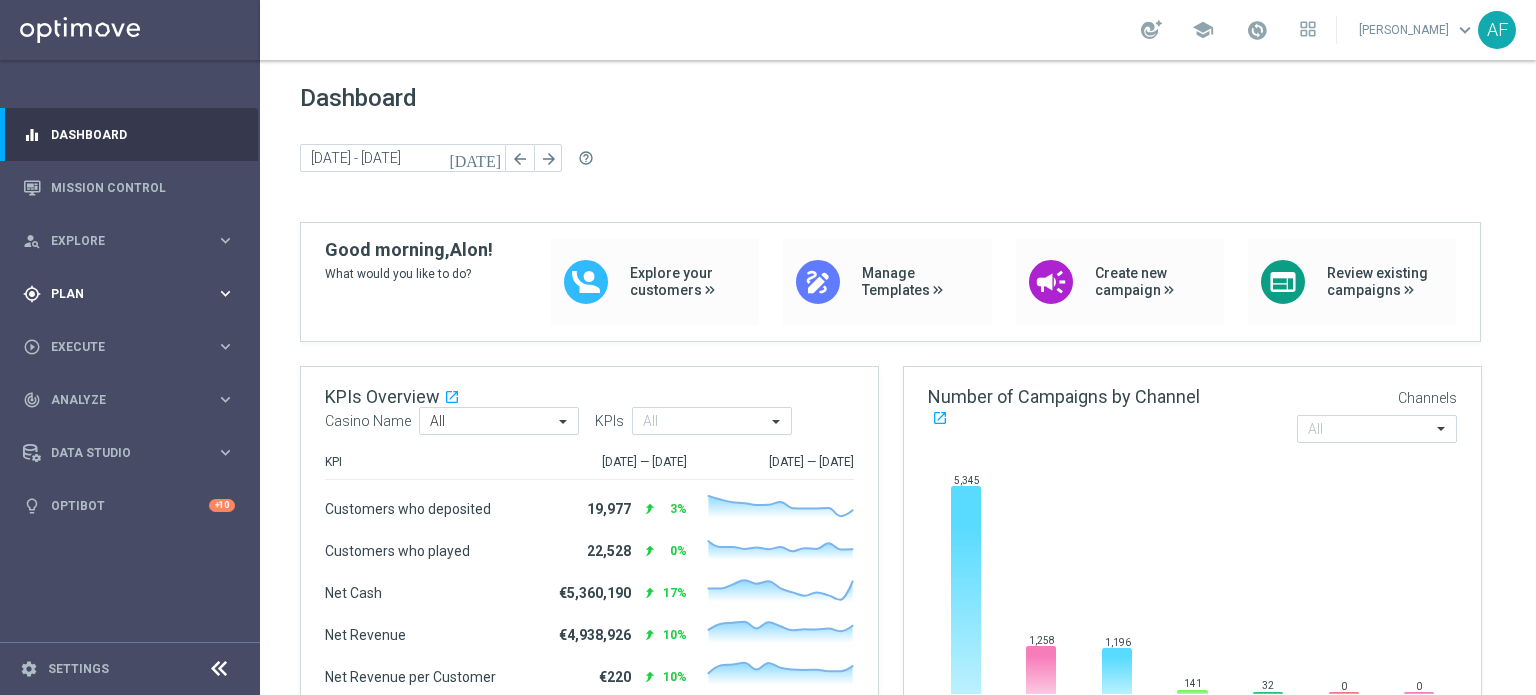 click on "gps_fixed
Plan" at bounding box center [119, 294] 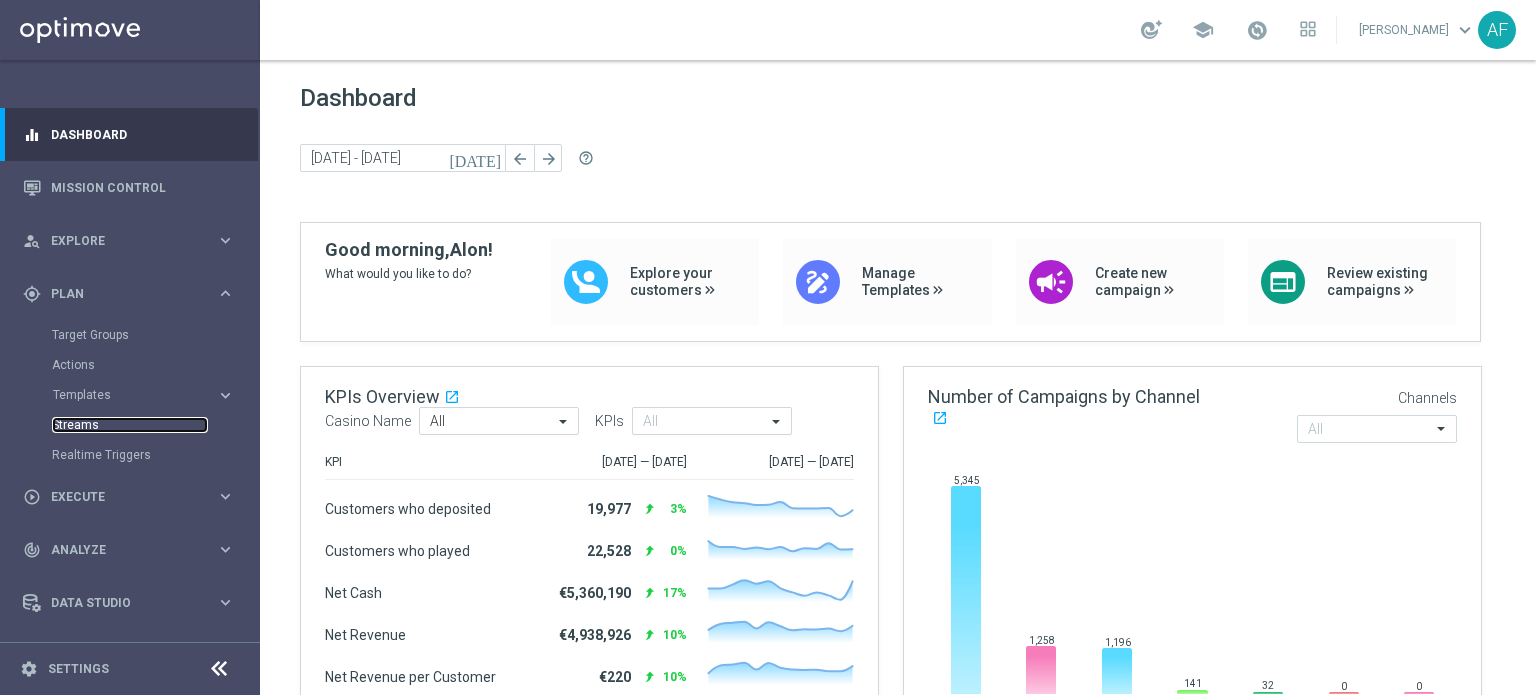 click on "Streams" at bounding box center (130, 425) 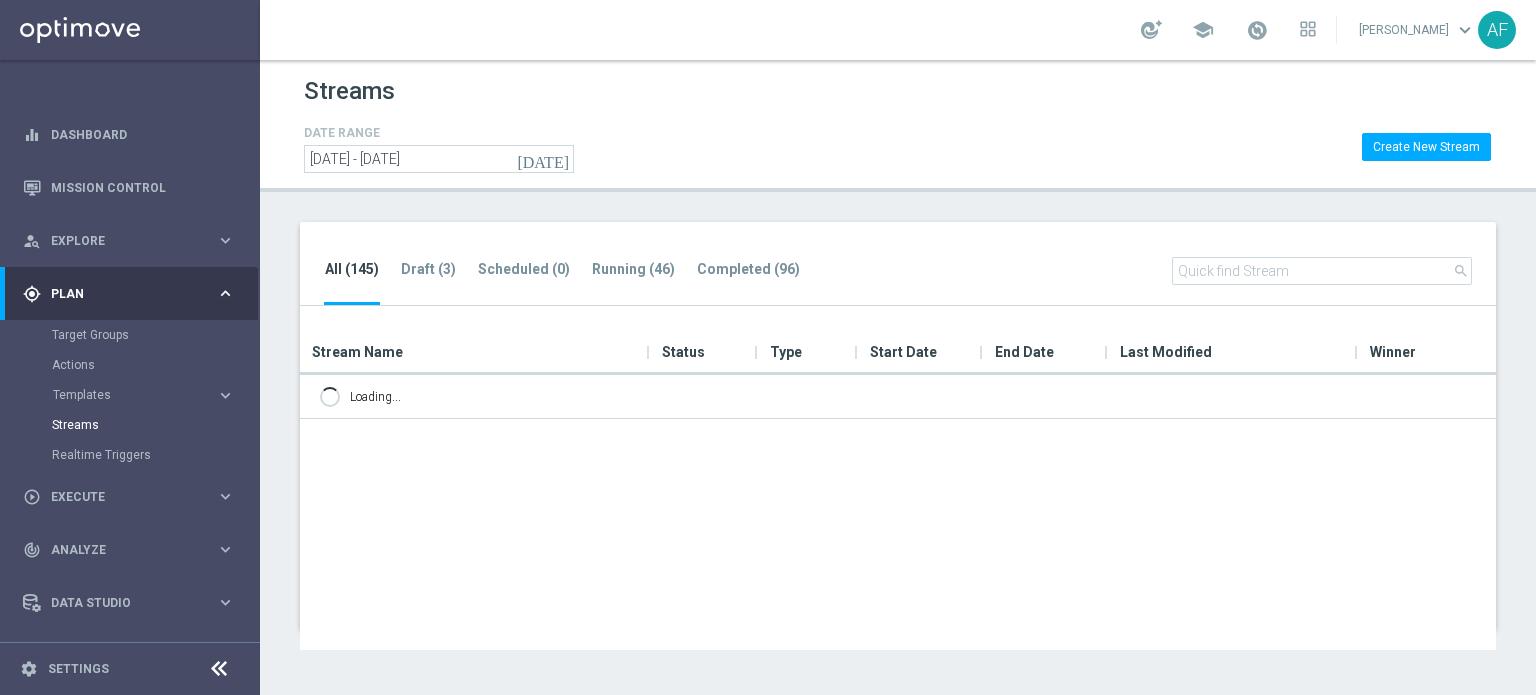 scroll, scrollTop: 0, scrollLeft: 0, axis: both 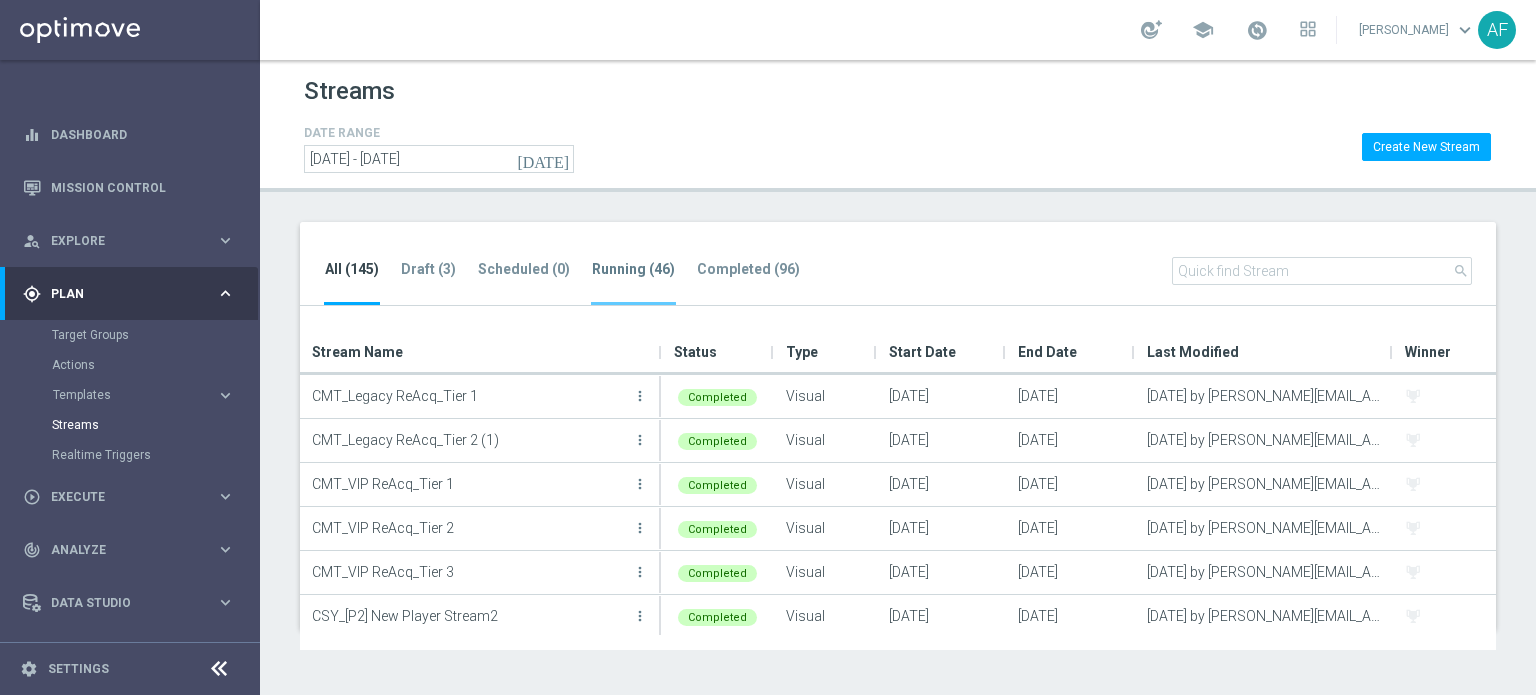 click on "Running (46)" at bounding box center (633, 281) 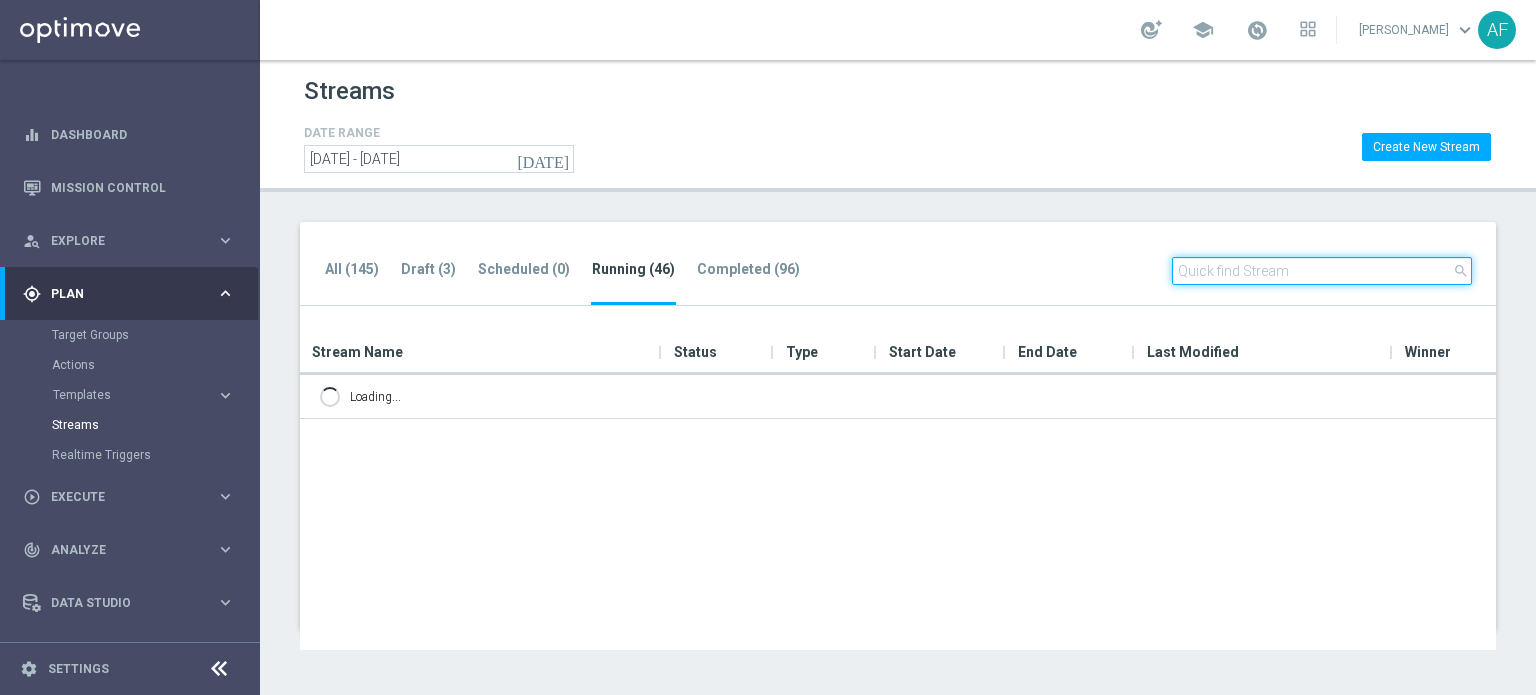 click 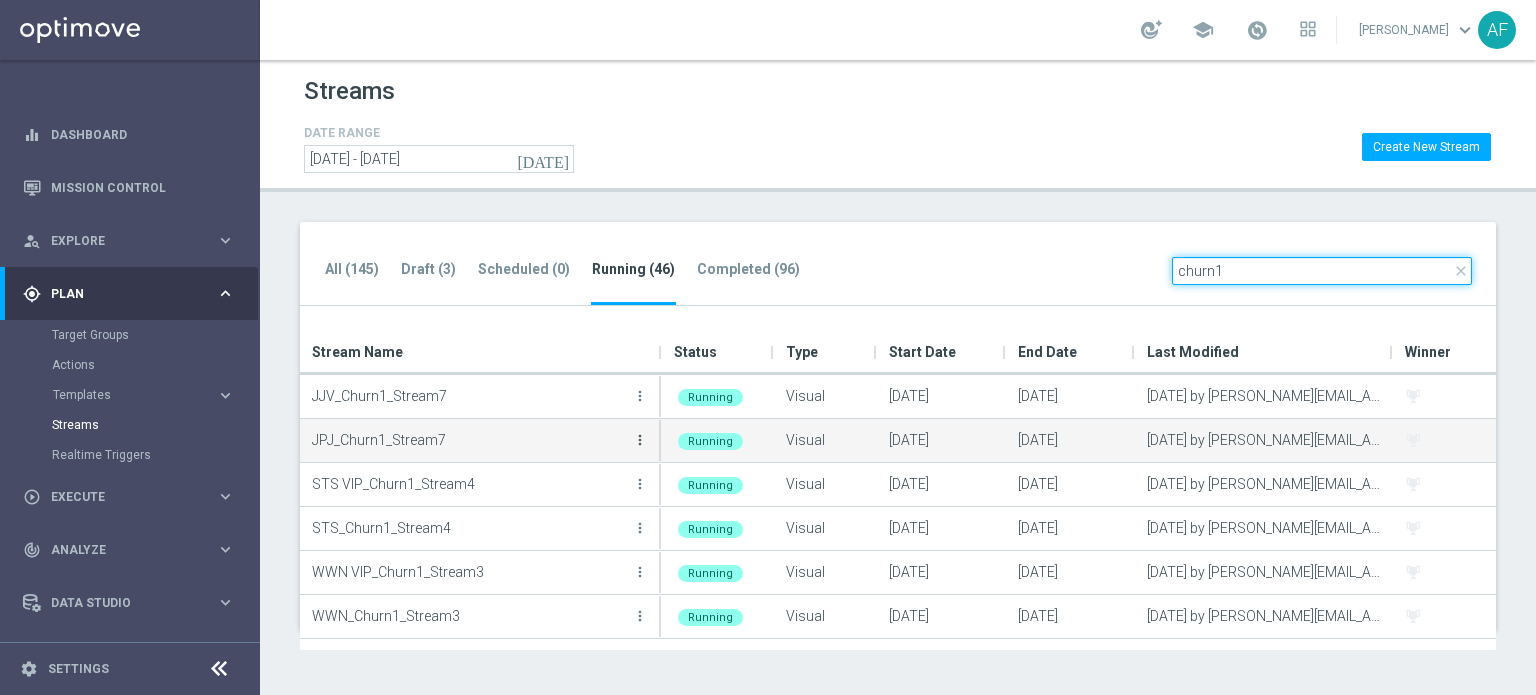 type on "churn1" 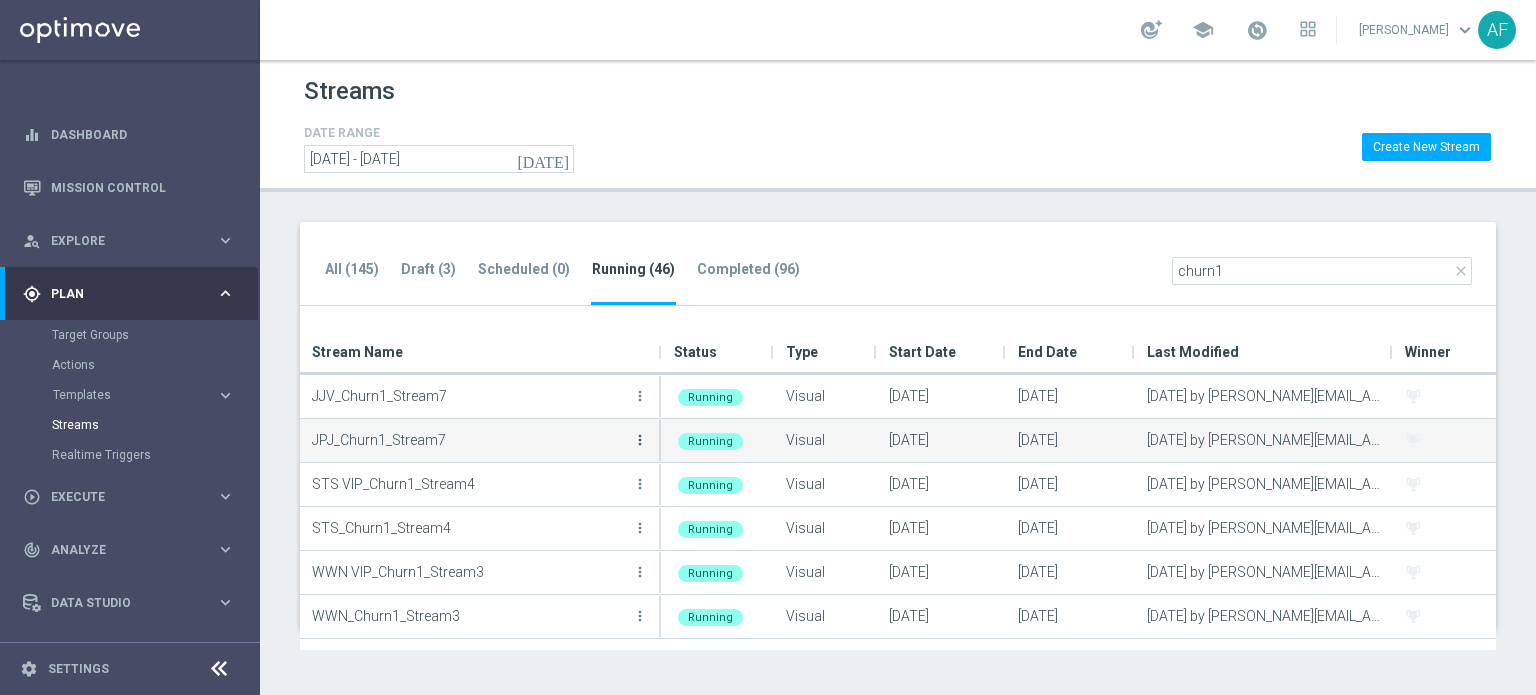 click on "more_vert" 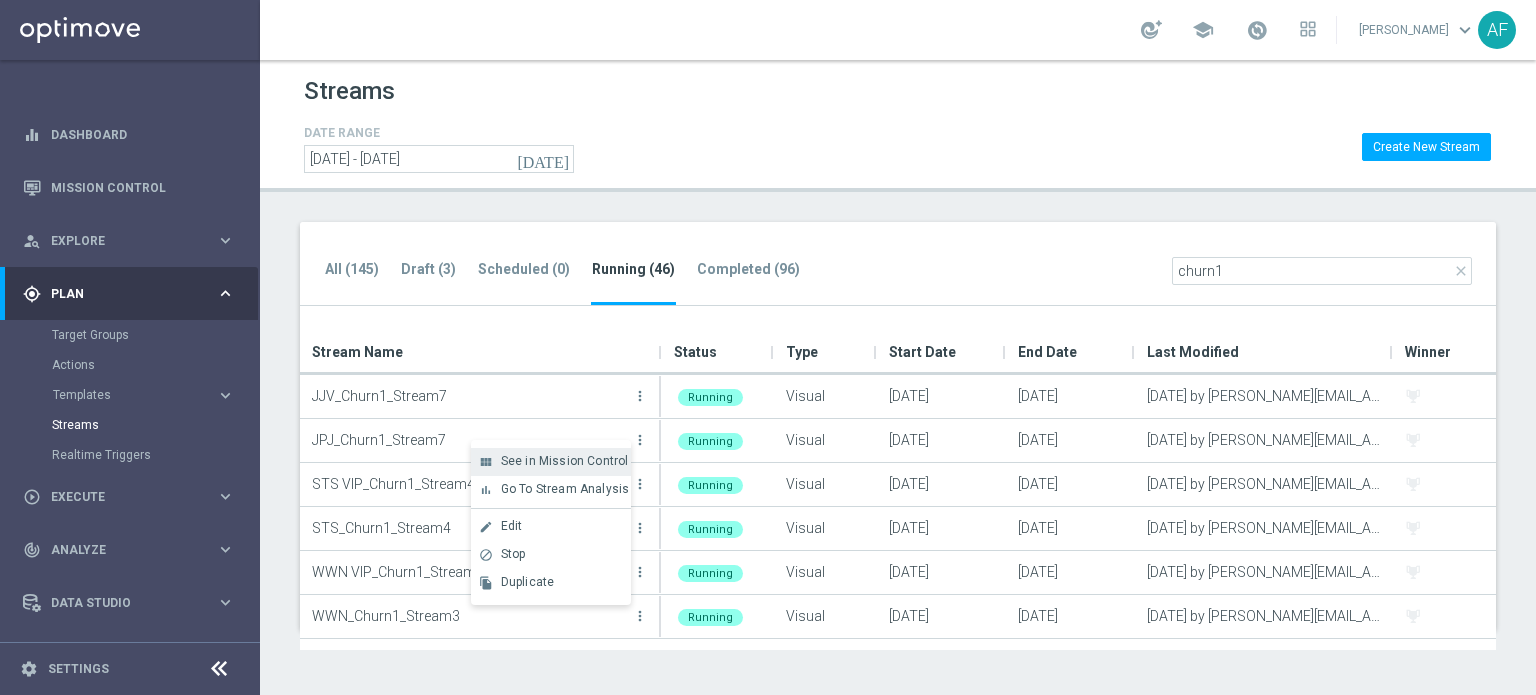 click on "See in Mission Control" at bounding box center [565, 461] 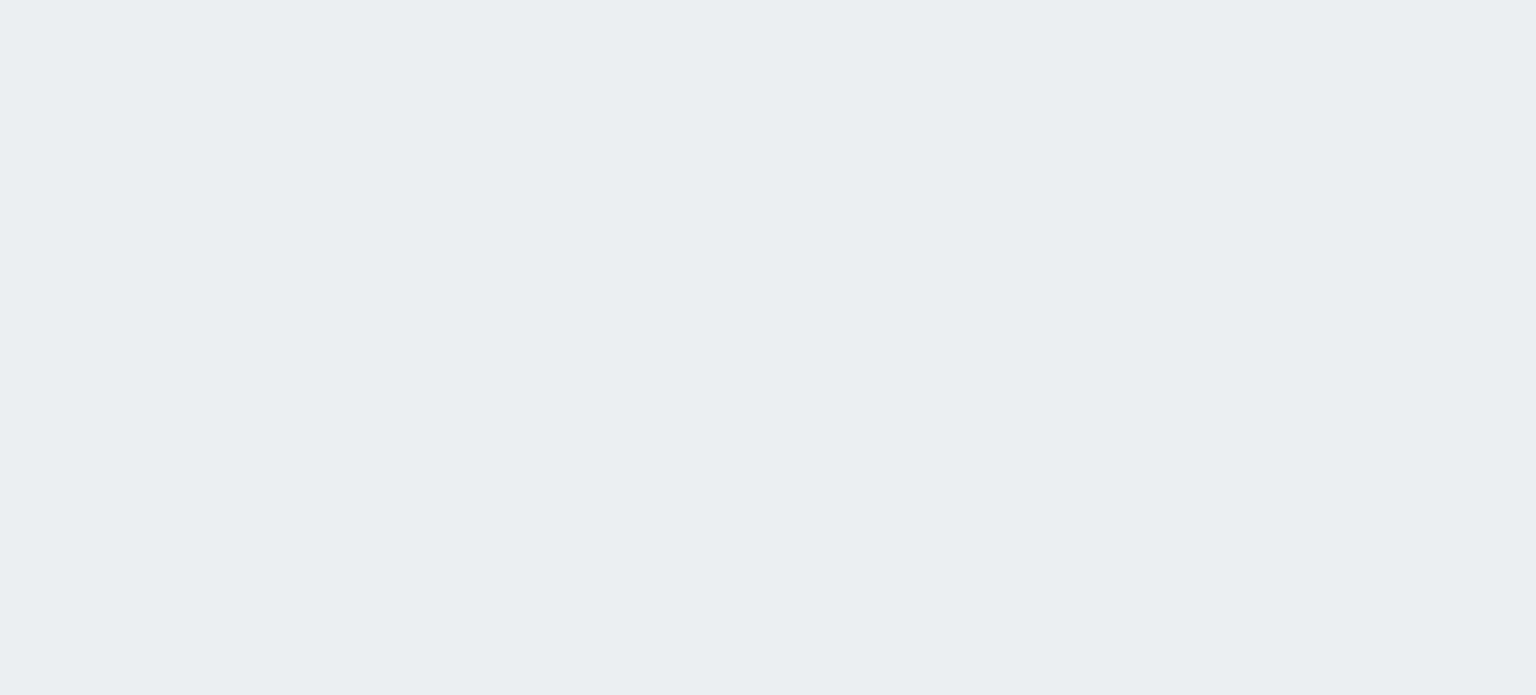 scroll, scrollTop: 0, scrollLeft: 0, axis: both 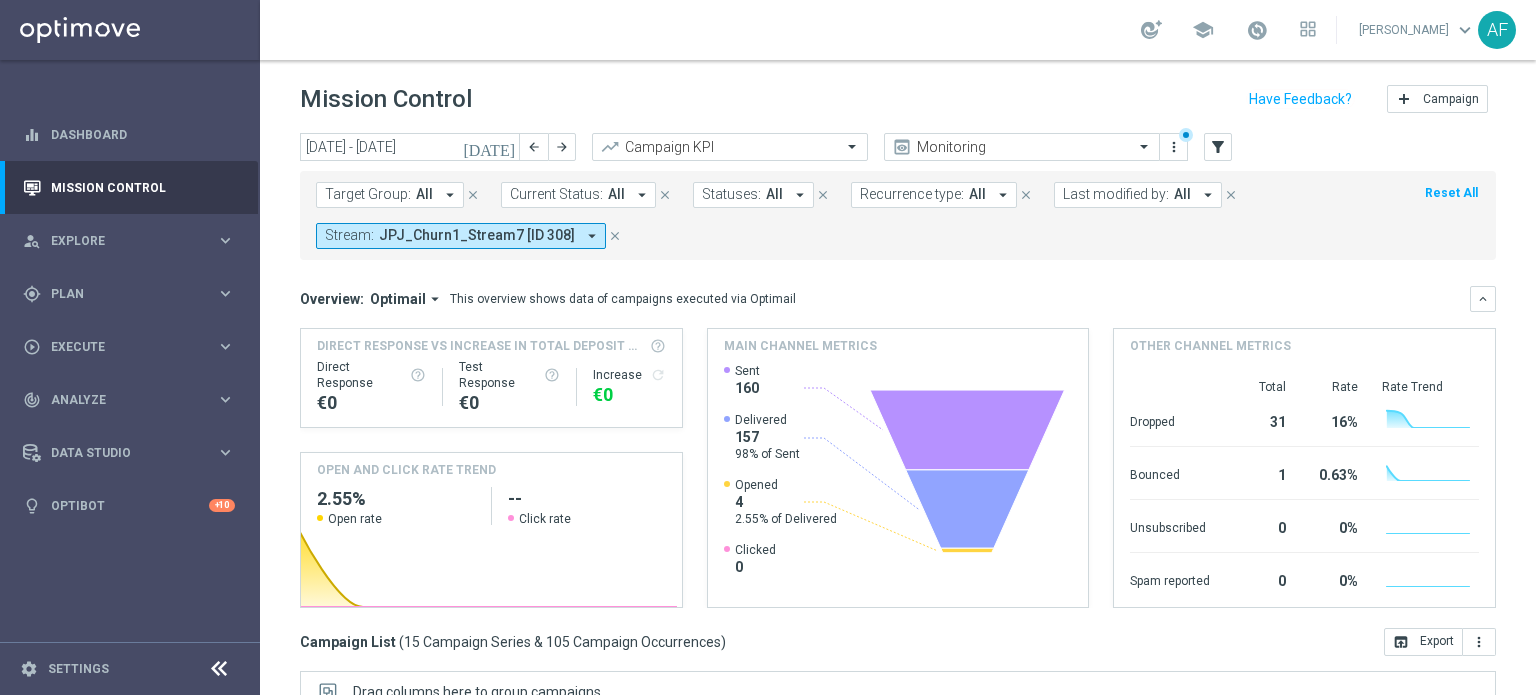 click on "[DATE]" 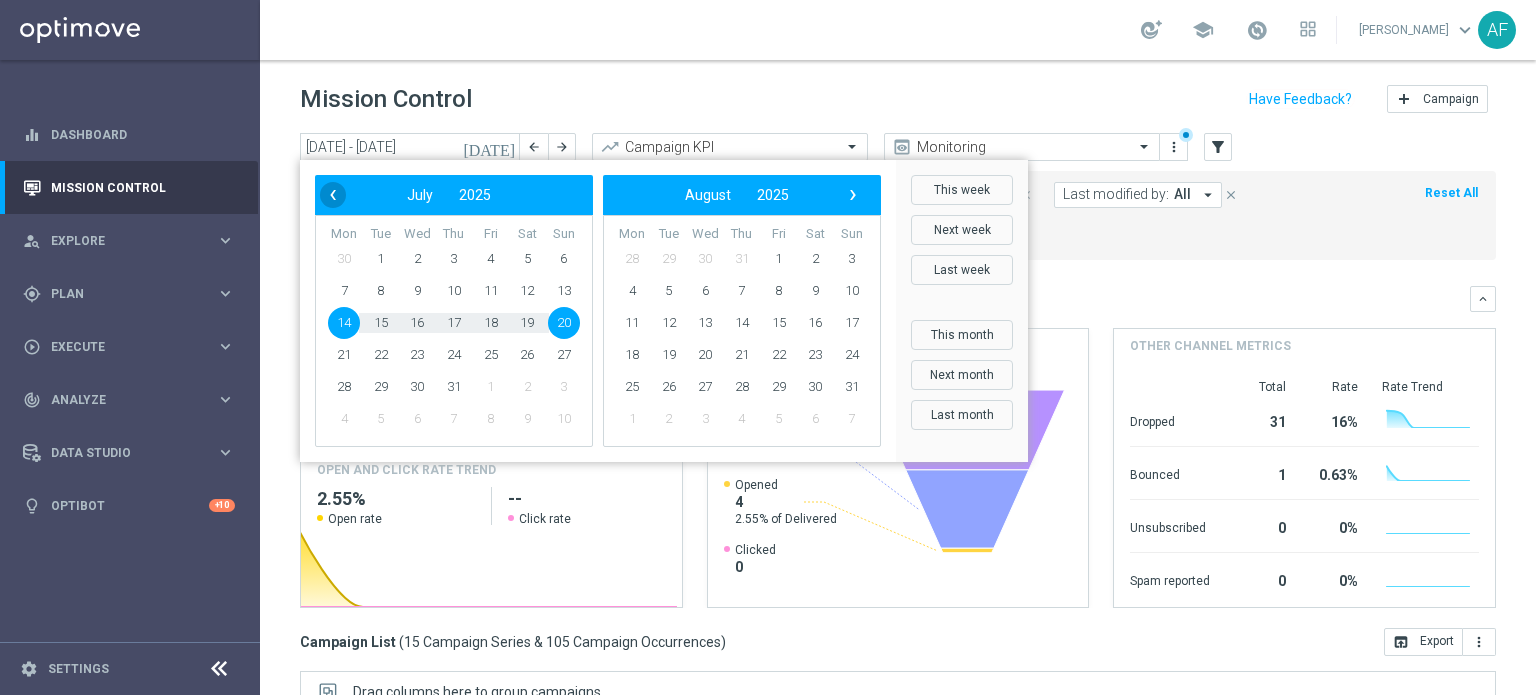 click on "‹" 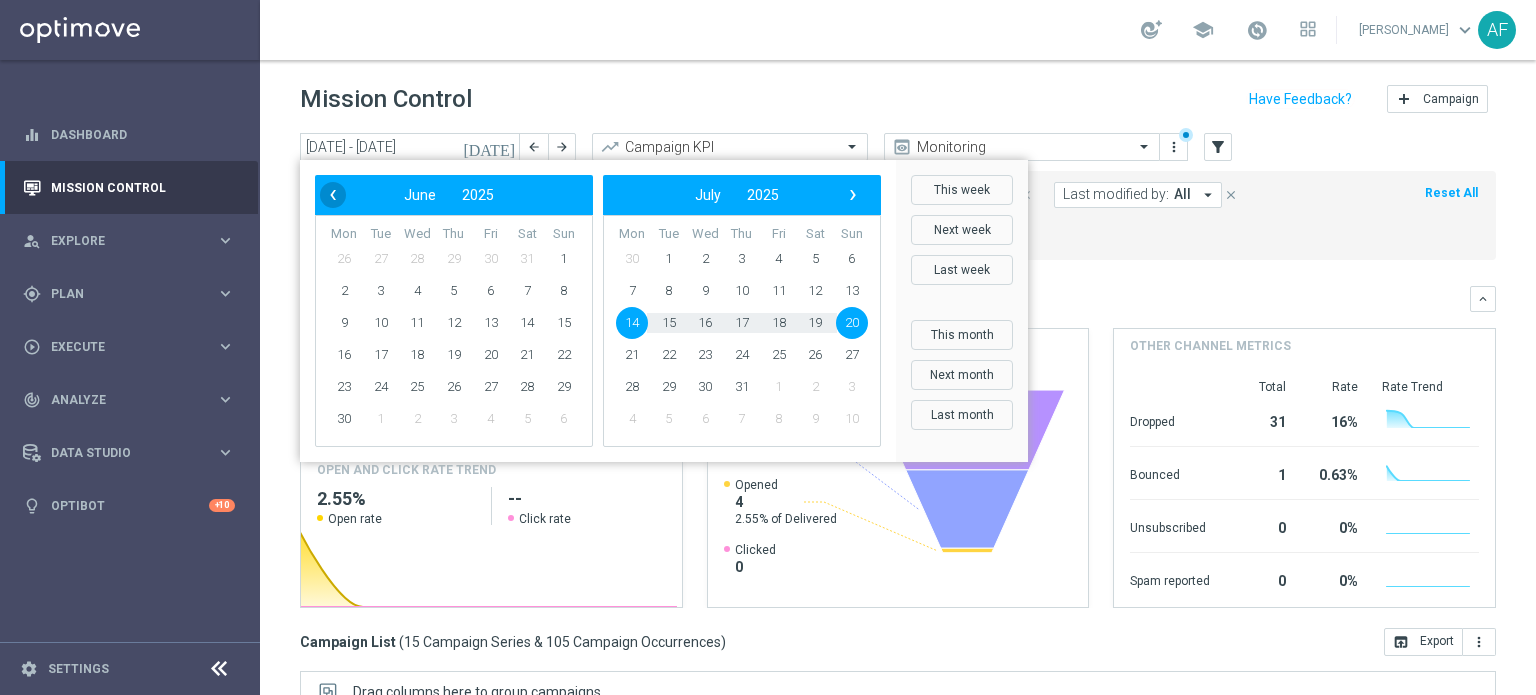 click on "‹" 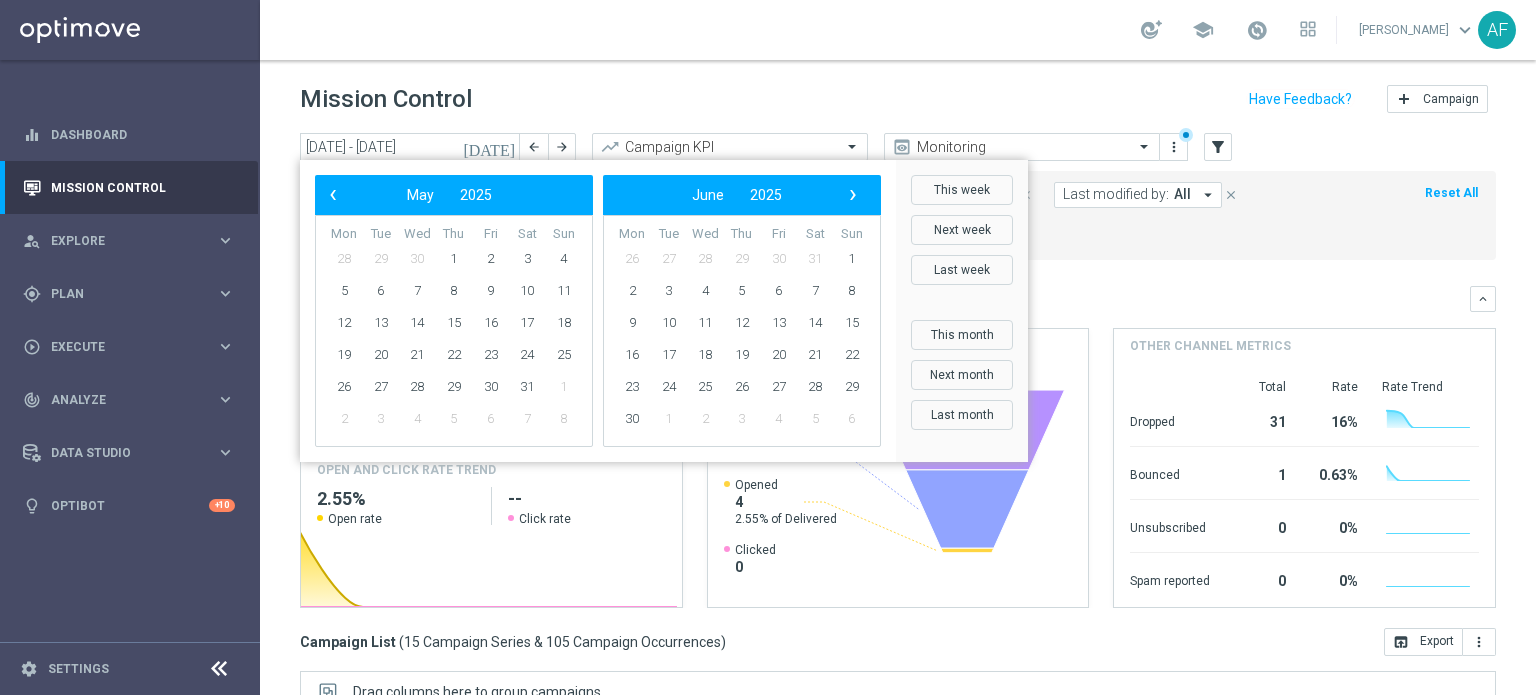 click on "‹" 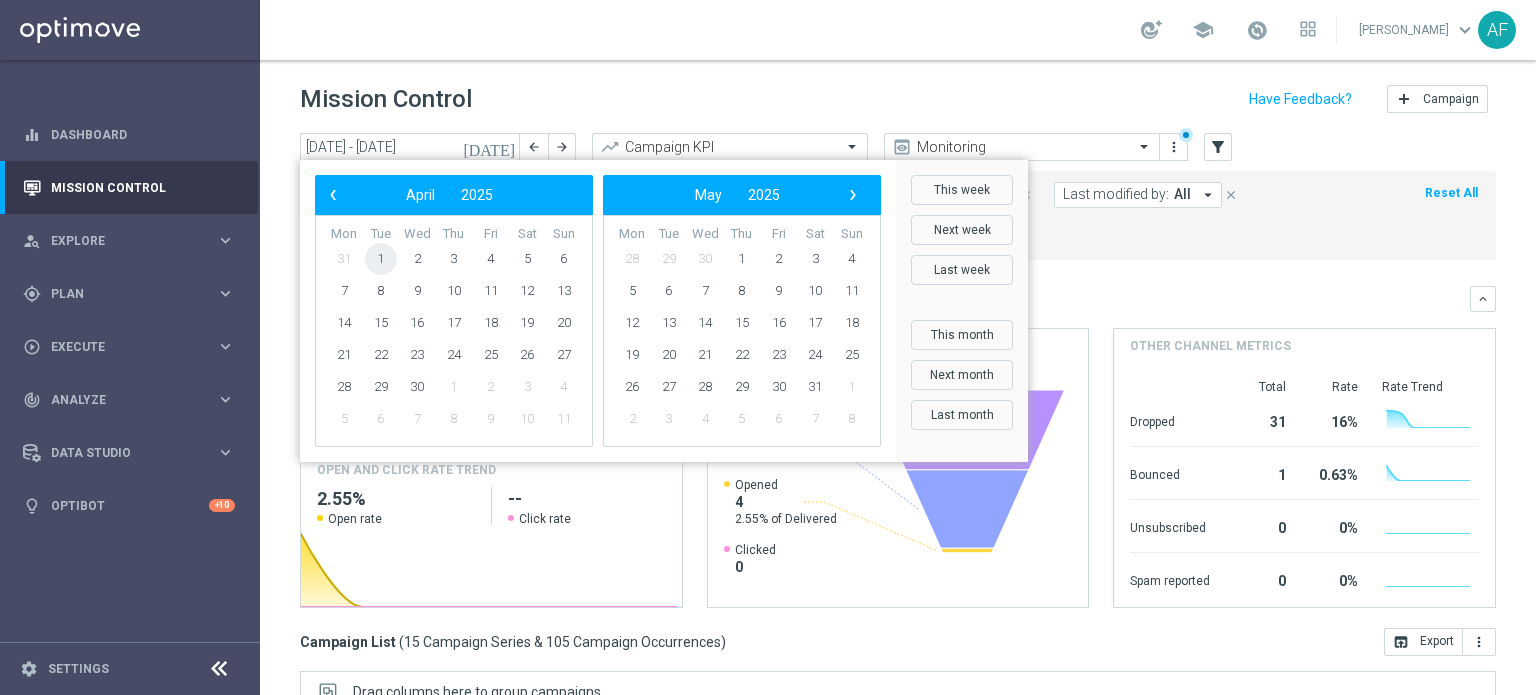 drag, startPoint x: 440, startPoint y: 258, endPoint x: 384, endPoint y: 259, distance: 56.008926 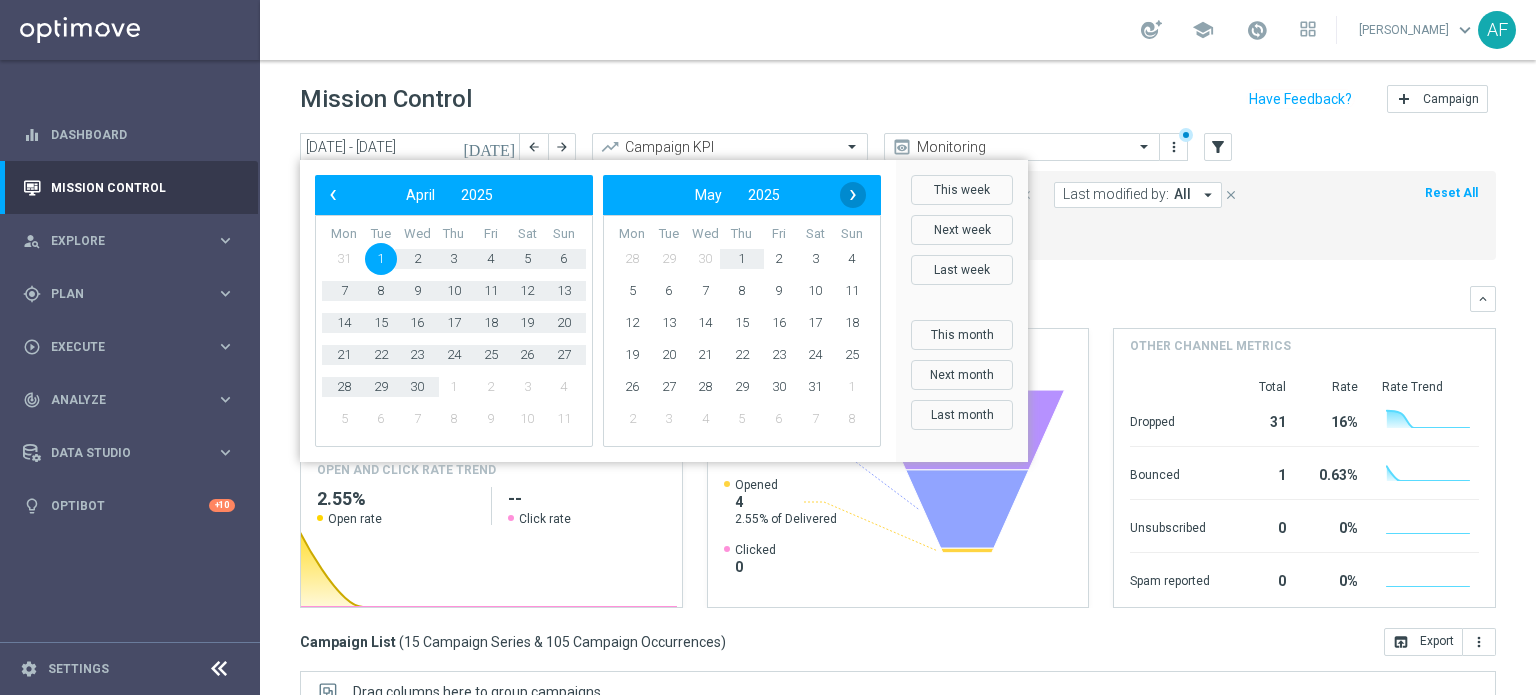 click on "›" 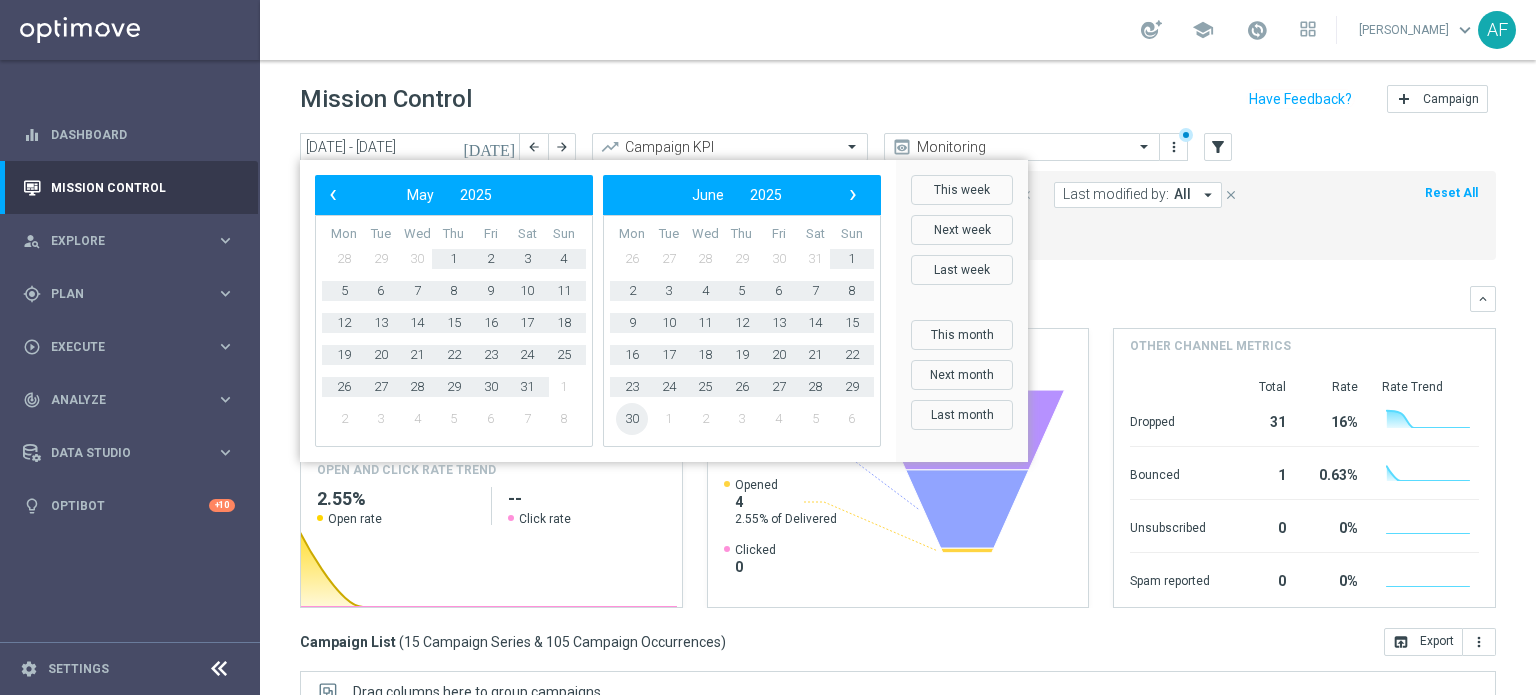 click on "30" 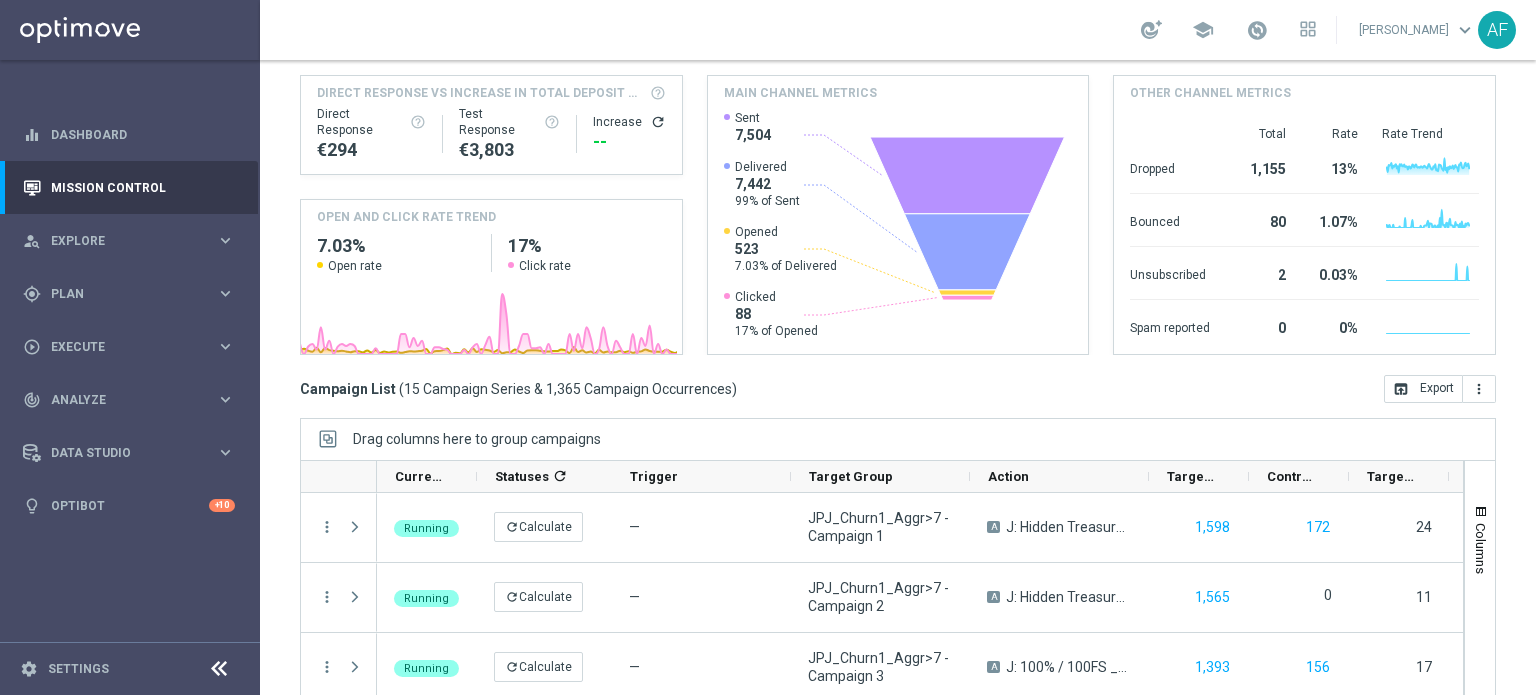 scroll, scrollTop: 344, scrollLeft: 0, axis: vertical 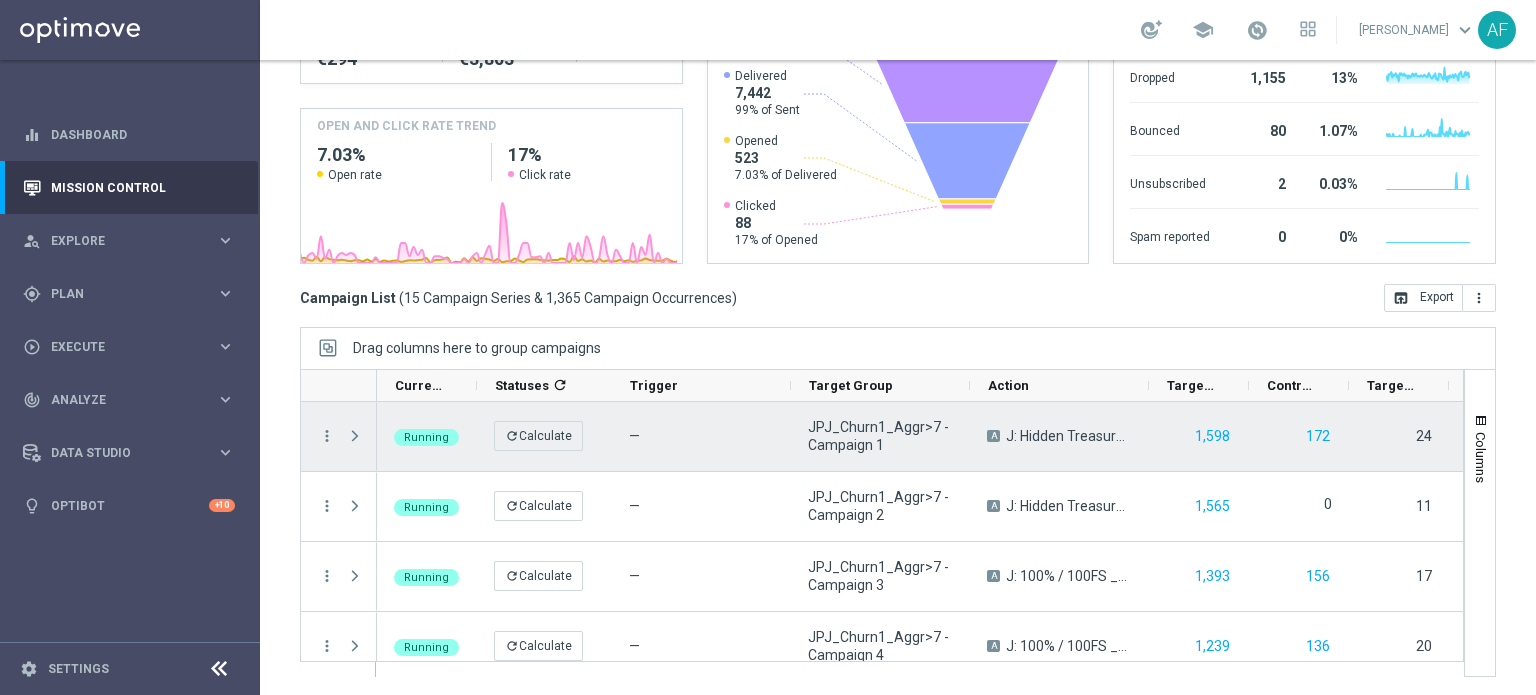 click at bounding box center (355, 436) 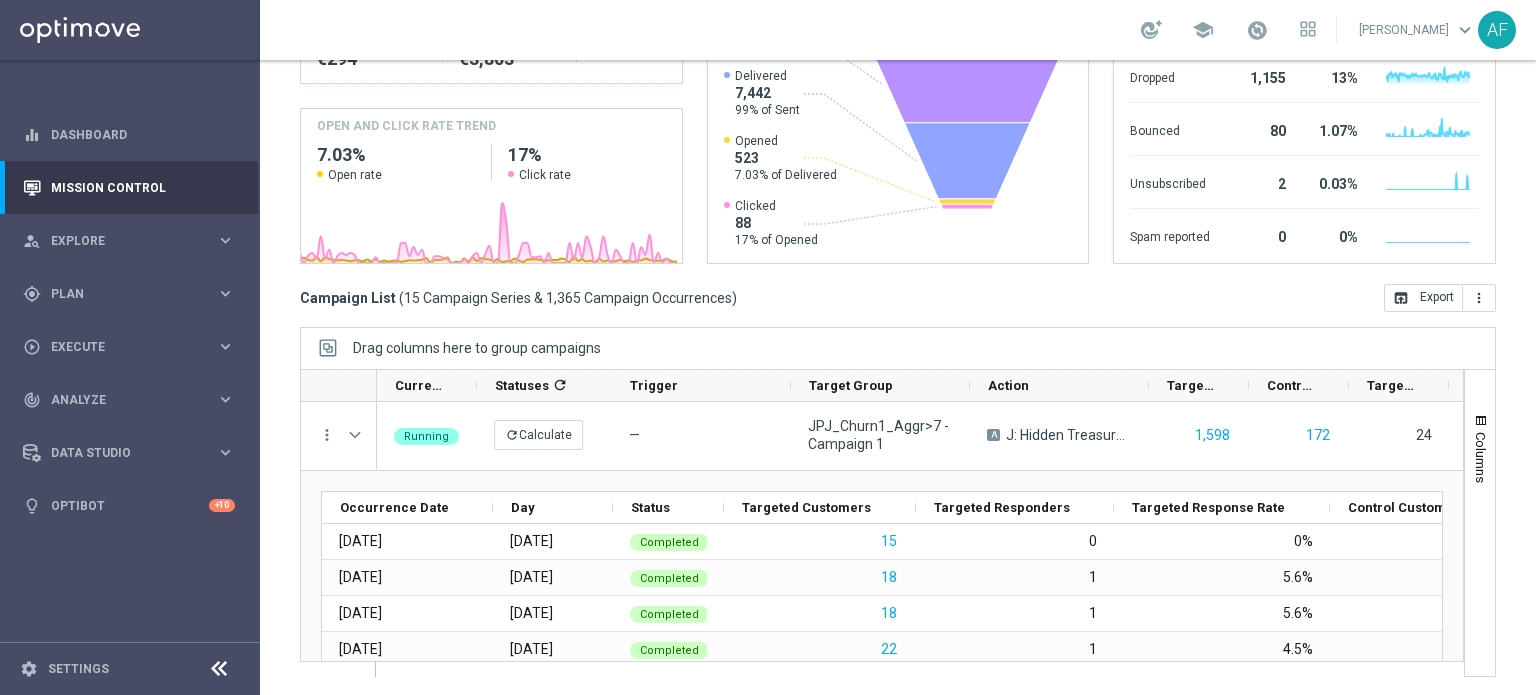 scroll, scrollTop: 0, scrollLeft: 0, axis: both 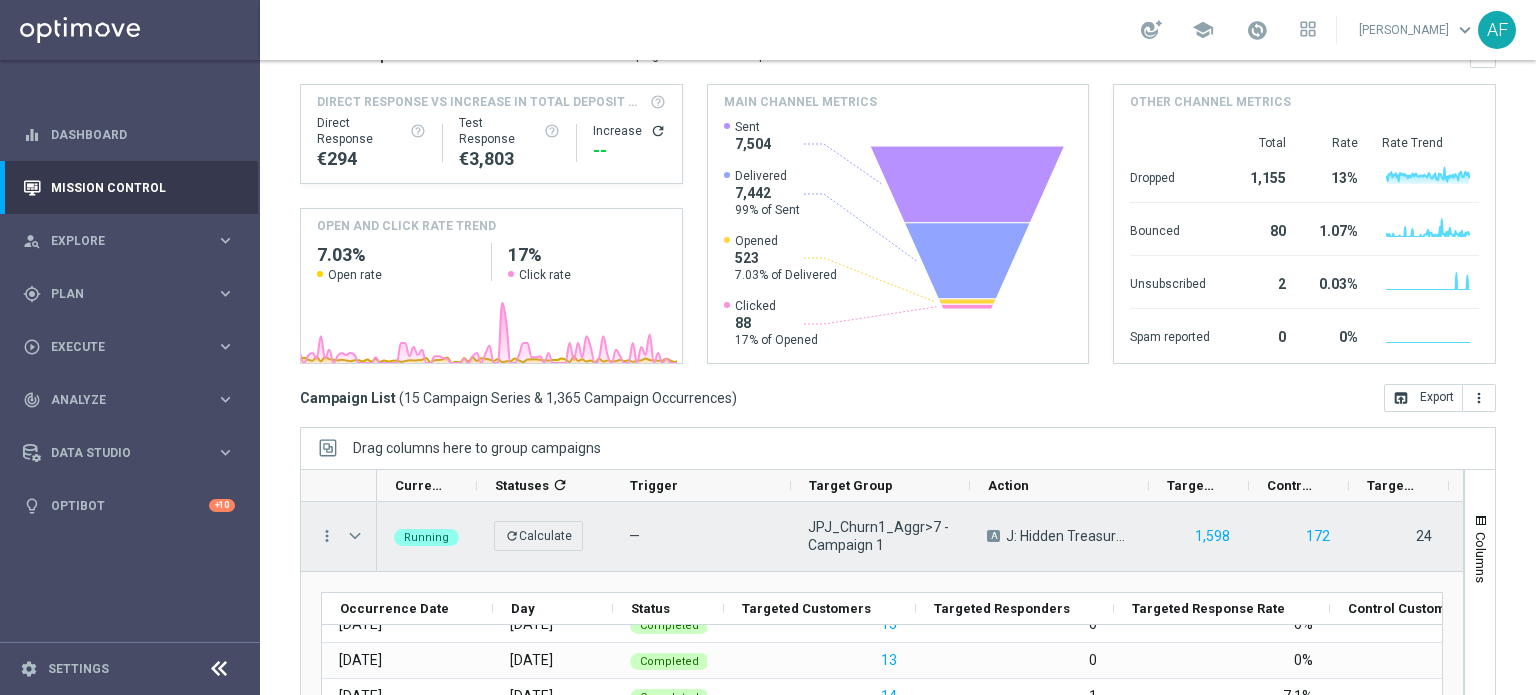 click at bounding box center (355, 536) 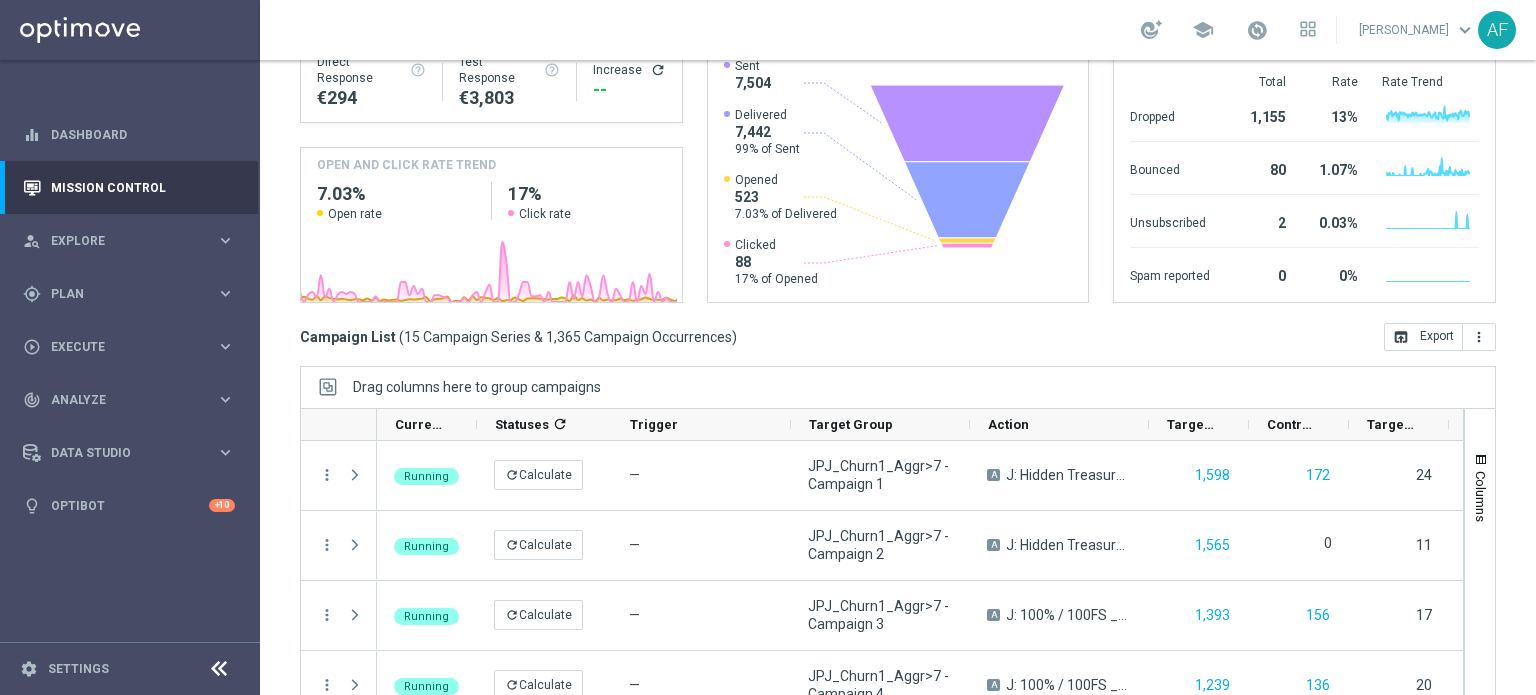 scroll, scrollTop: 344, scrollLeft: 0, axis: vertical 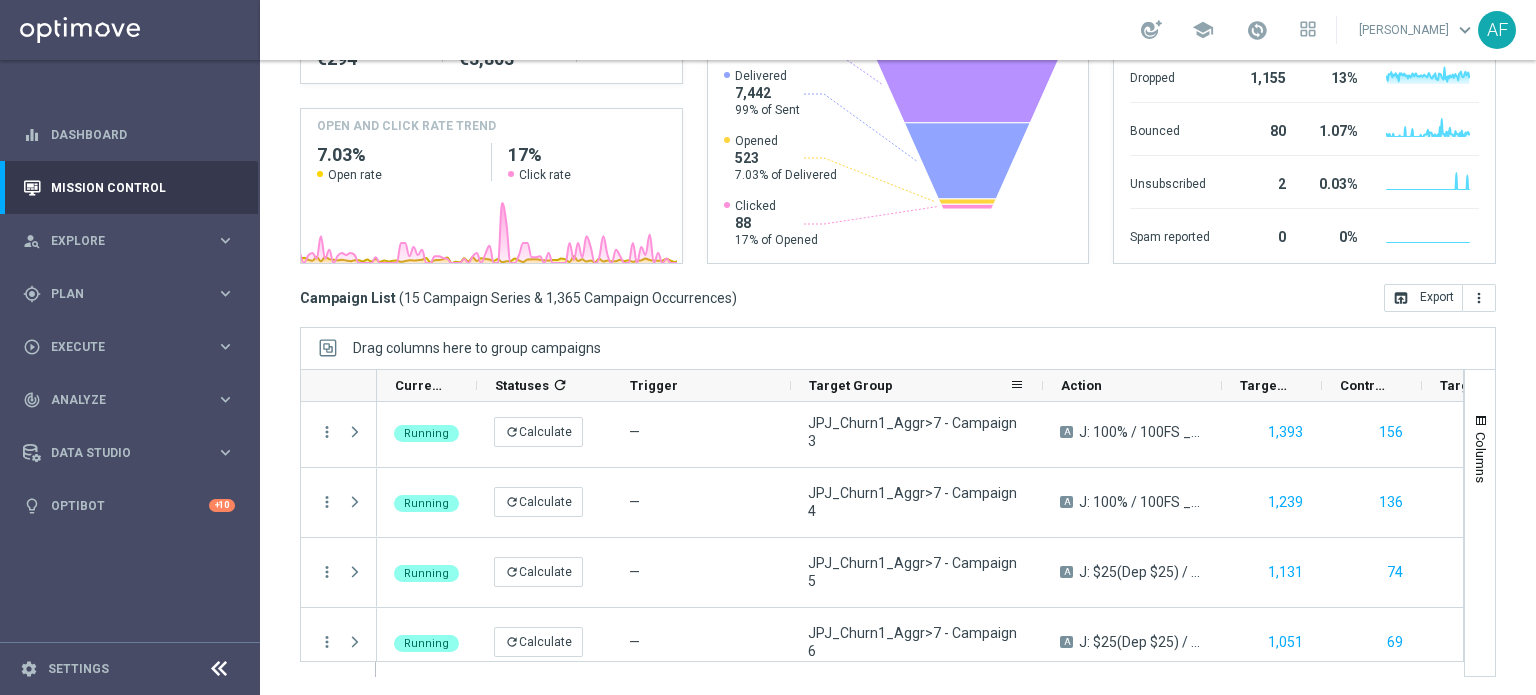 drag, startPoint x: 969, startPoint y: 387, endPoint x: 1042, endPoint y: 395, distance: 73.43705 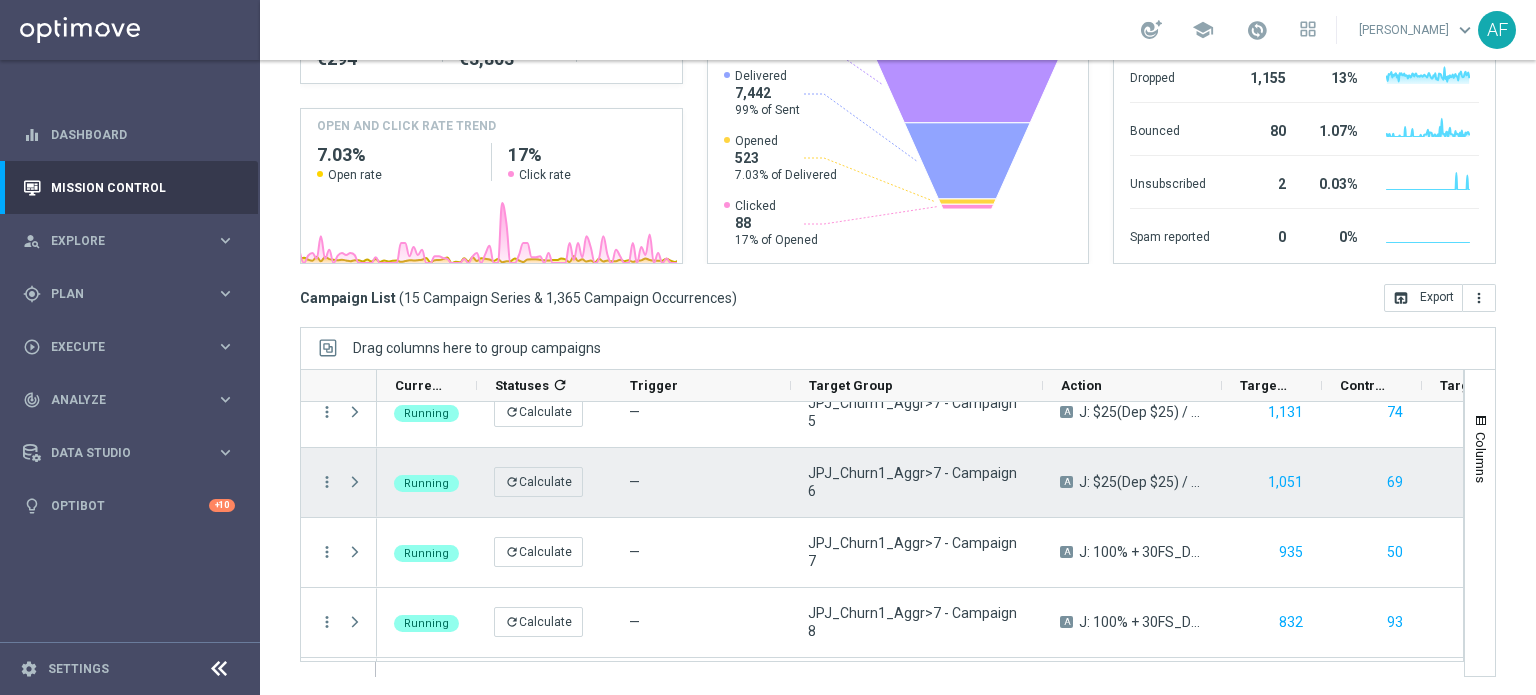 scroll, scrollTop: 344, scrollLeft: 0, axis: vertical 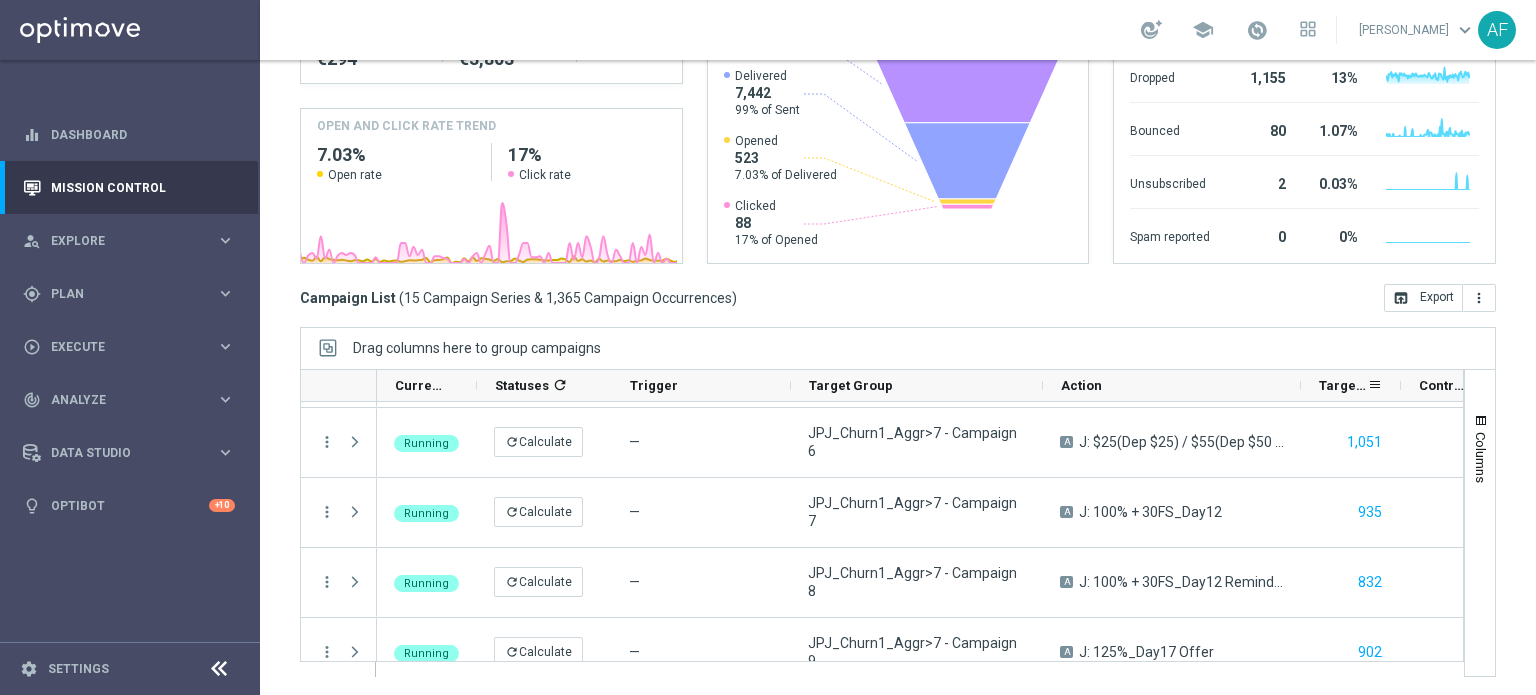 drag, startPoint x: 1221, startPoint y: 386, endPoint x: 1300, endPoint y: 390, distance: 79.101204 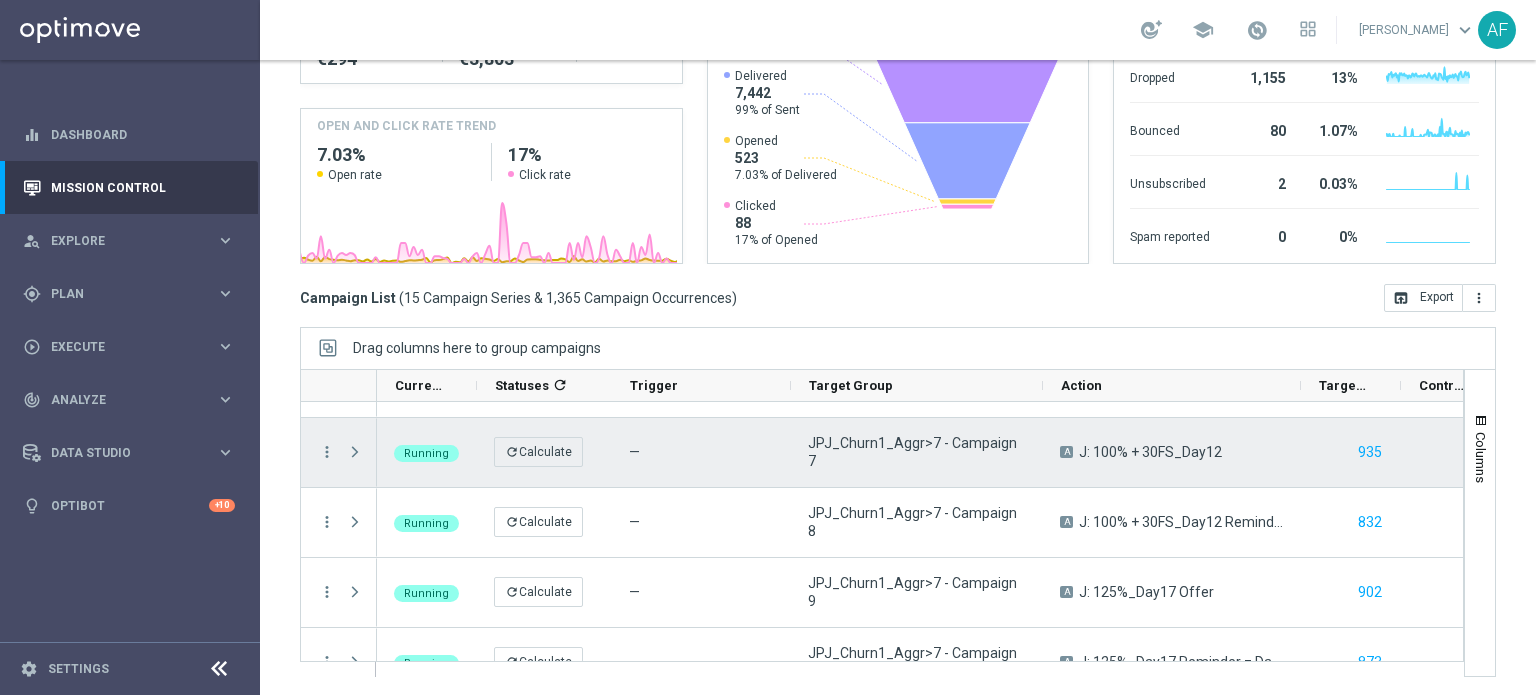 scroll, scrollTop: 444, scrollLeft: 0, axis: vertical 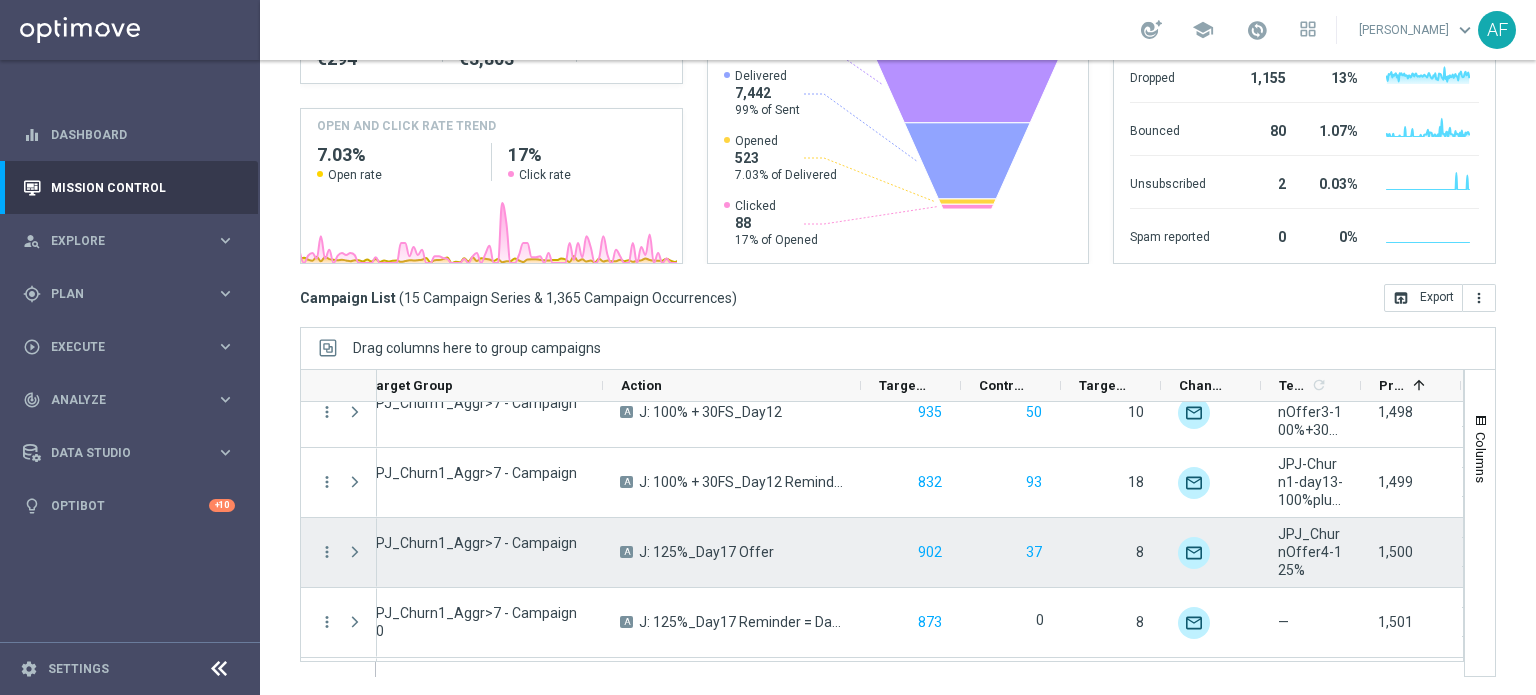 drag, startPoint x: 353, startPoint y: 547, endPoint x: 728, endPoint y: 546, distance: 375.00134 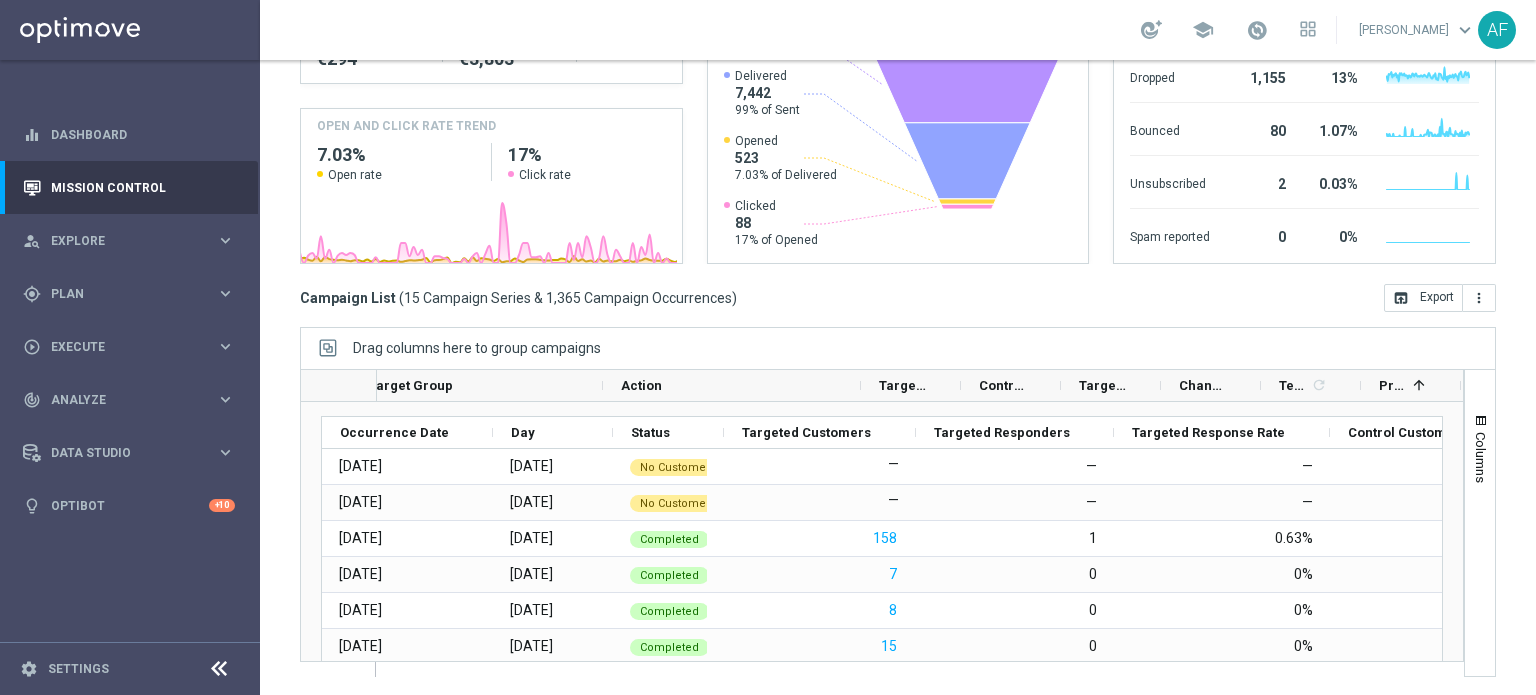 scroll, scrollTop: 754, scrollLeft: 0, axis: vertical 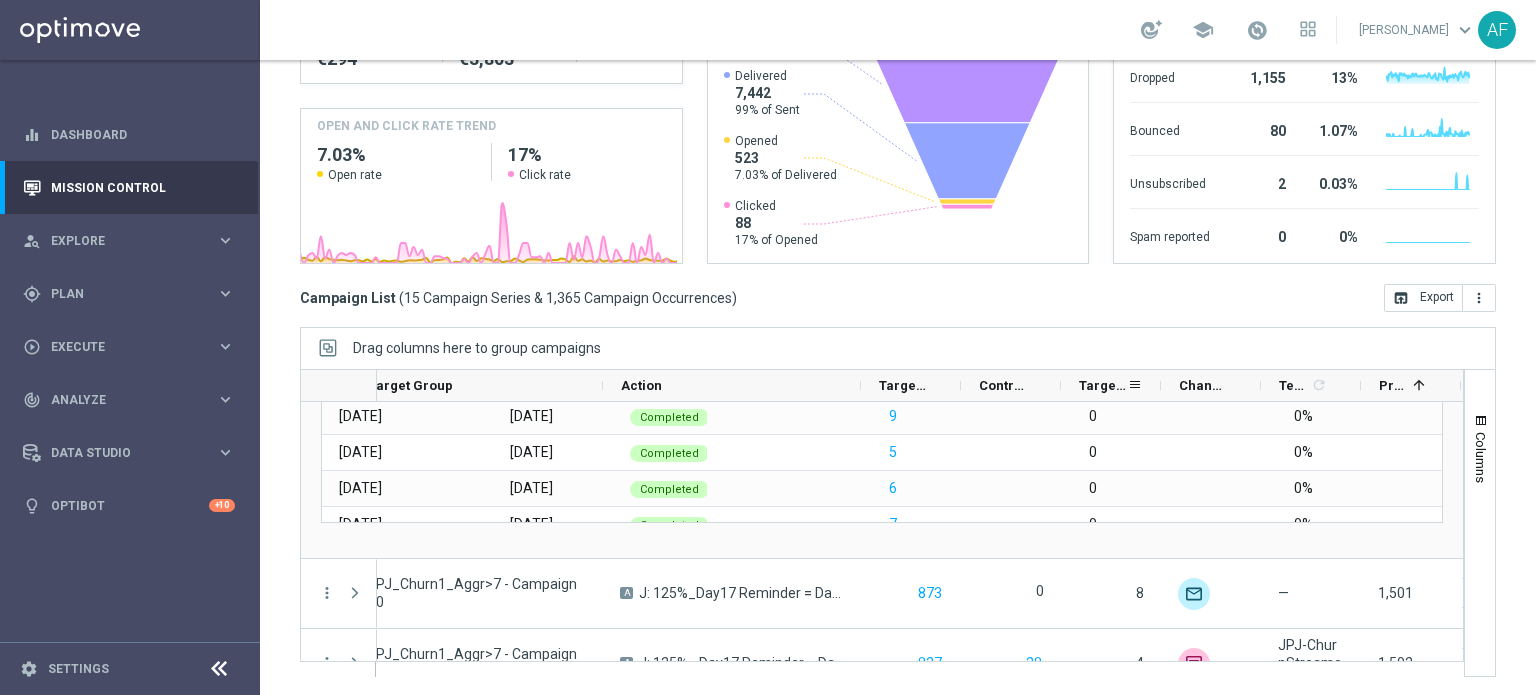 click on "Targeted Responders" at bounding box center (1111, 386) 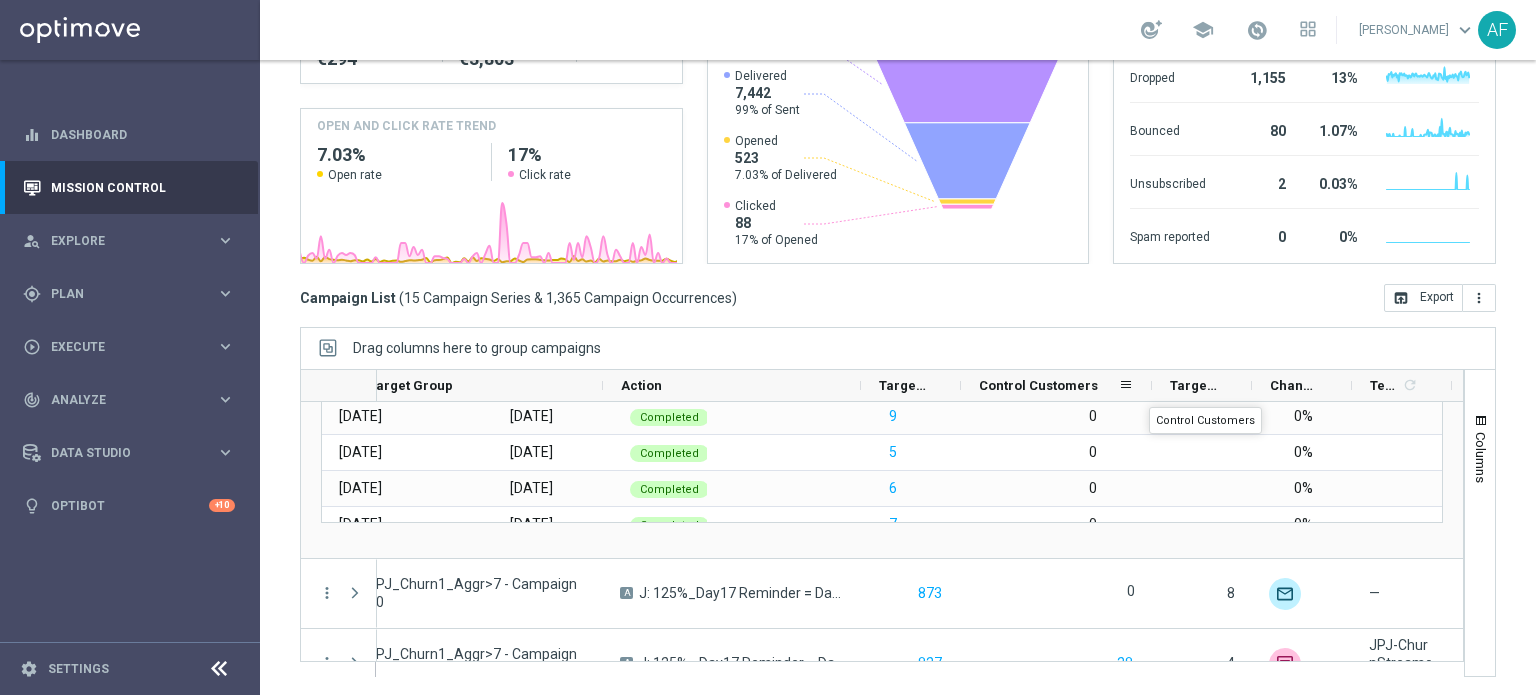 drag, startPoint x: 1058, startPoint y: 385, endPoint x: 1149, endPoint y: 389, distance: 91.08787 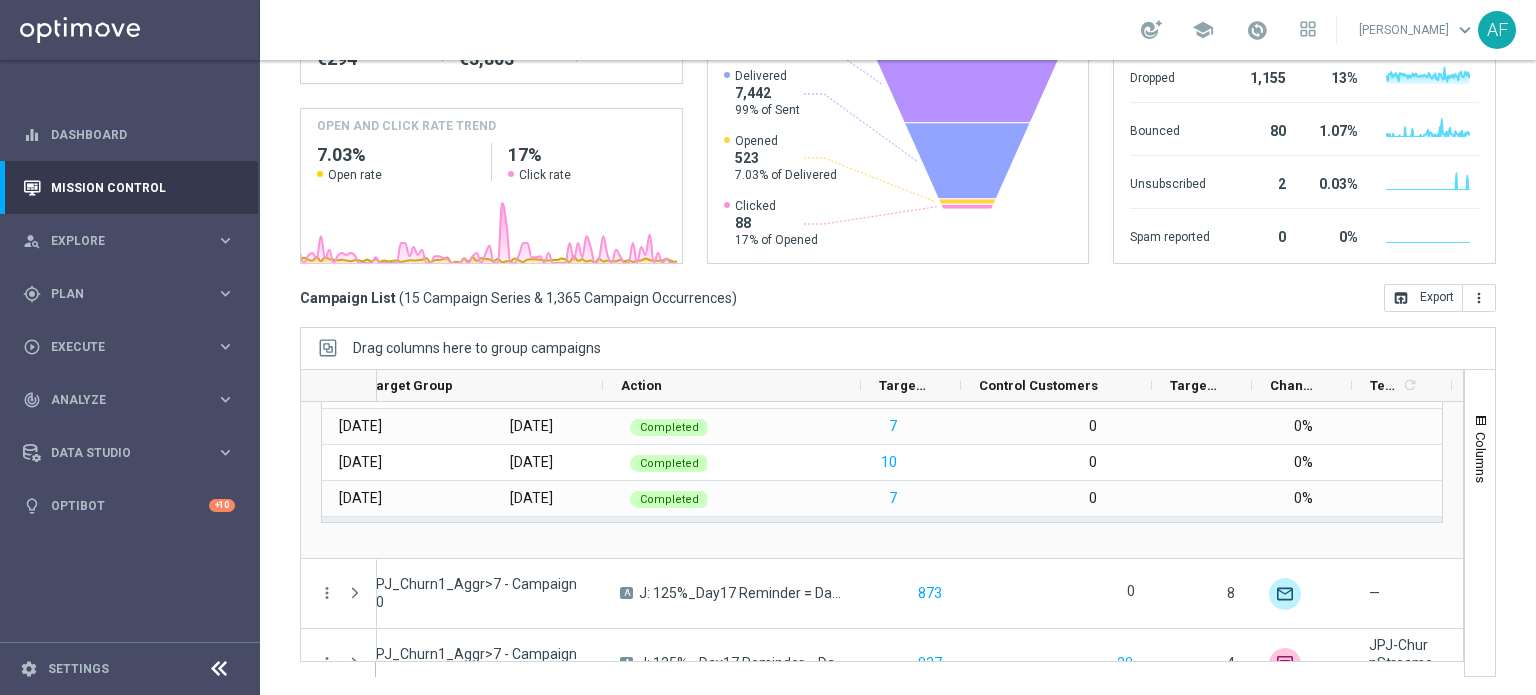 scroll, scrollTop: 143, scrollLeft: 0, axis: vertical 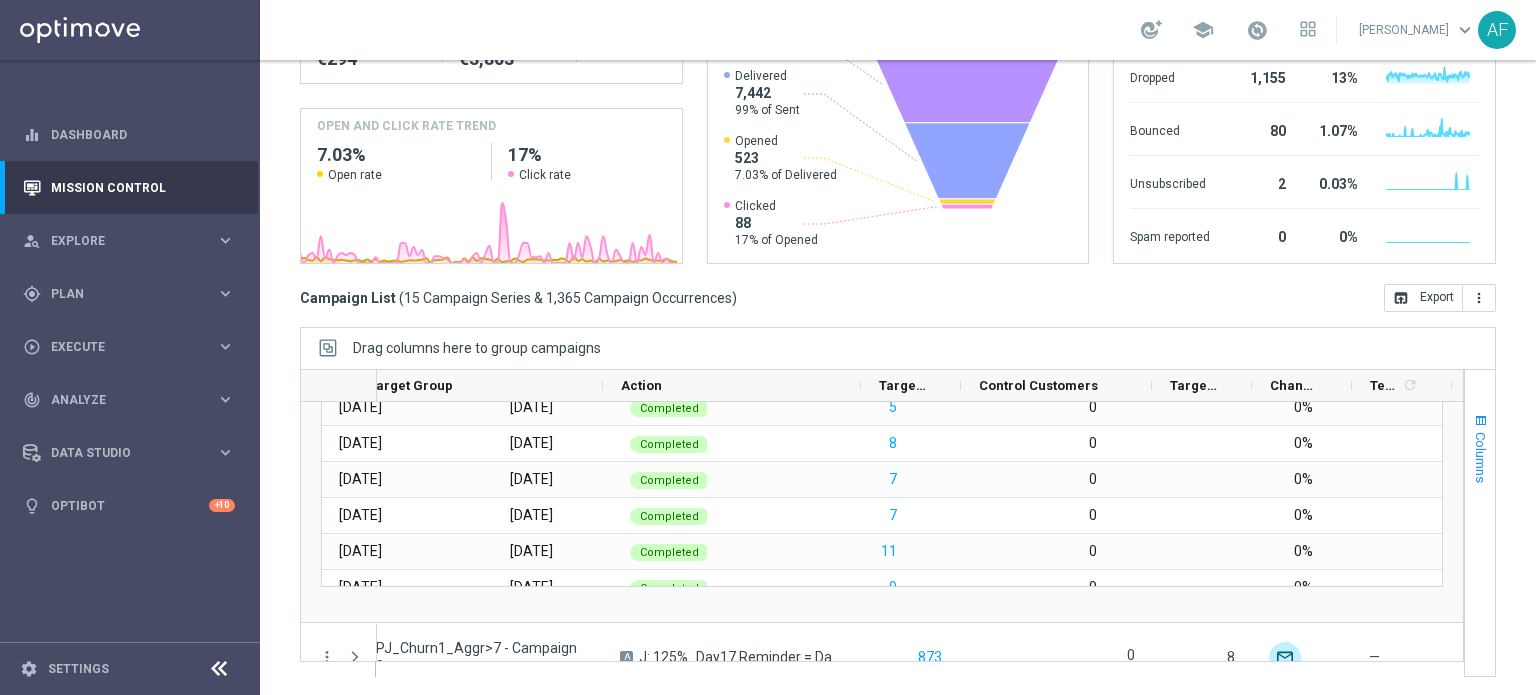 click on "Columns" at bounding box center (1481, 457) 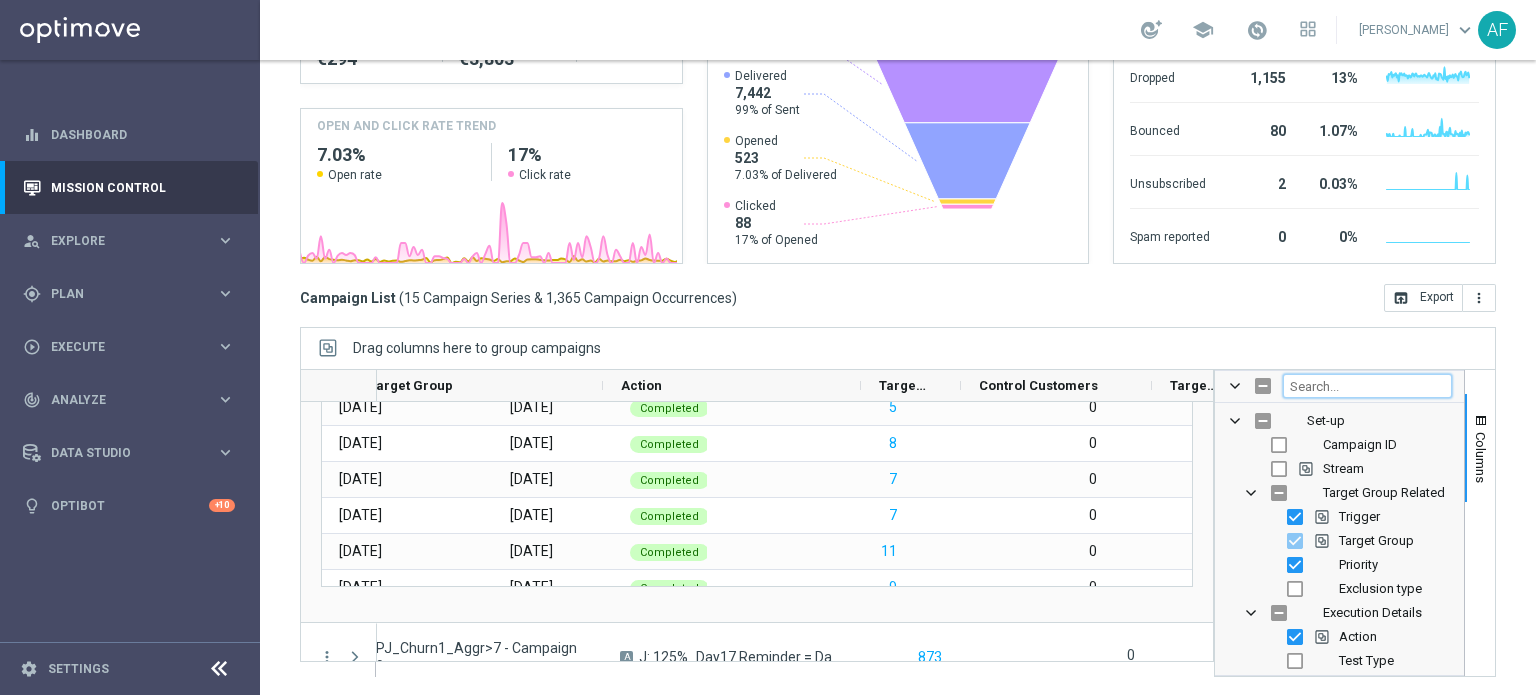 click at bounding box center [1367, 386] 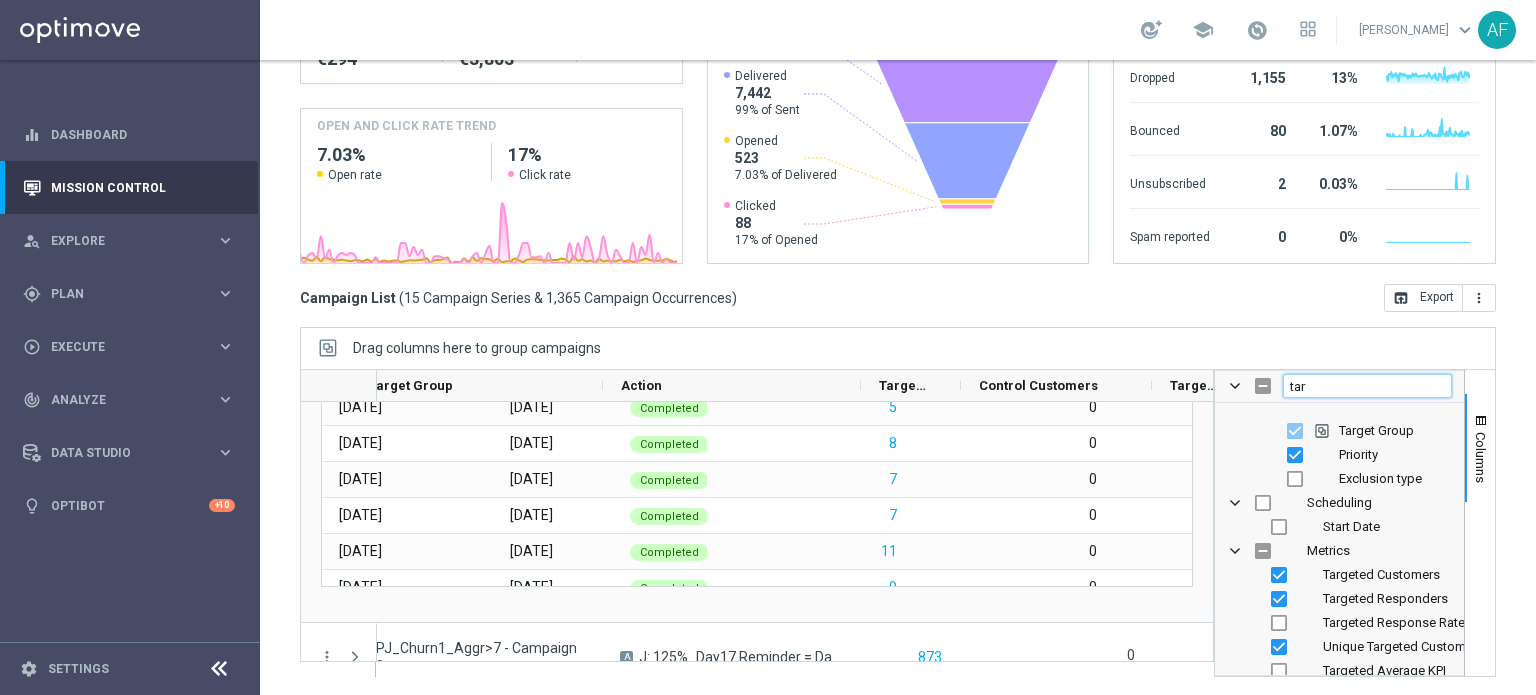 scroll, scrollTop: 75, scrollLeft: 0, axis: vertical 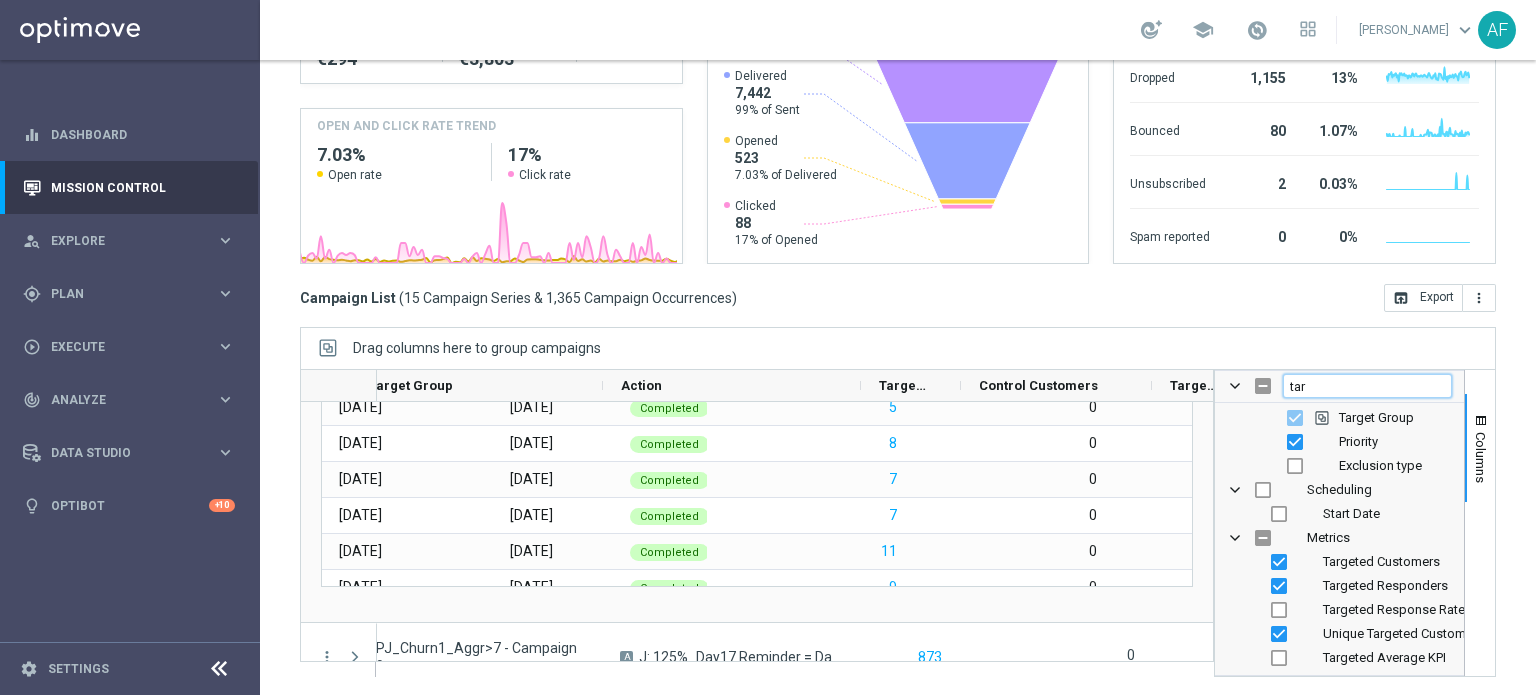 type on "tar" 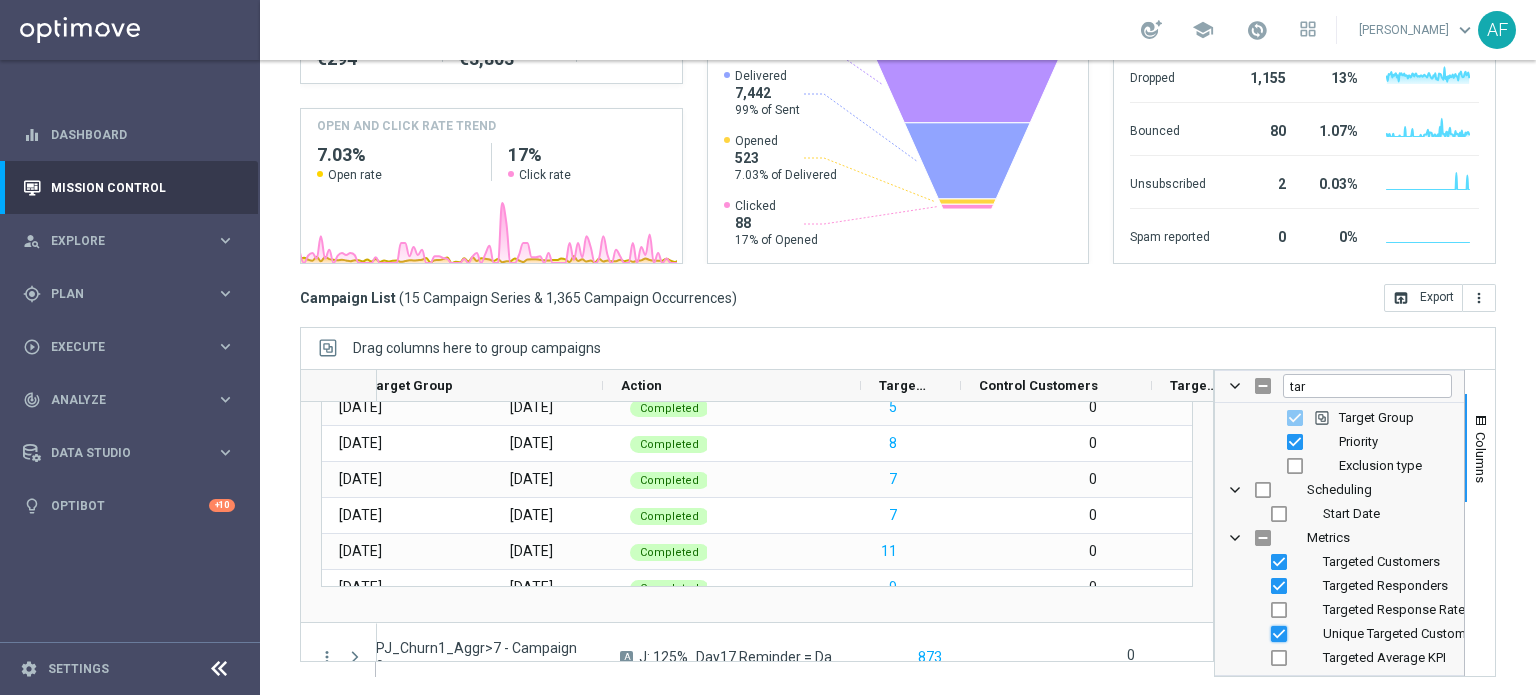 click at bounding box center (1279, 634) 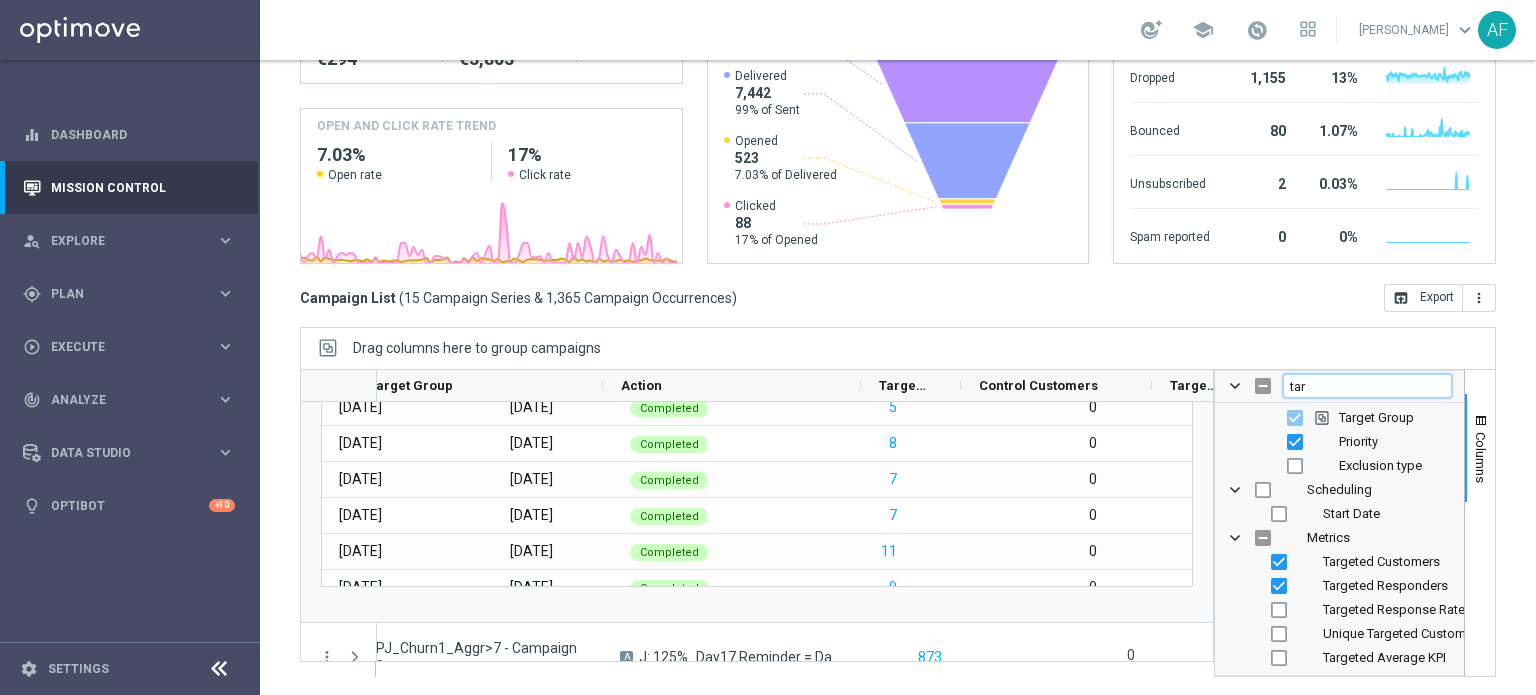 click on "tar" at bounding box center [1367, 386] 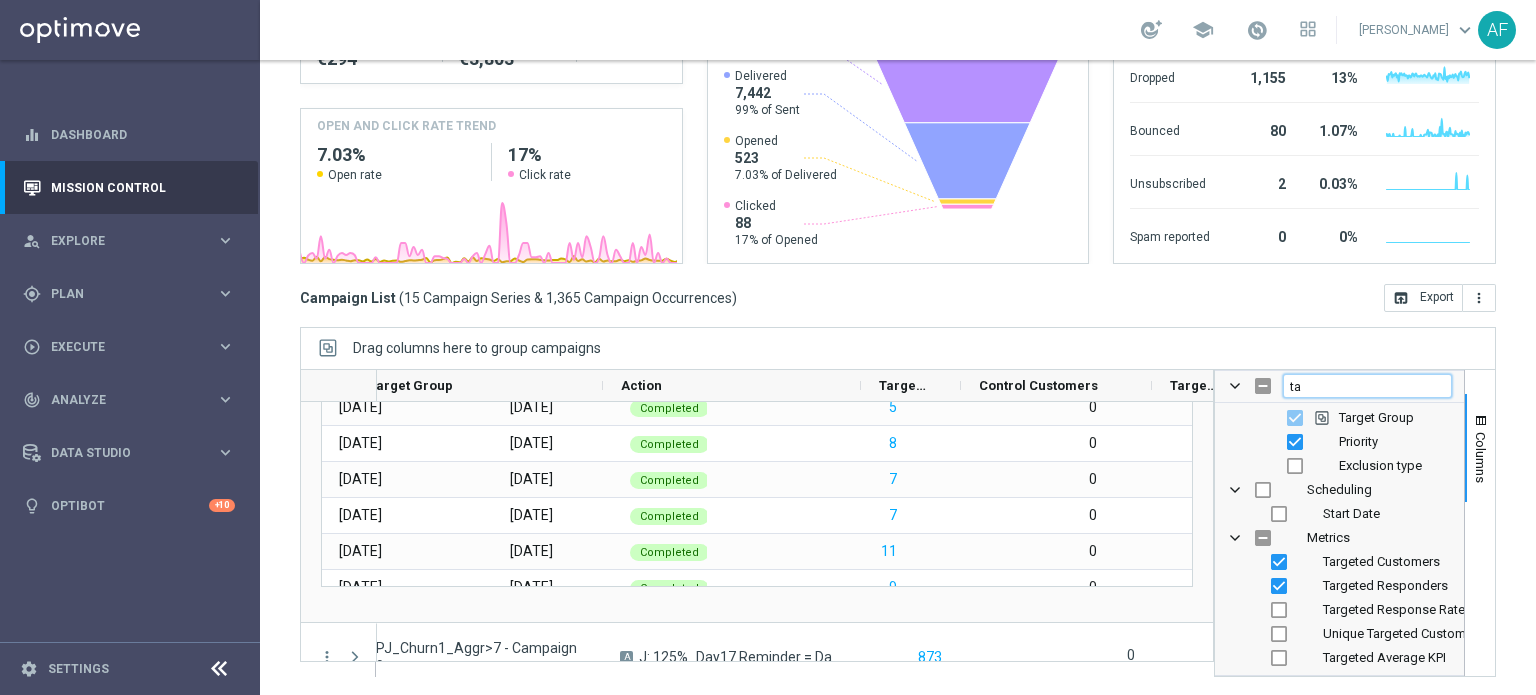 type on "t" 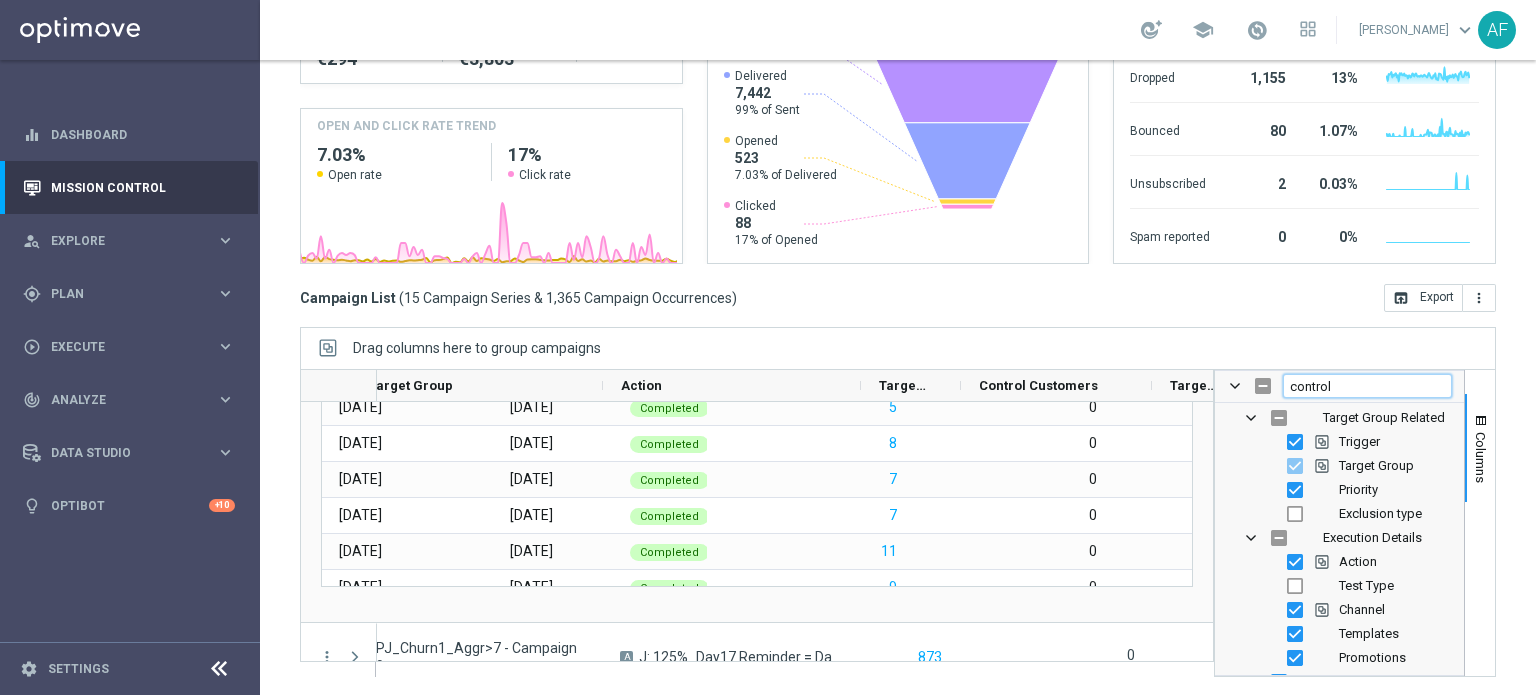 scroll, scrollTop: 0, scrollLeft: 0, axis: both 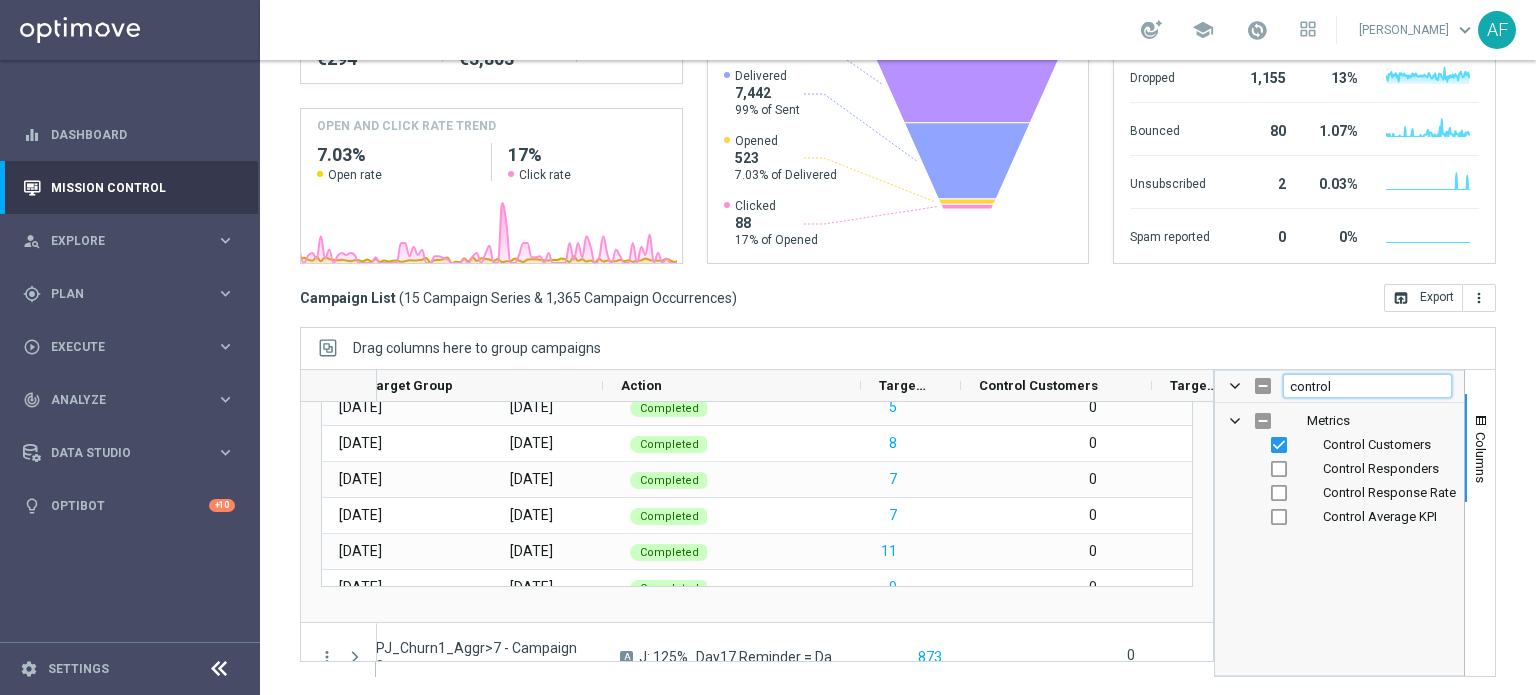 type on "control" 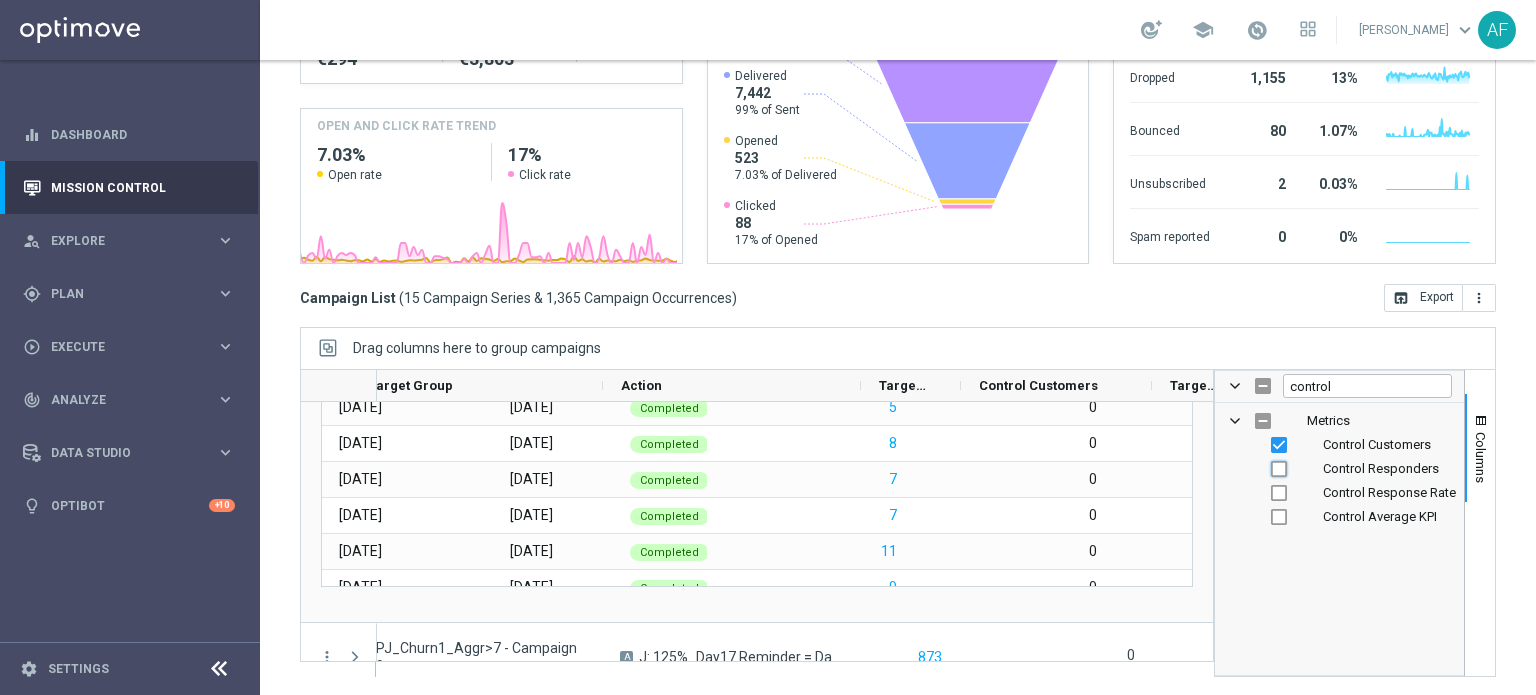 drag, startPoint x: 1265, startPoint y: 466, endPoint x: 1286, endPoint y: 416, distance: 54.230988 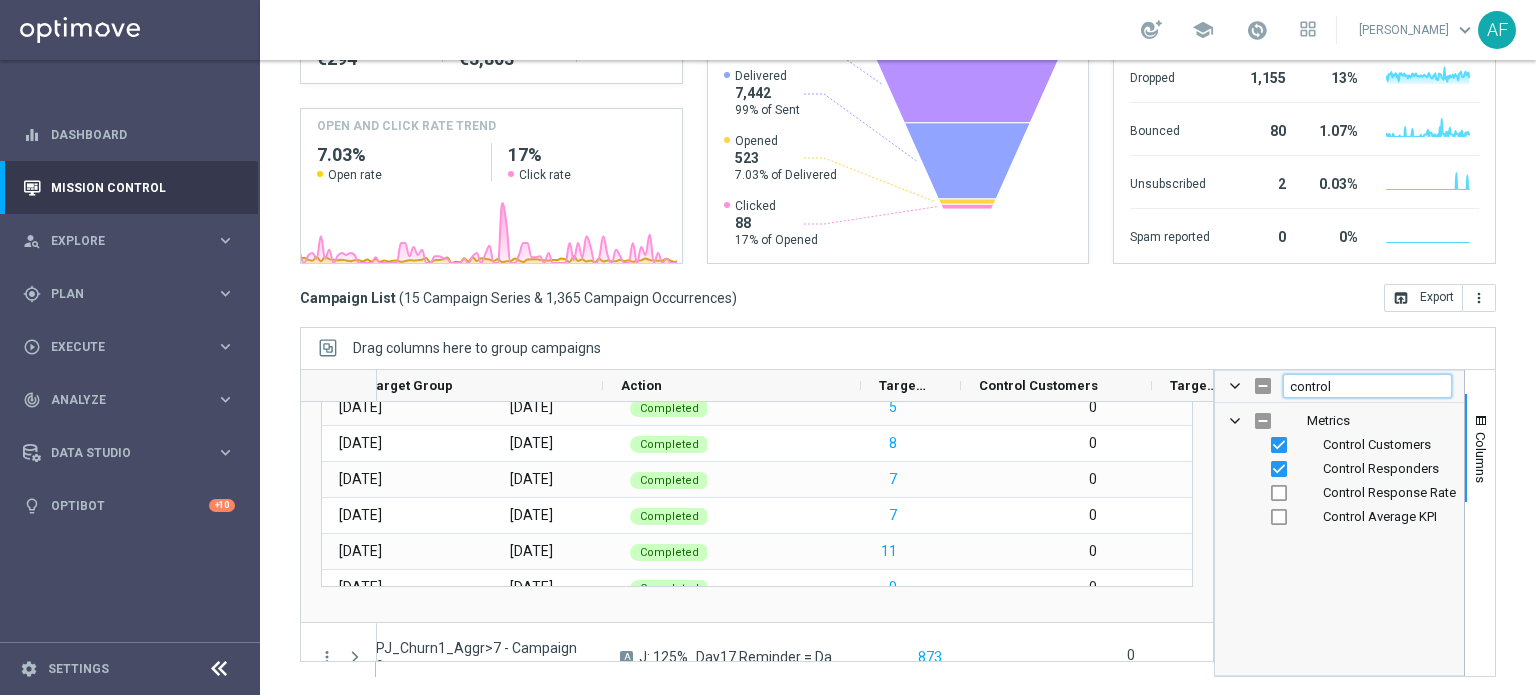 click on "control" at bounding box center [1367, 386] 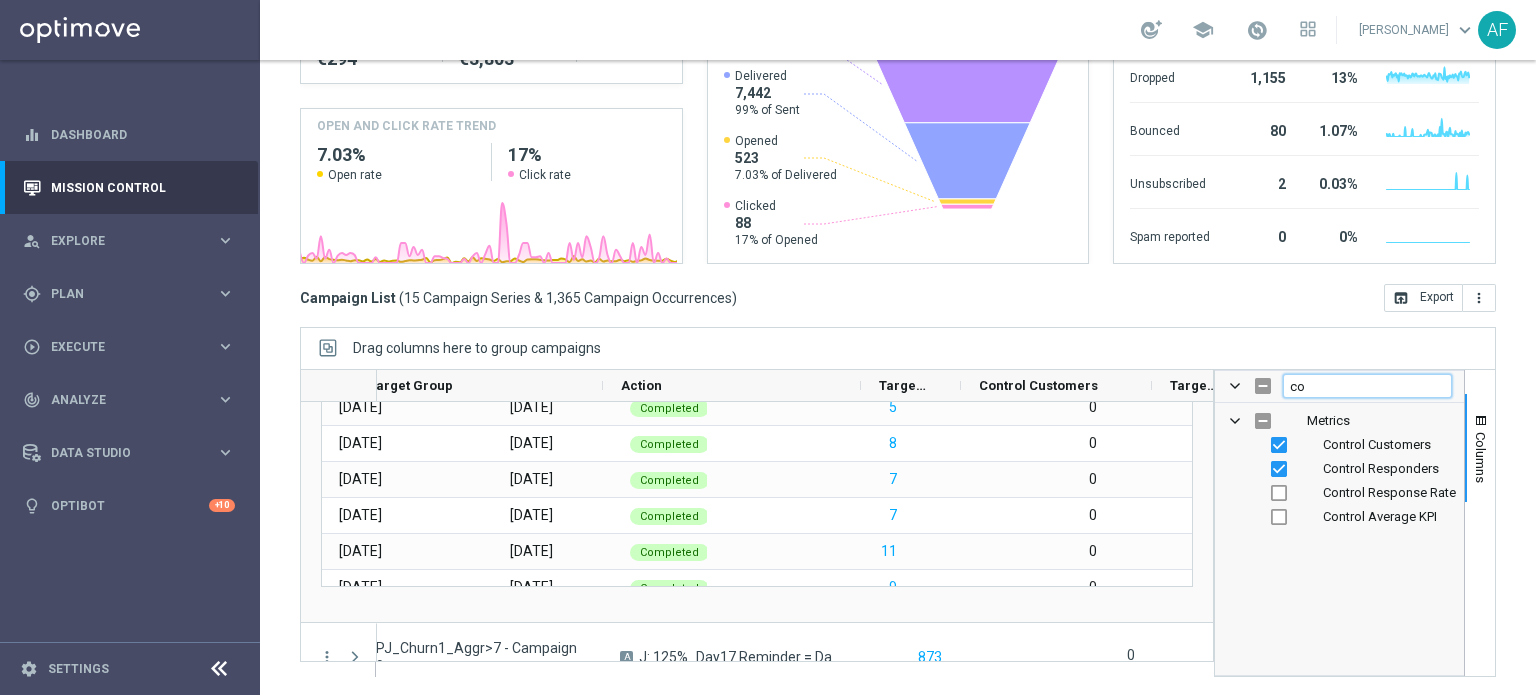 type on "c" 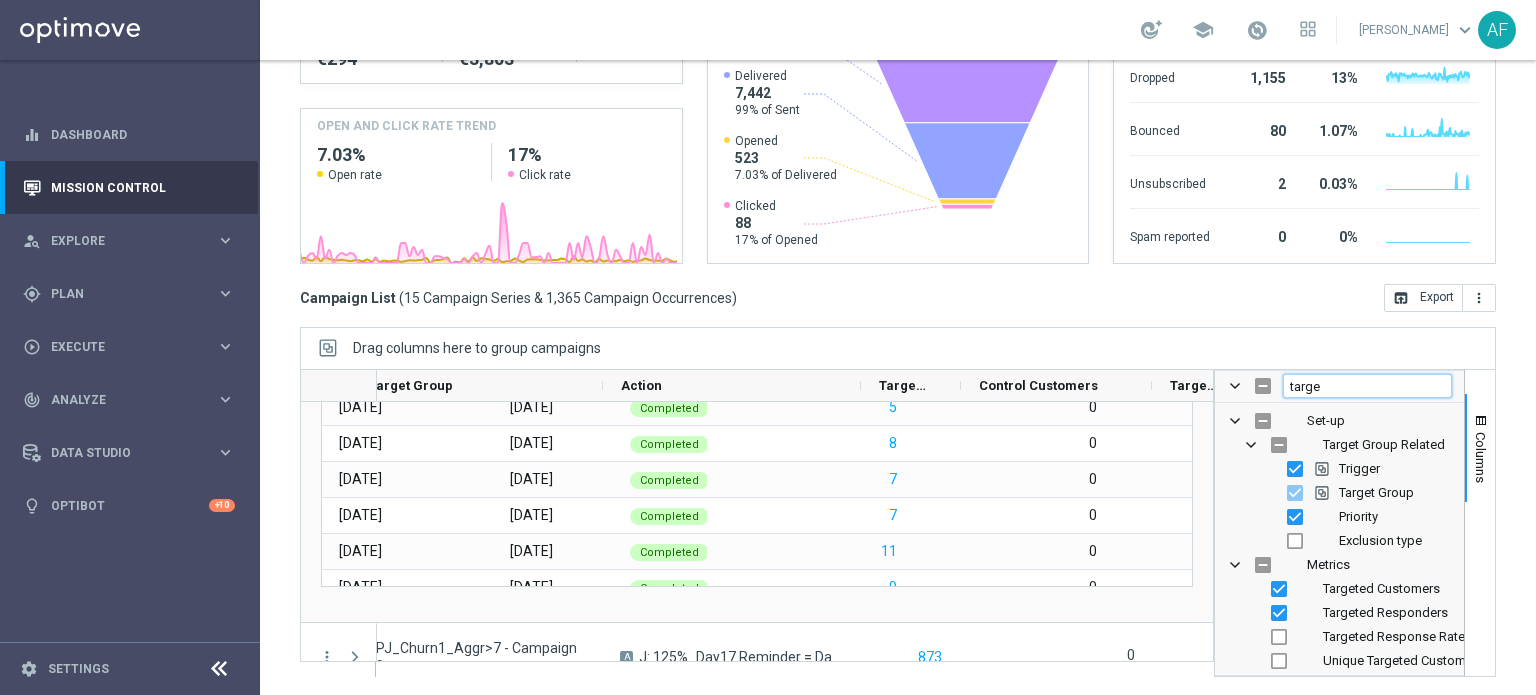 type on "targe" 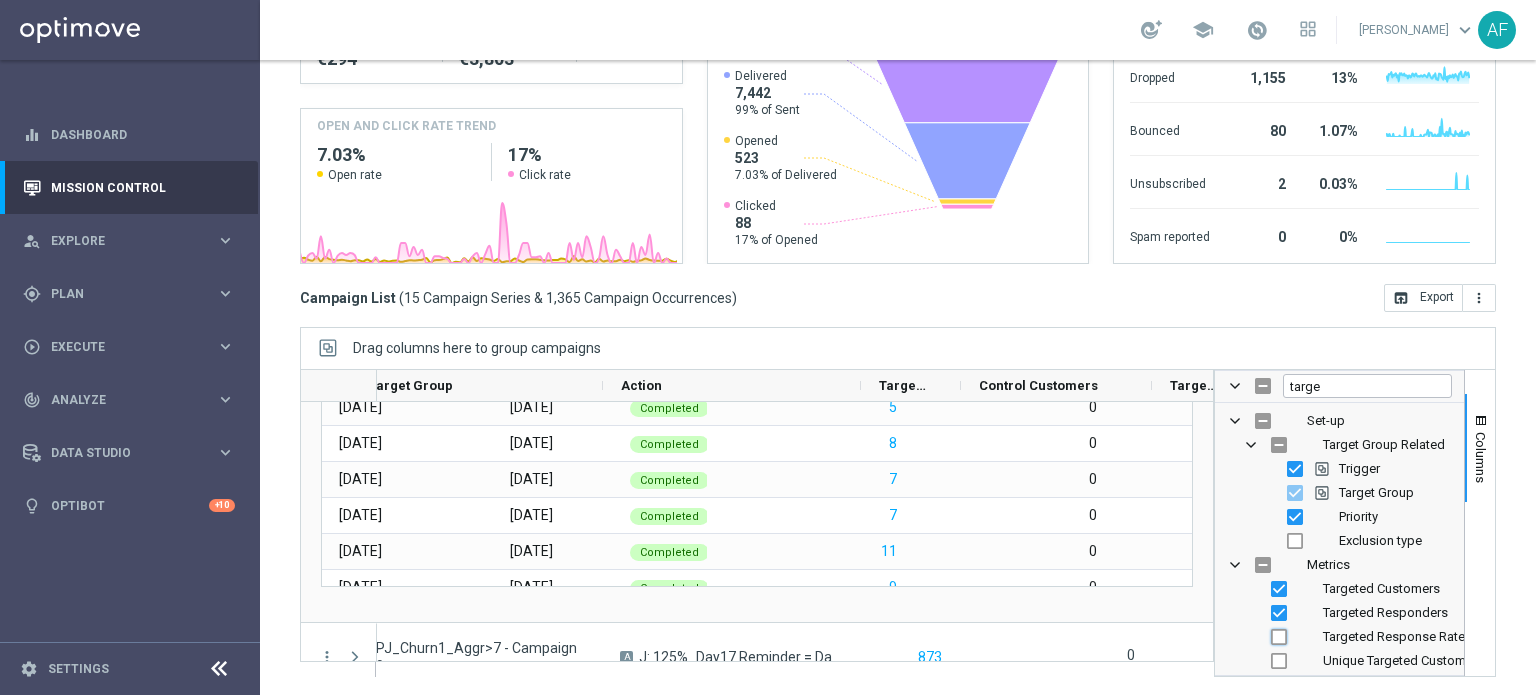 click at bounding box center [1279, 637] 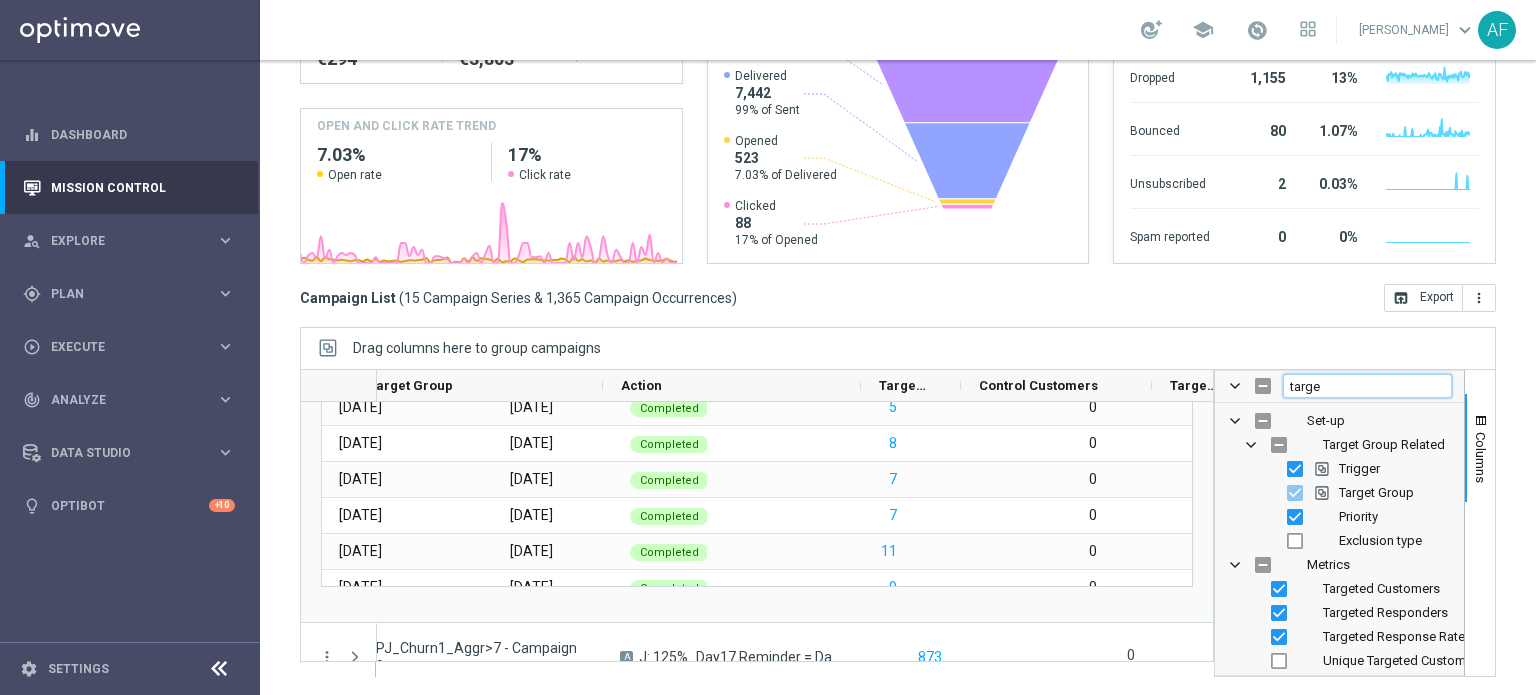 click on "targe" at bounding box center [1367, 386] 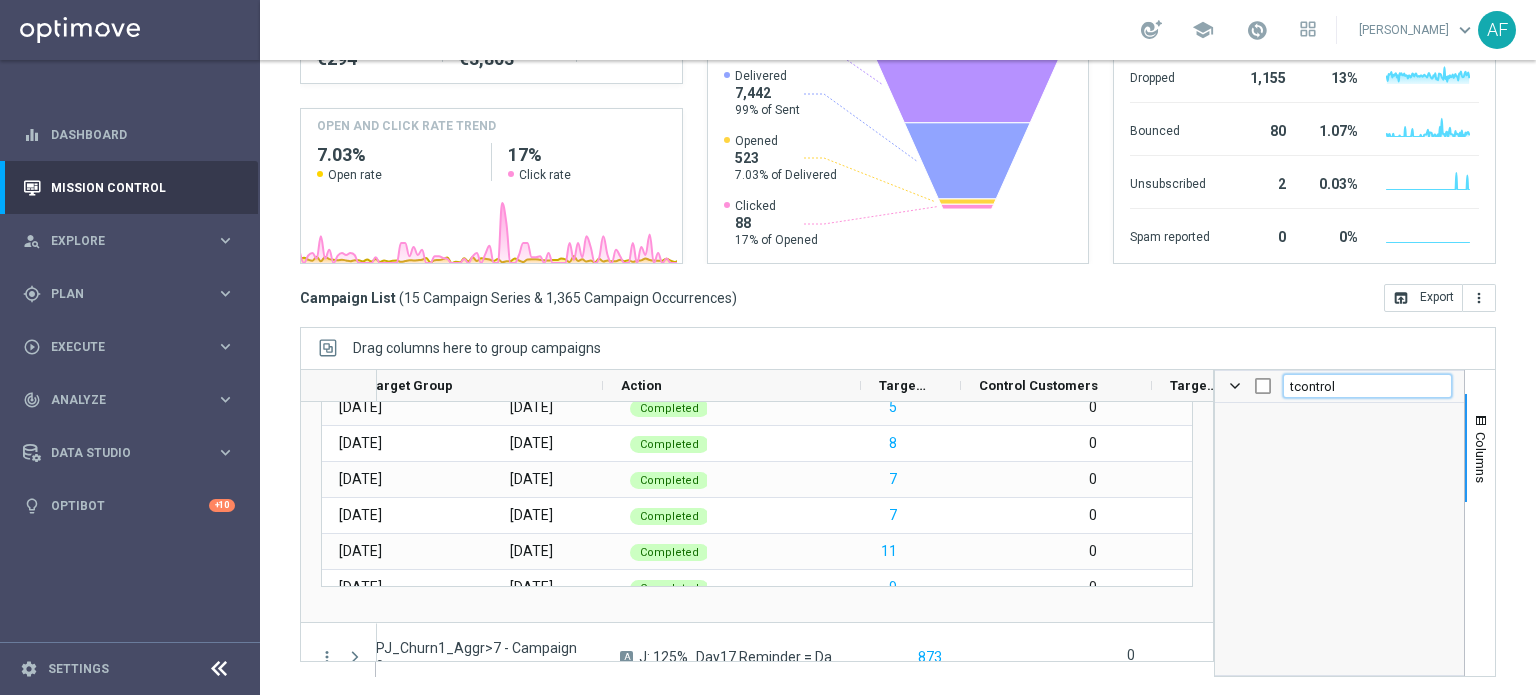 click on "tcontrol" at bounding box center (1367, 386) 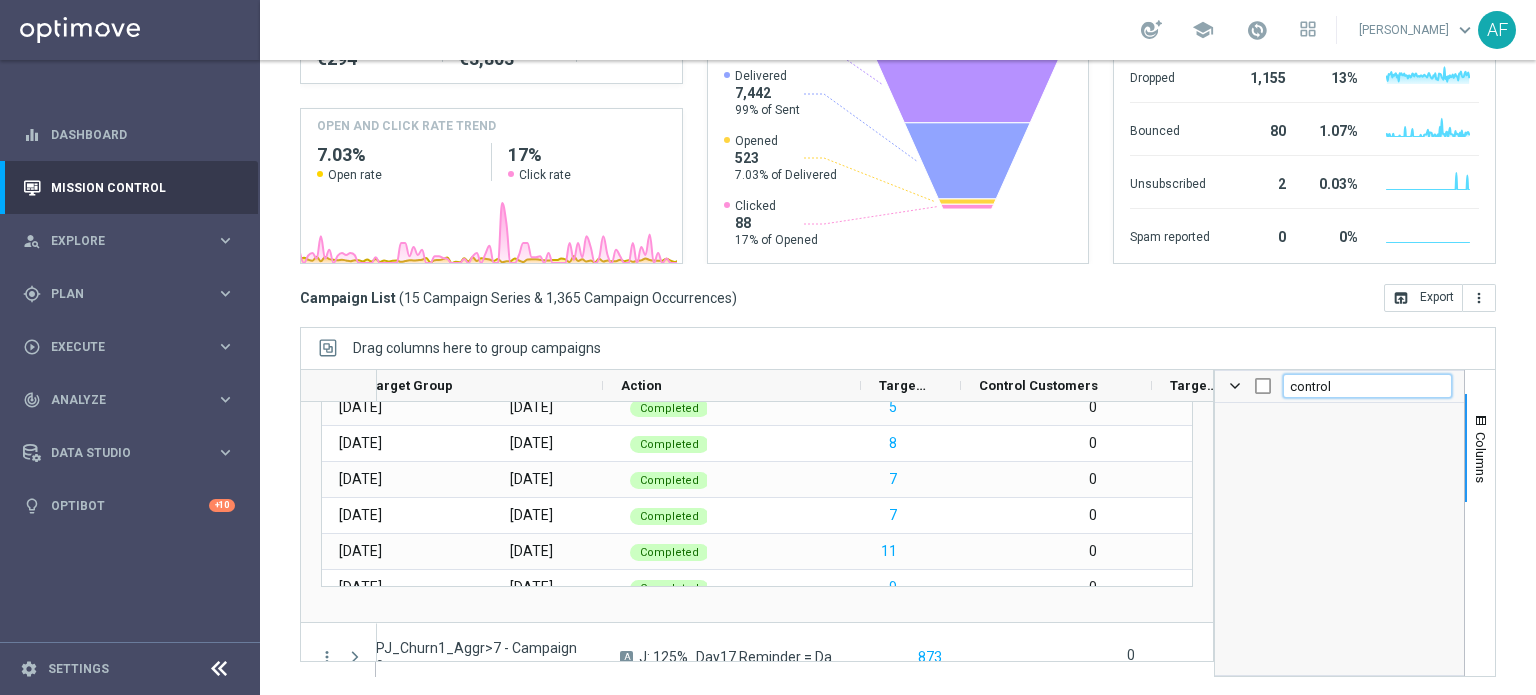 checkbox on "false" 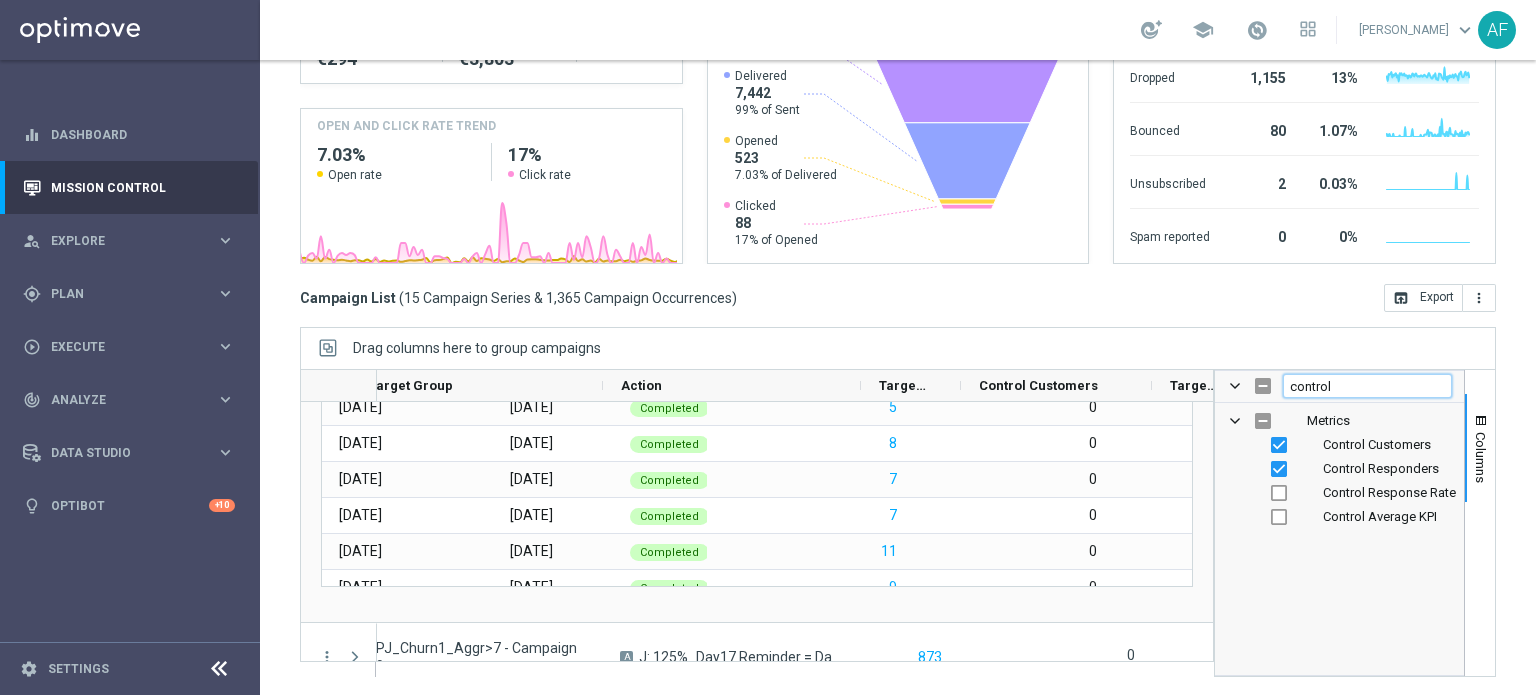 type on "control" 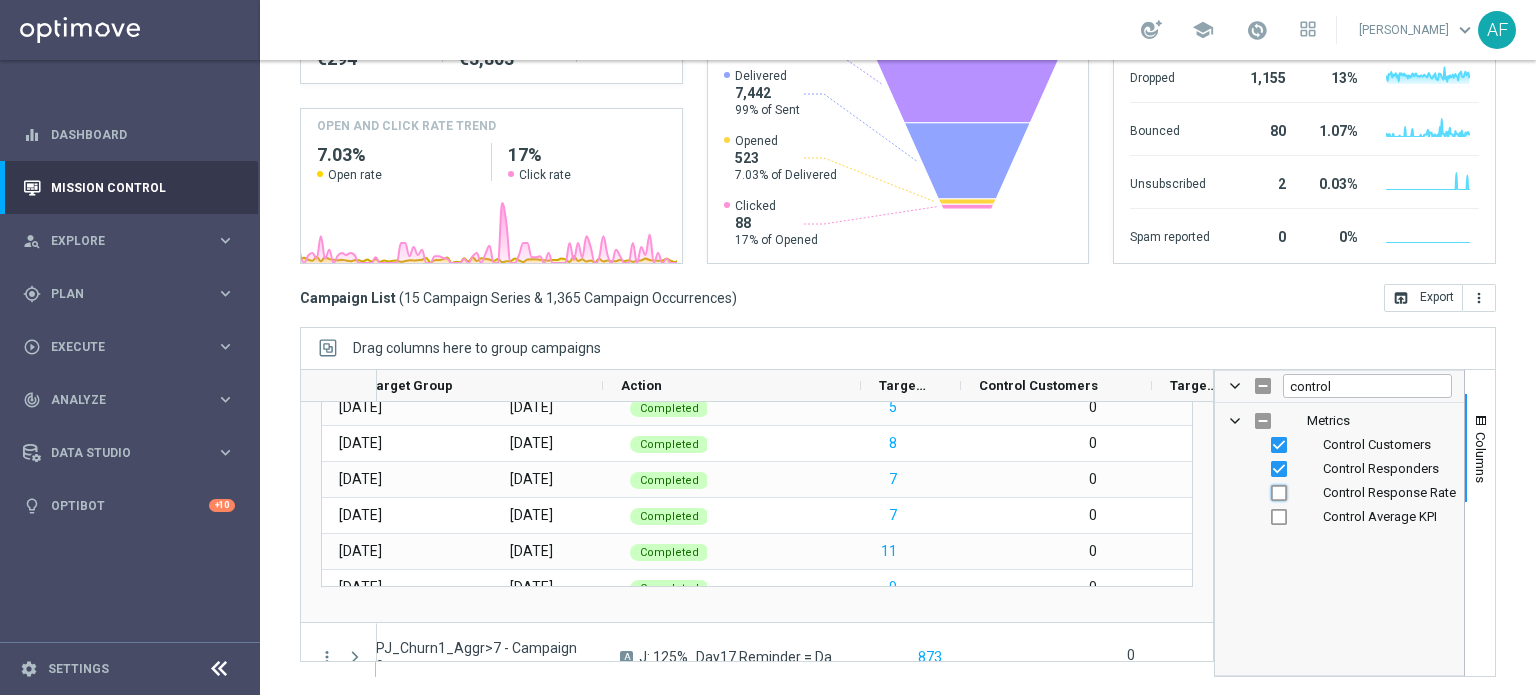 click at bounding box center (1279, 493) 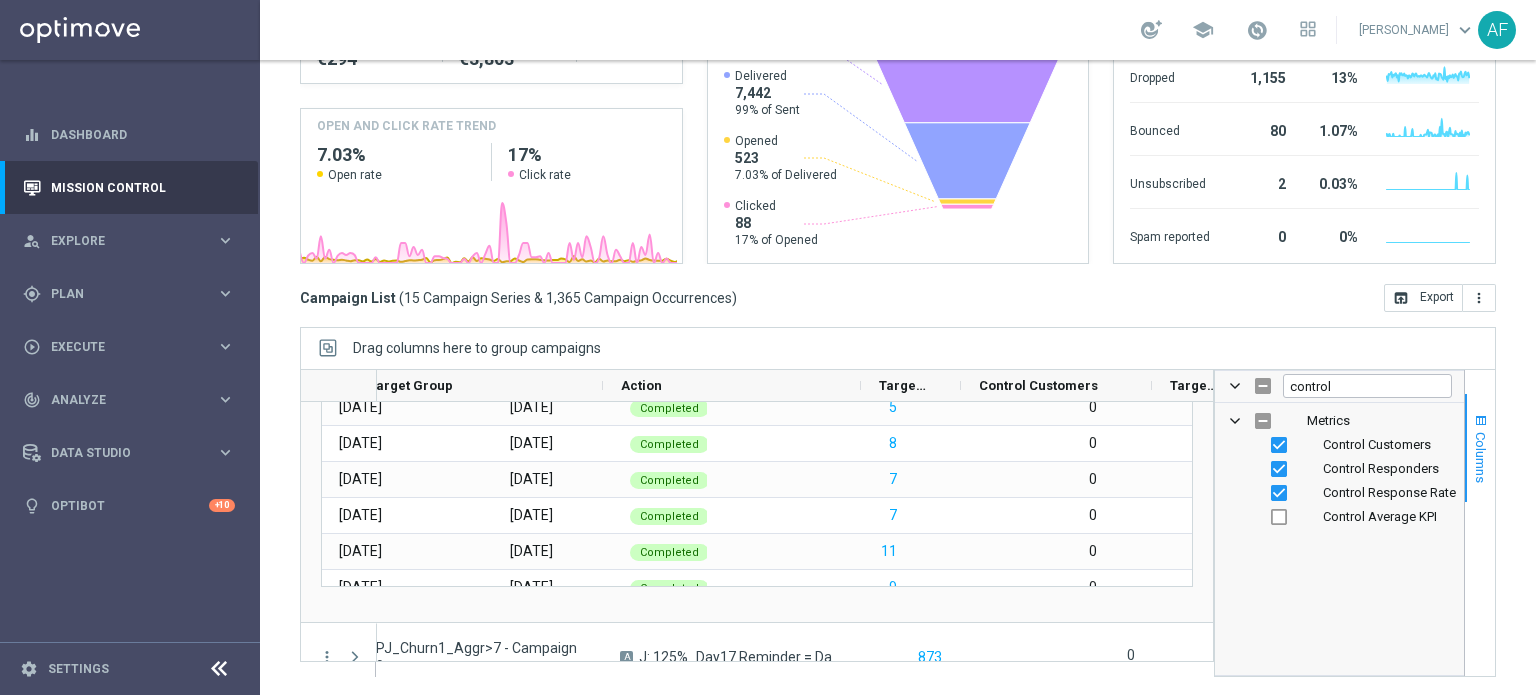 click on "Columns" at bounding box center (1481, 457) 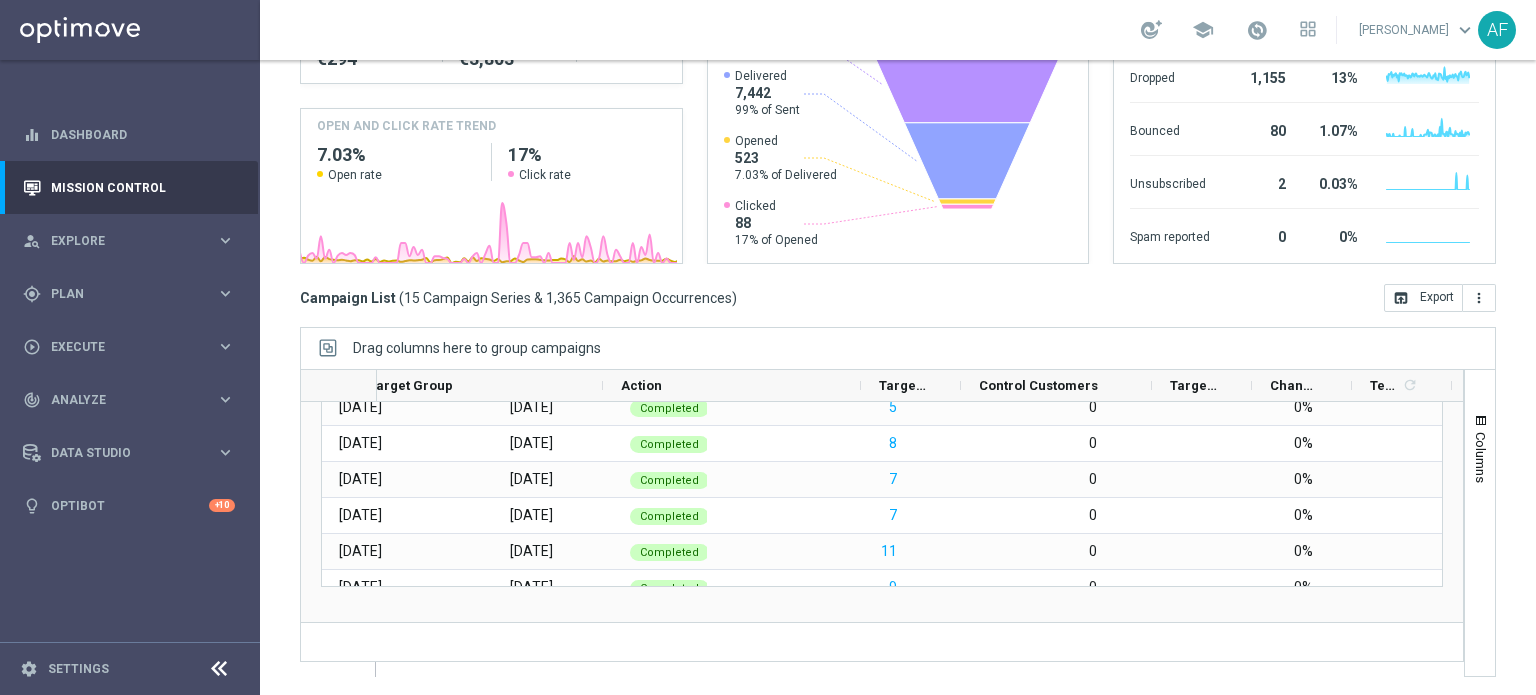 scroll, scrollTop: 0, scrollLeft: 0, axis: both 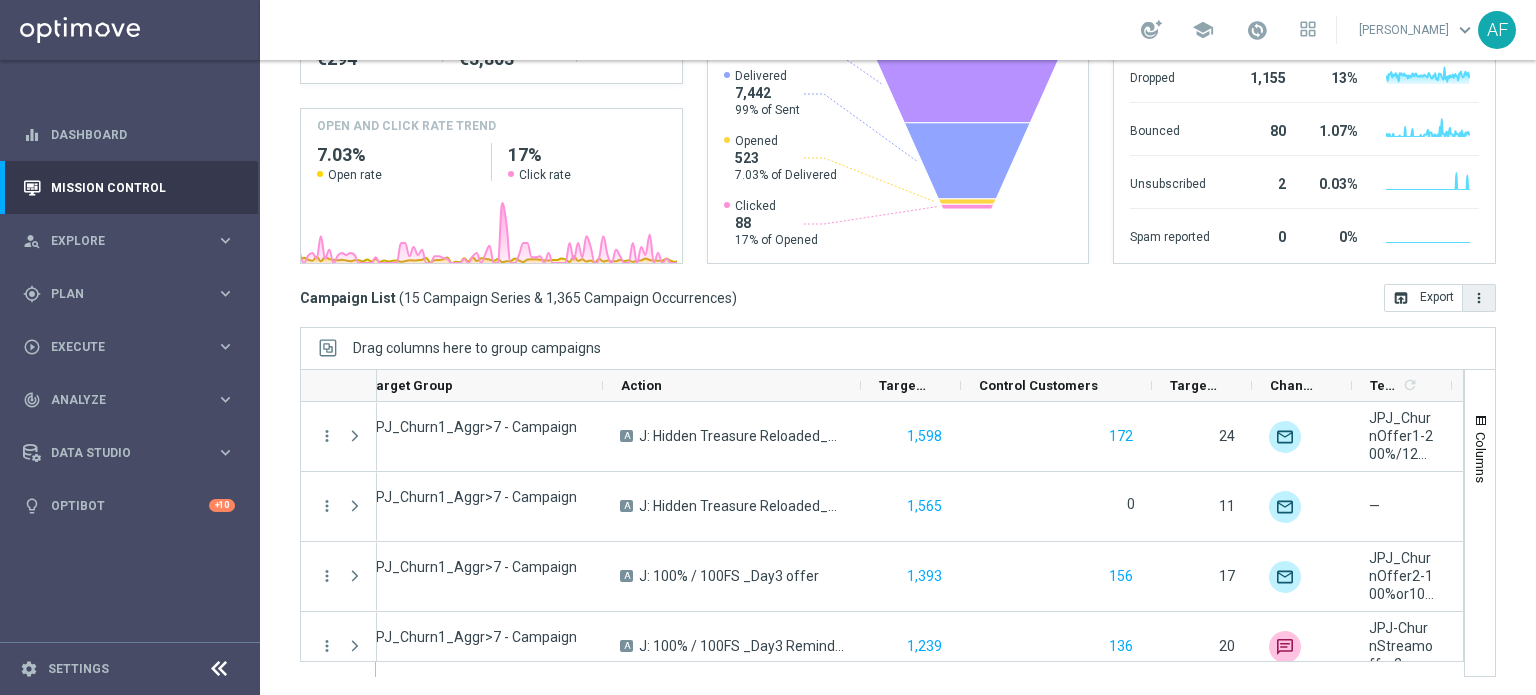 click on "more_vert" 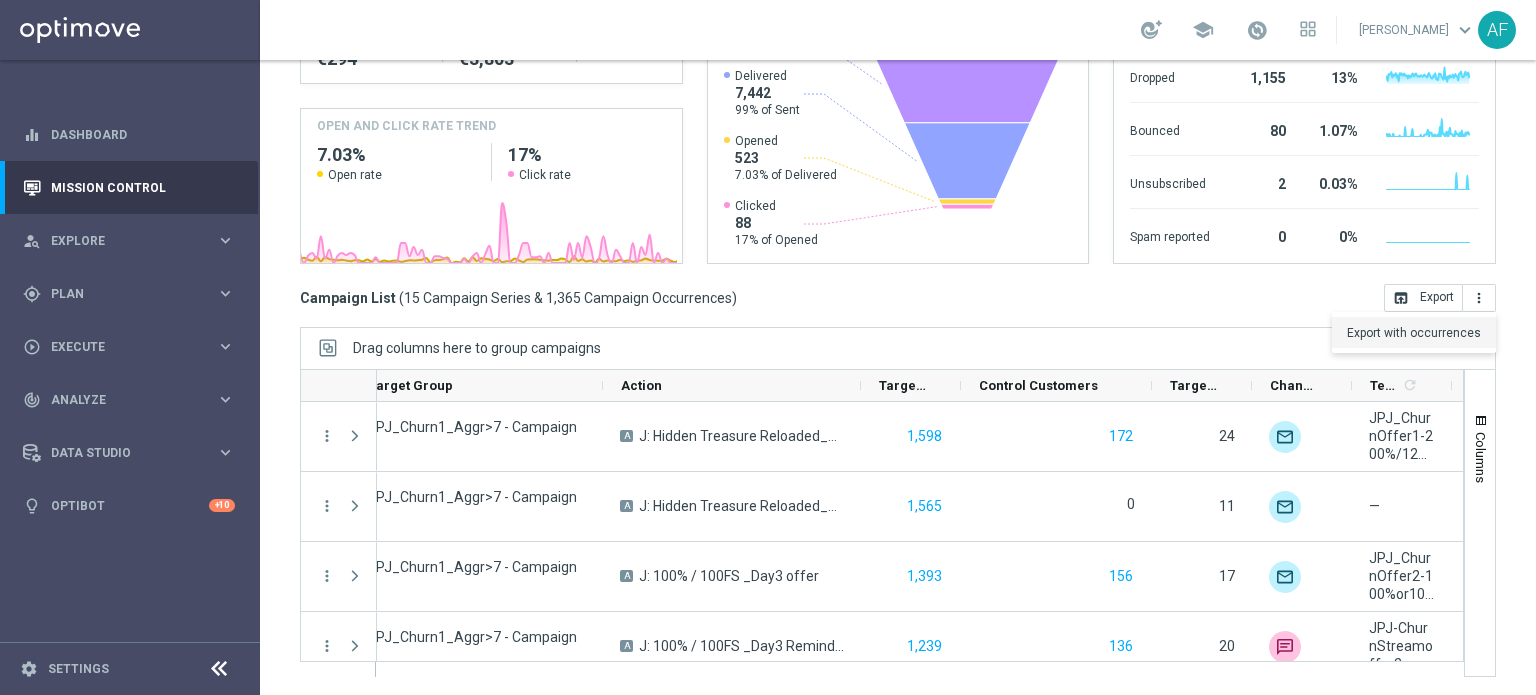 click on "Export with occurrences" 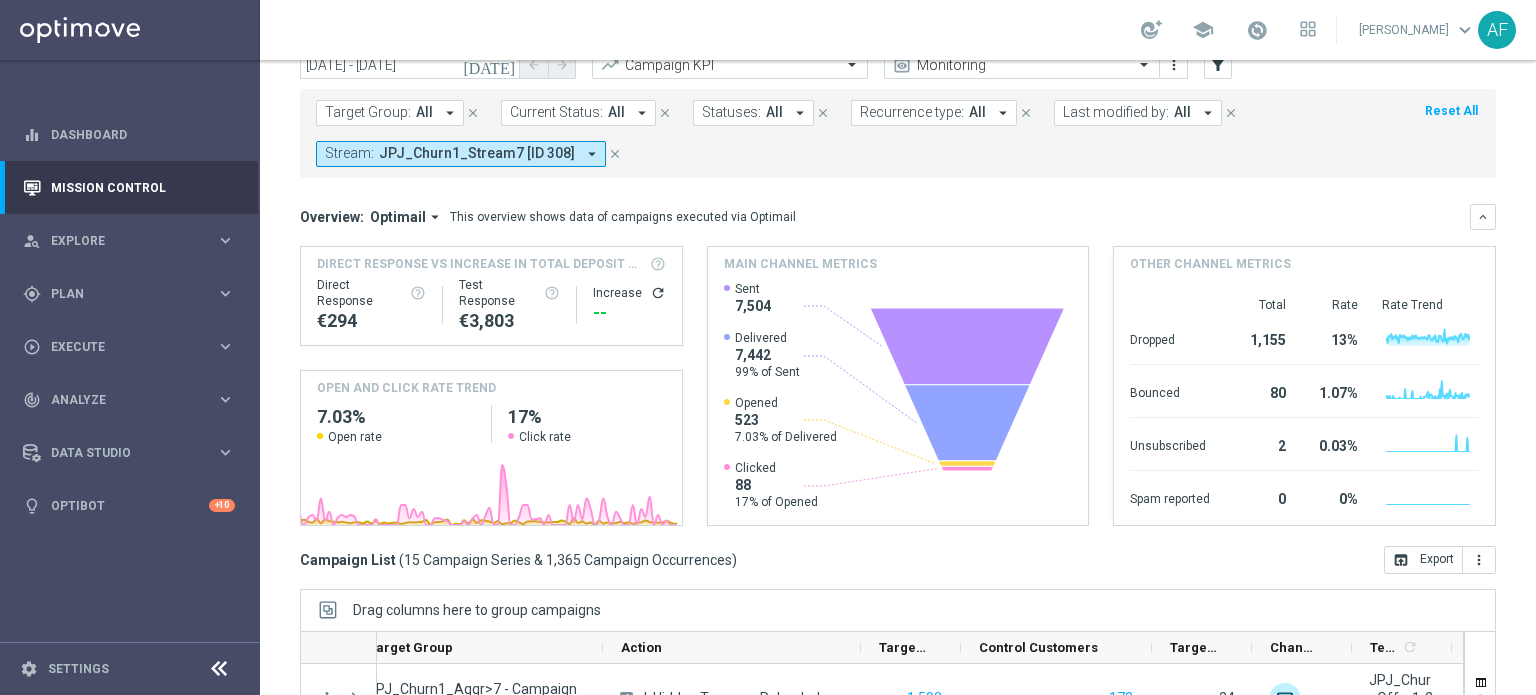 scroll, scrollTop: 300, scrollLeft: 0, axis: vertical 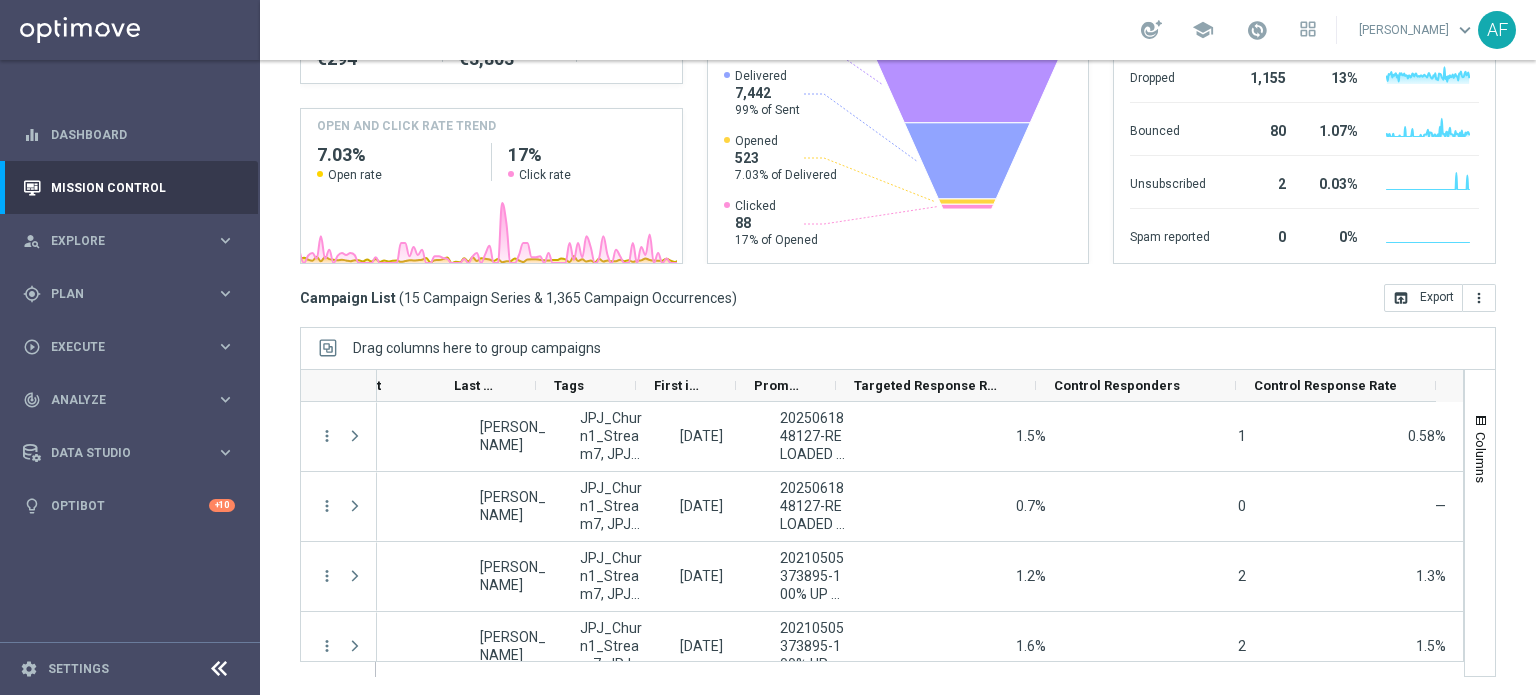 click on "Columns" at bounding box center (1481, 457) 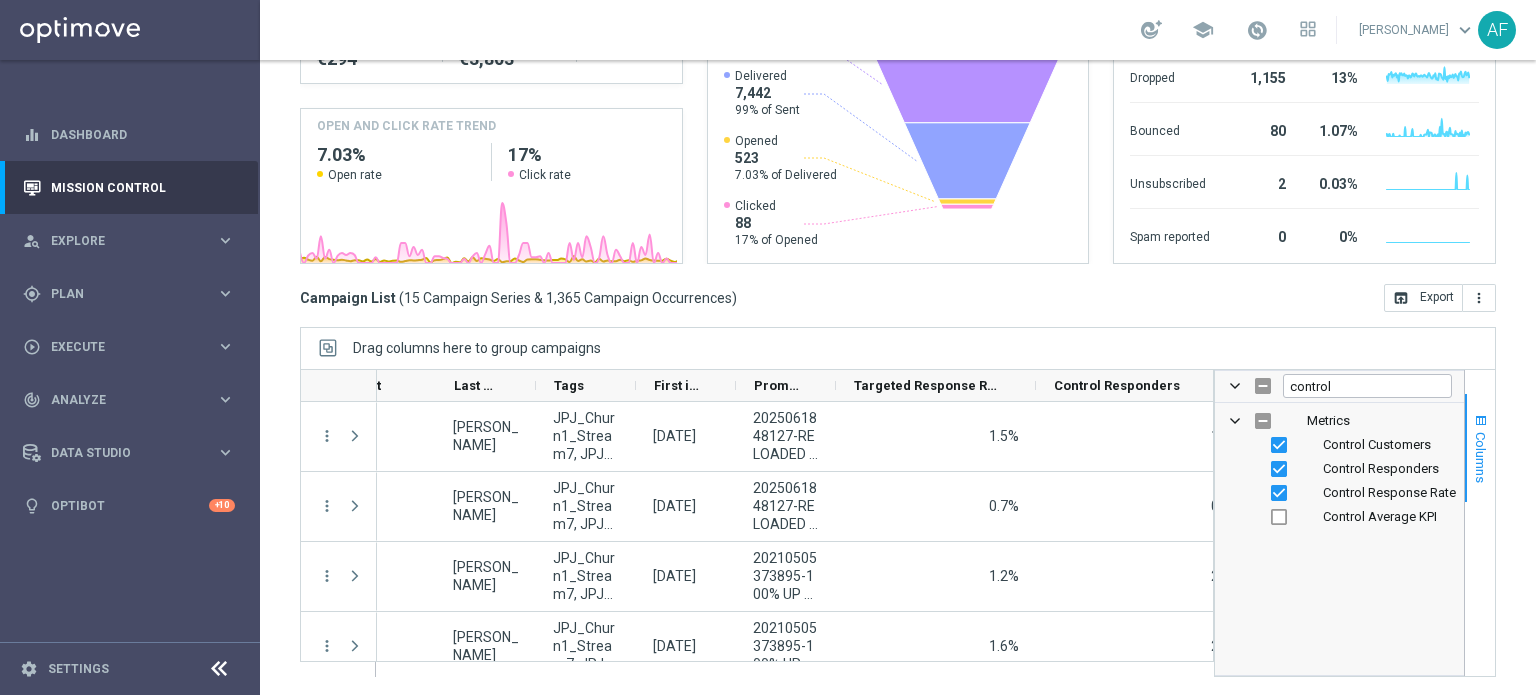 click on "Columns" at bounding box center (1481, 457) 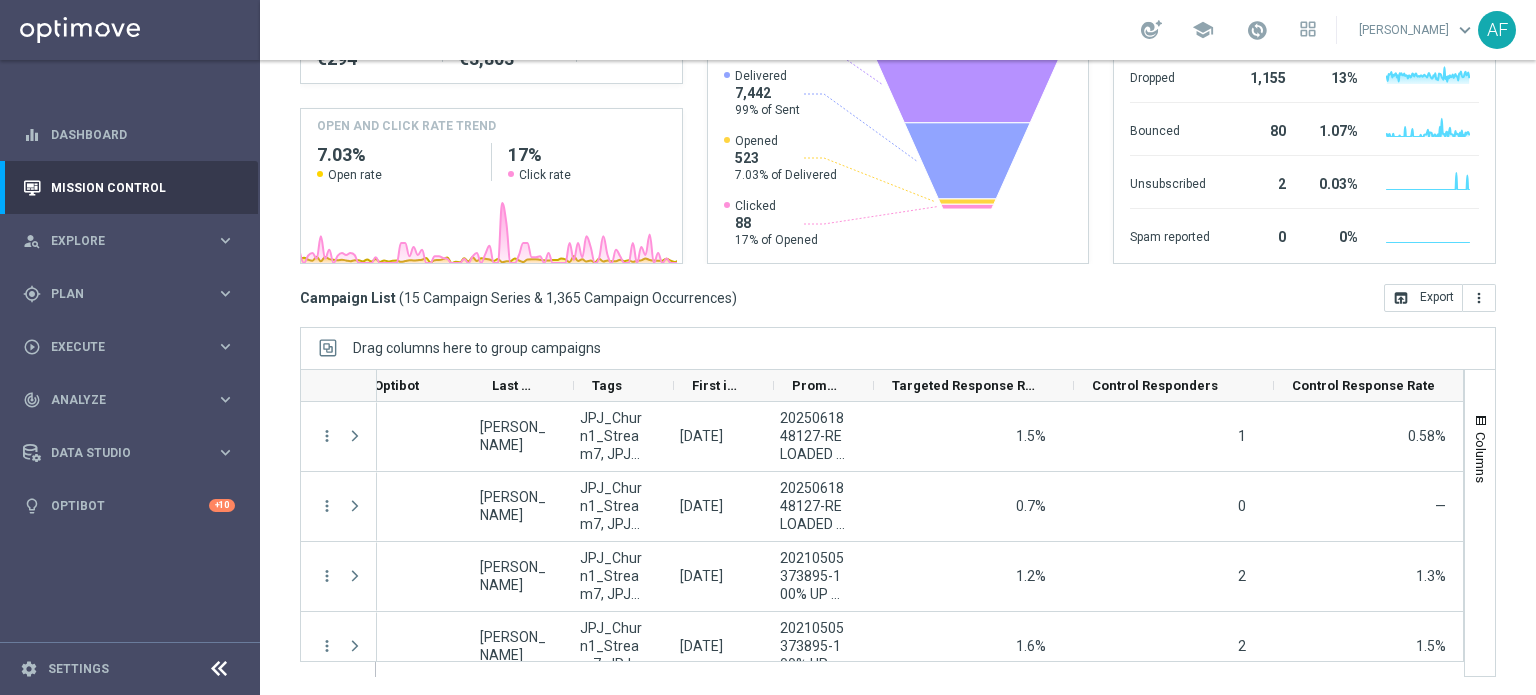 scroll, scrollTop: 0, scrollLeft: 1629, axis: horizontal 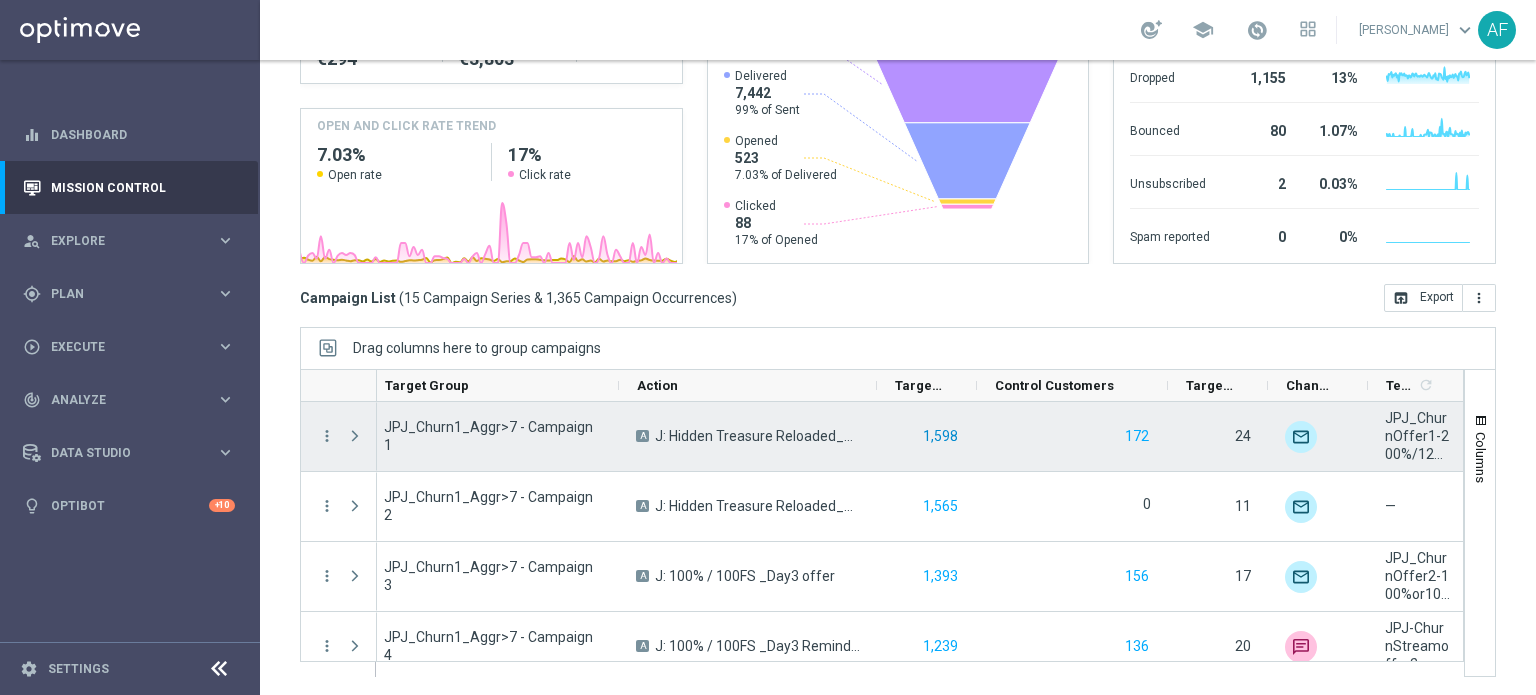 click on "1,598" at bounding box center [940, 436] 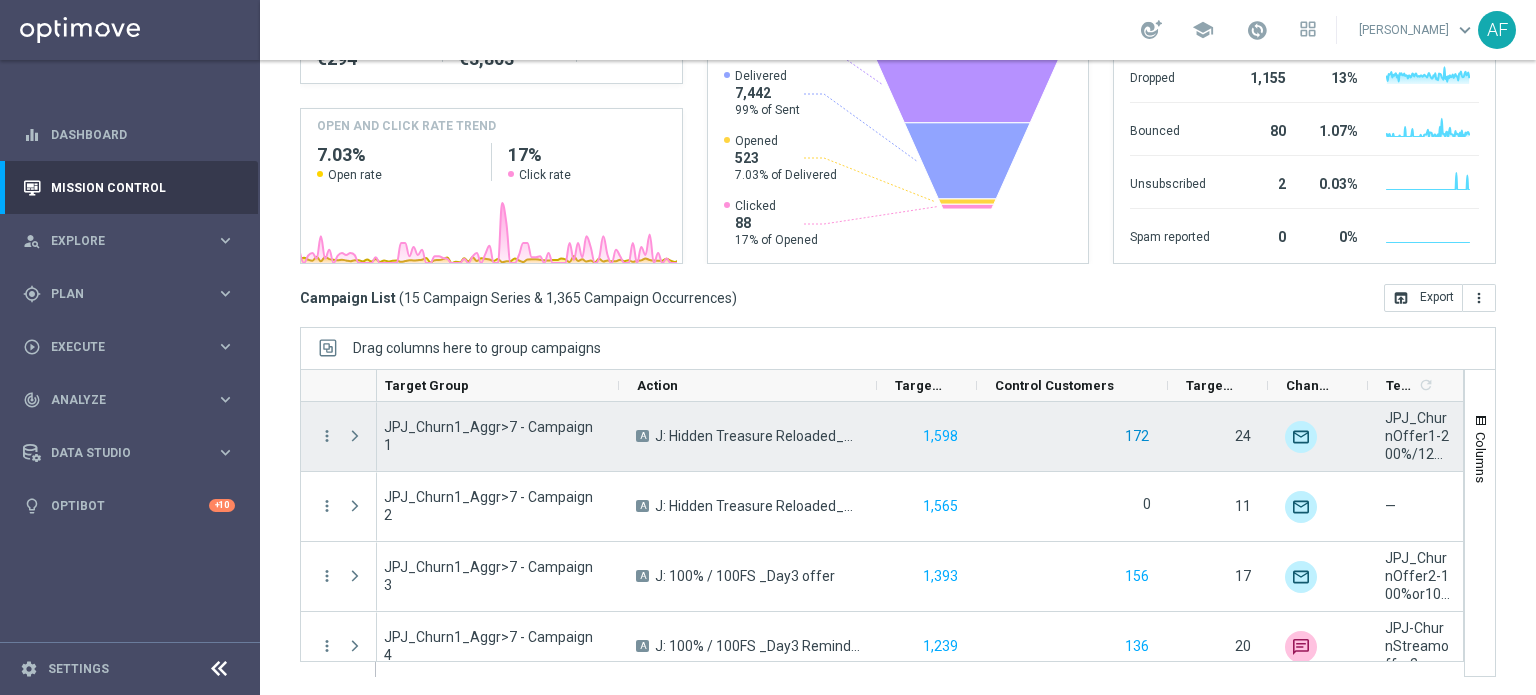 click on "172" at bounding box center [1137, 436] 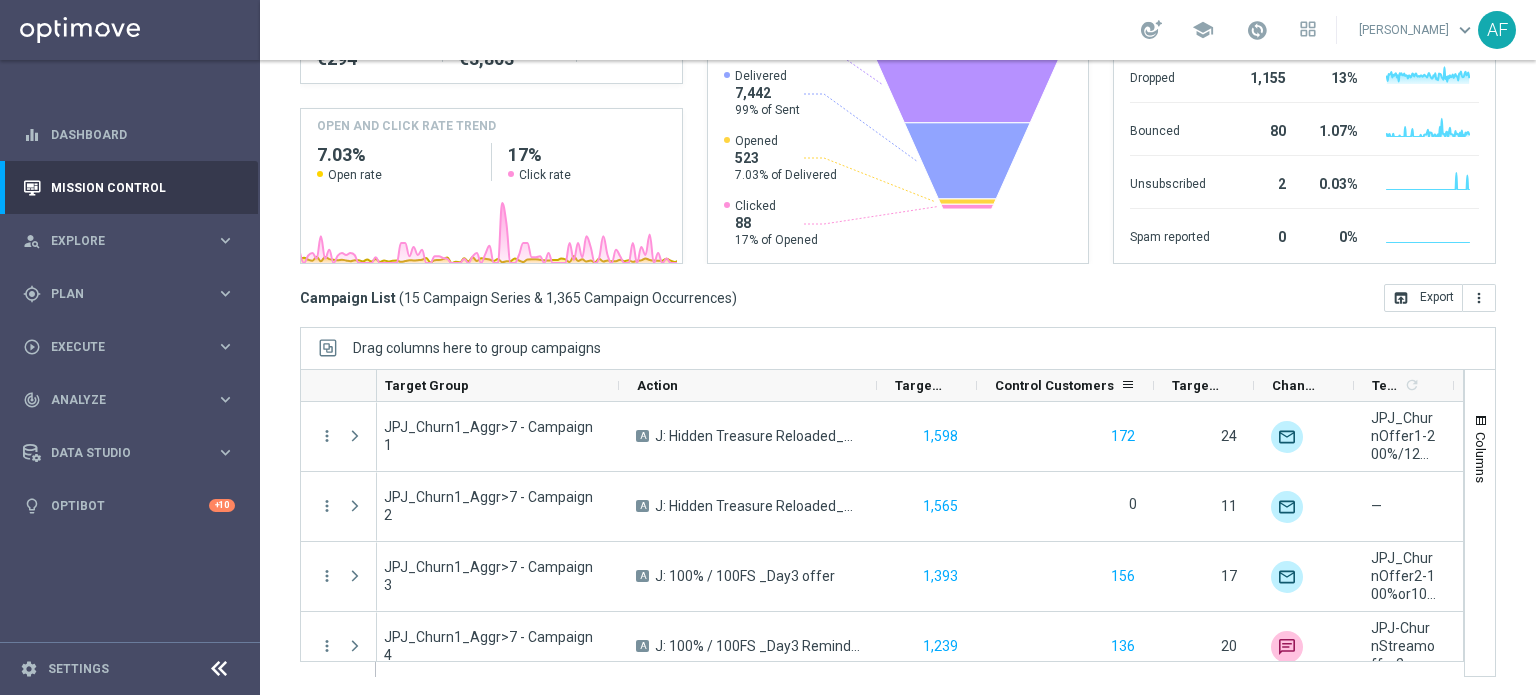 drag, startPoint x: 1166, startPoint y: 391, endPoint x: 1152, endPoint y: 398, distance: 15.652476 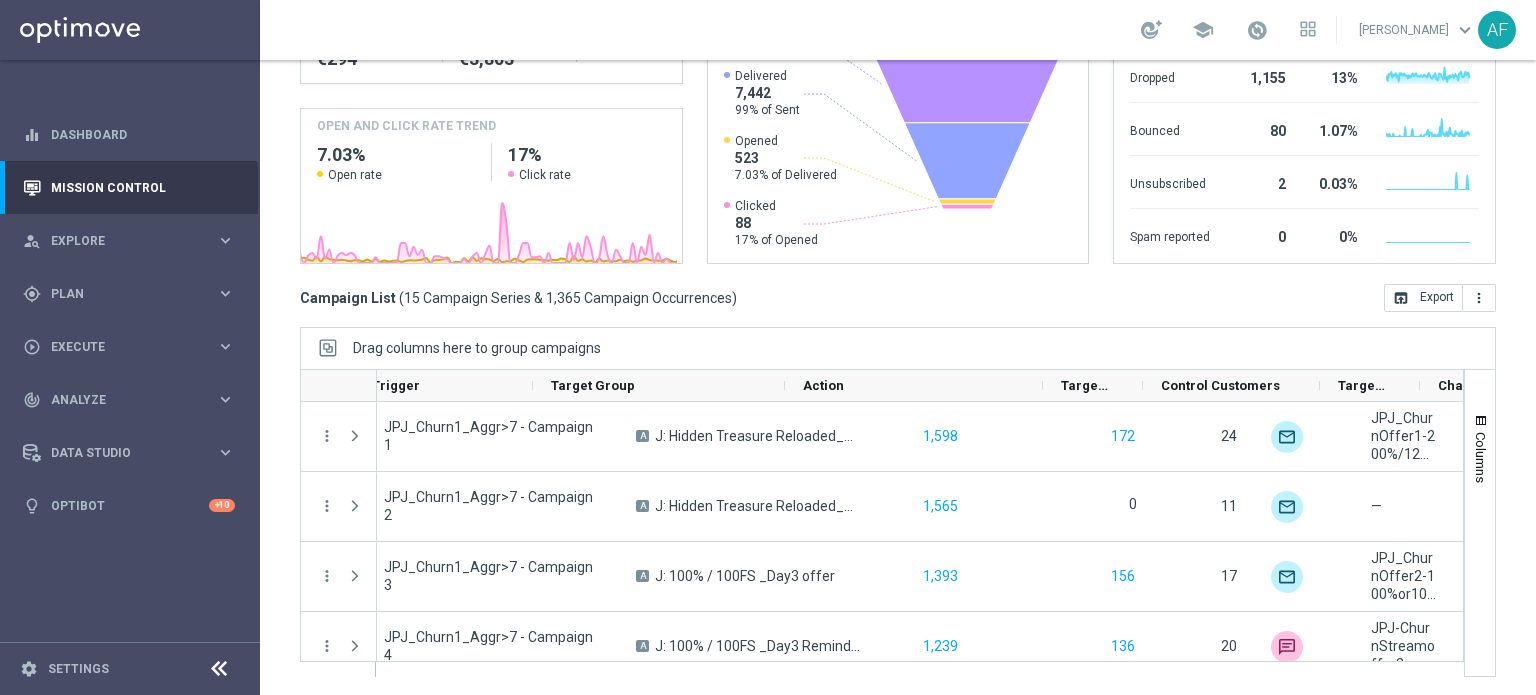 scroll, scrollTop: 0, scrollLeft: 257, axis: horizontal 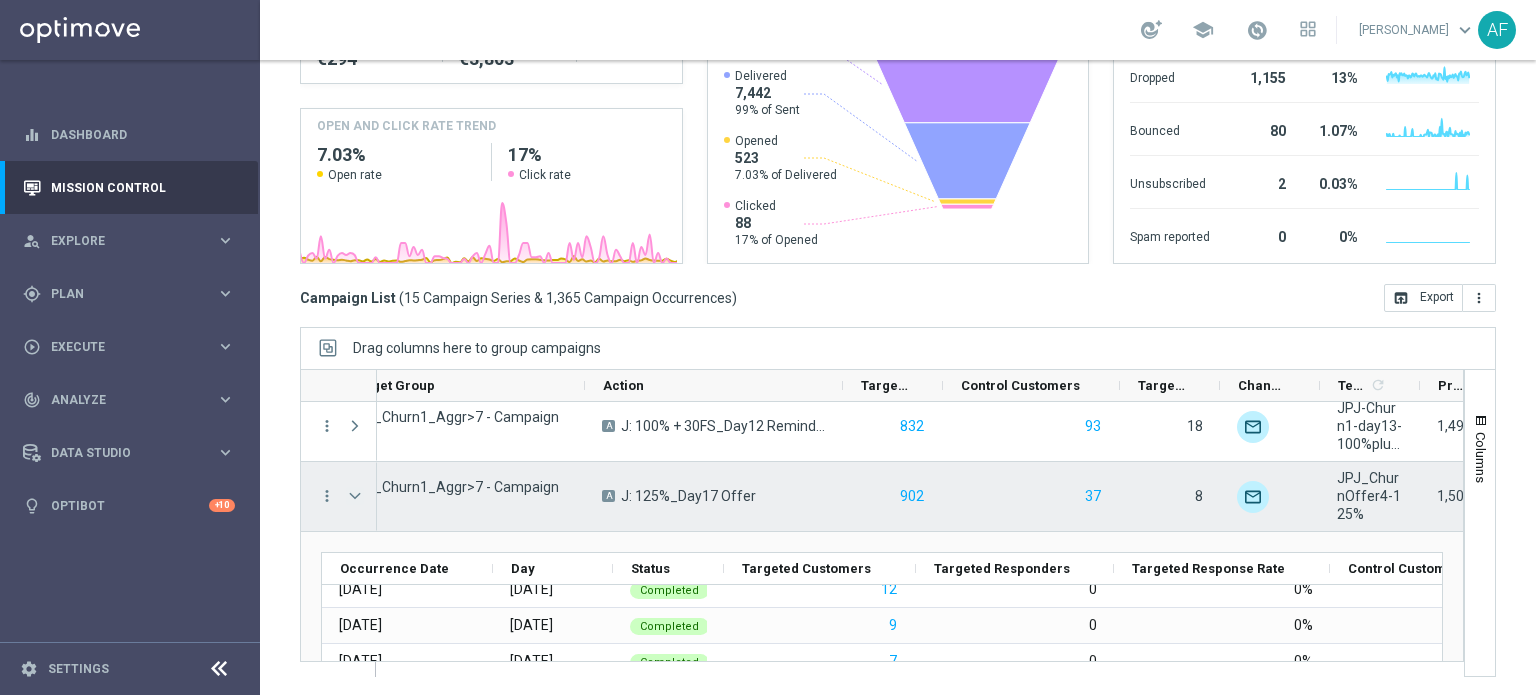 click at bounding box center [355, 496] 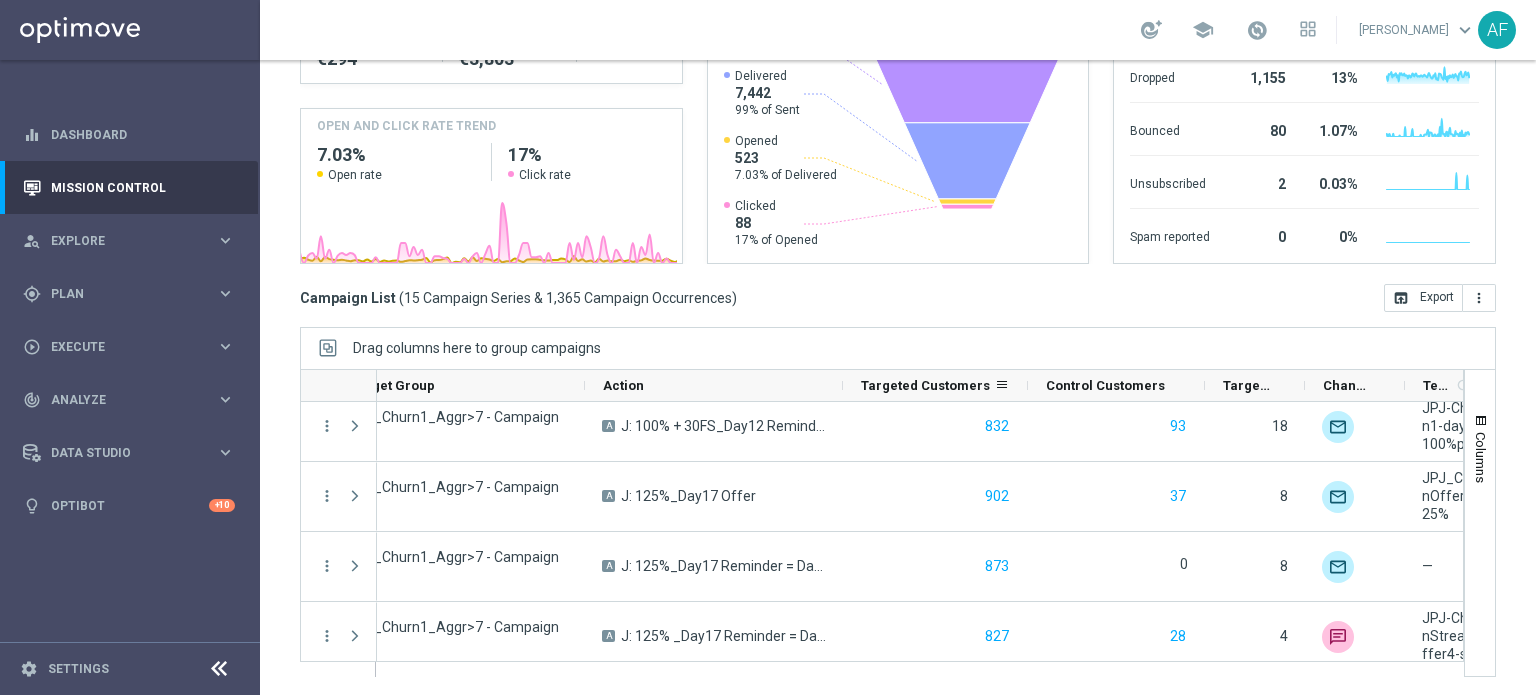 drag, startPoint x: 943, startPoint y: 387, endPoint x: 1027, endPoint y: 395, distance: 84.38009 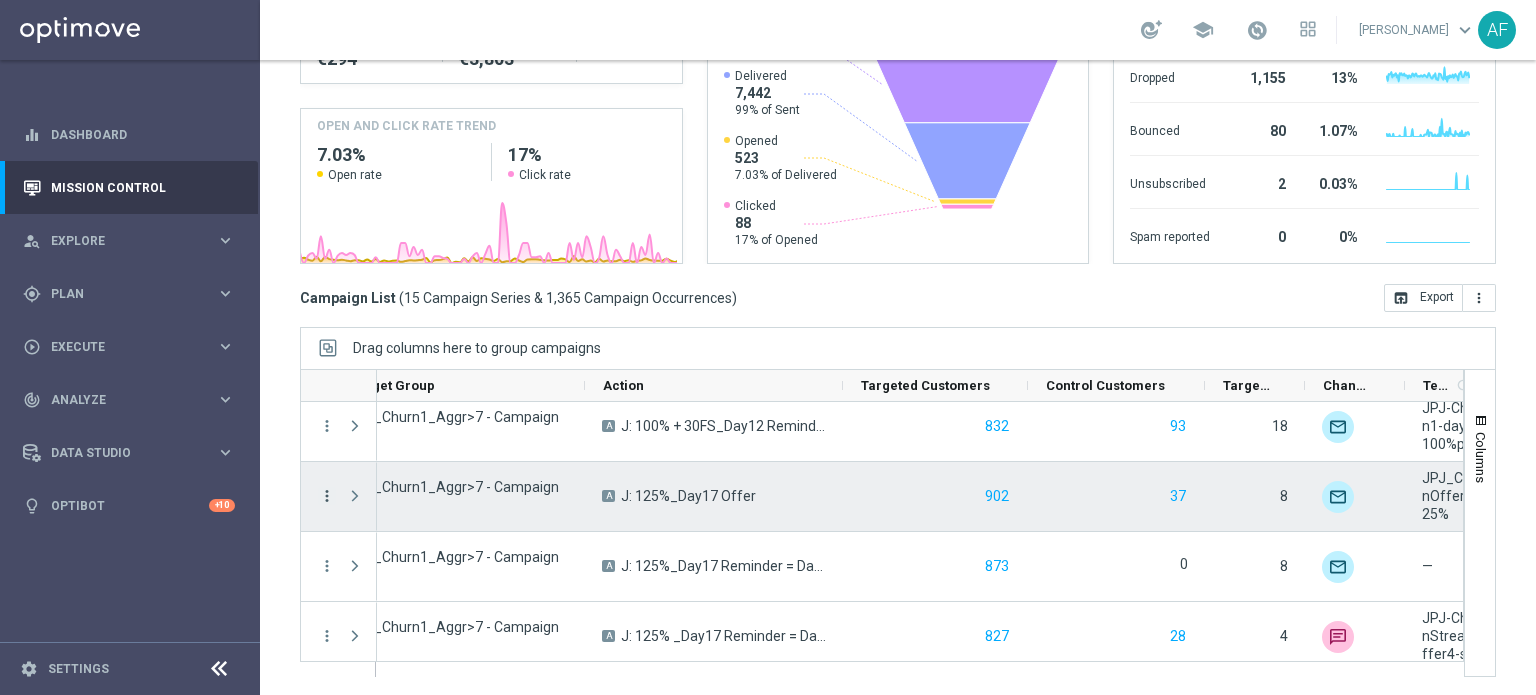 click on "more_vert" at bounding box center (327, 496) 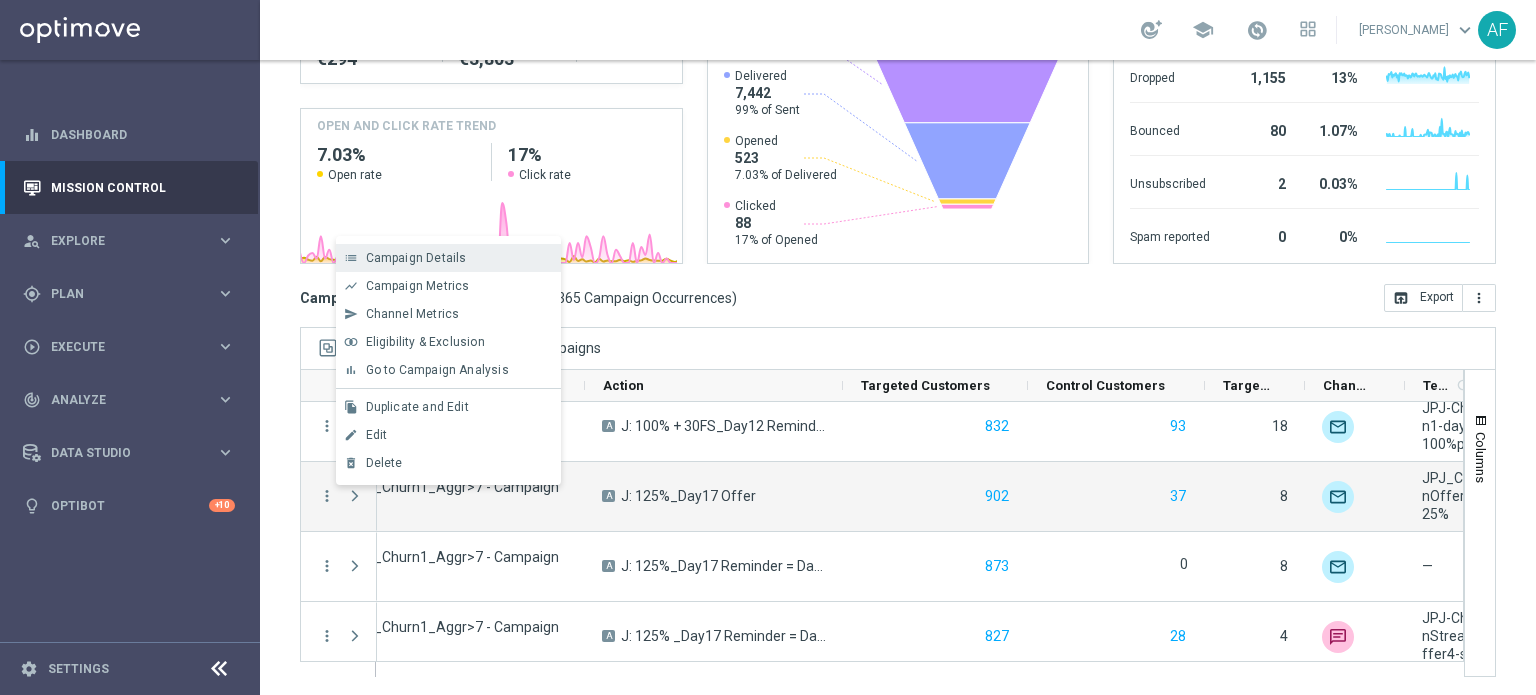click on "Campaign Details" at bounding box center (416, 258) 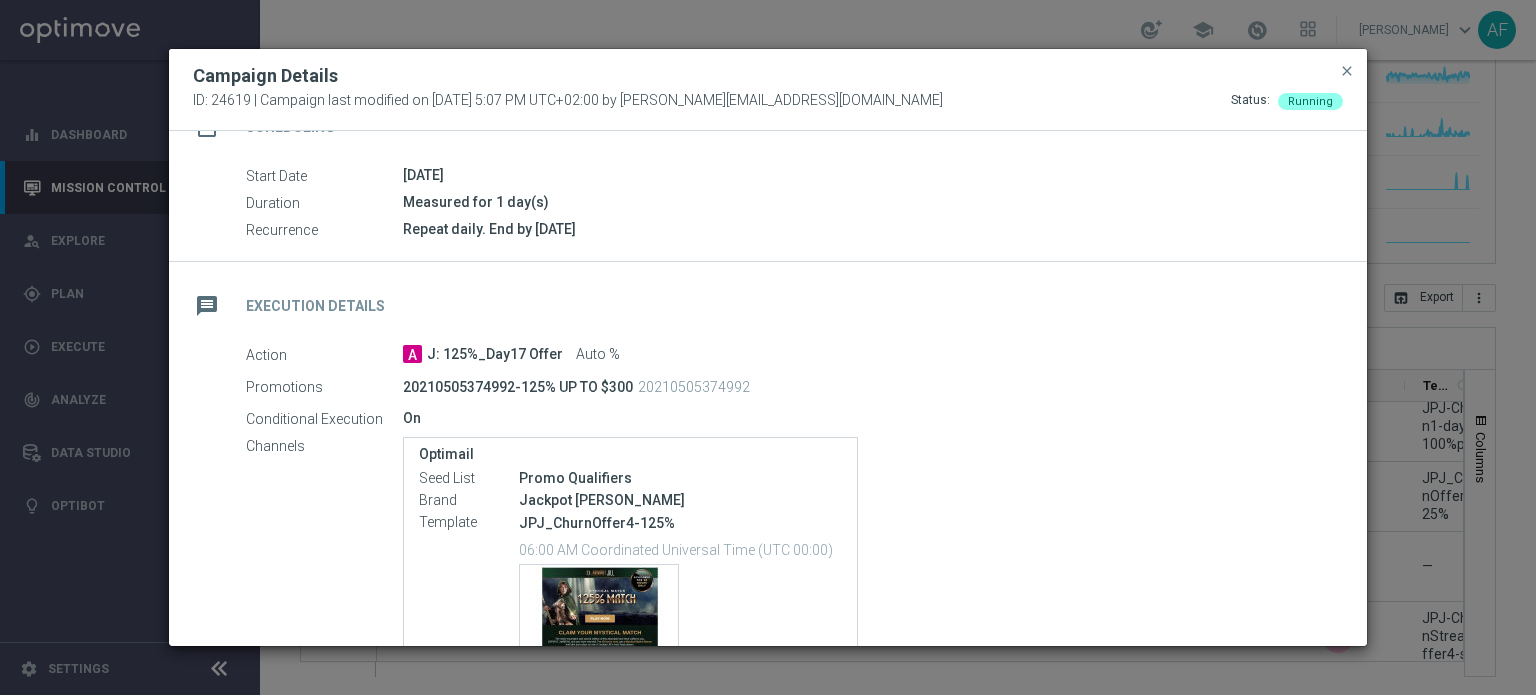 scroll, scrollTop: 0, scrollLeft: 0, axis: both 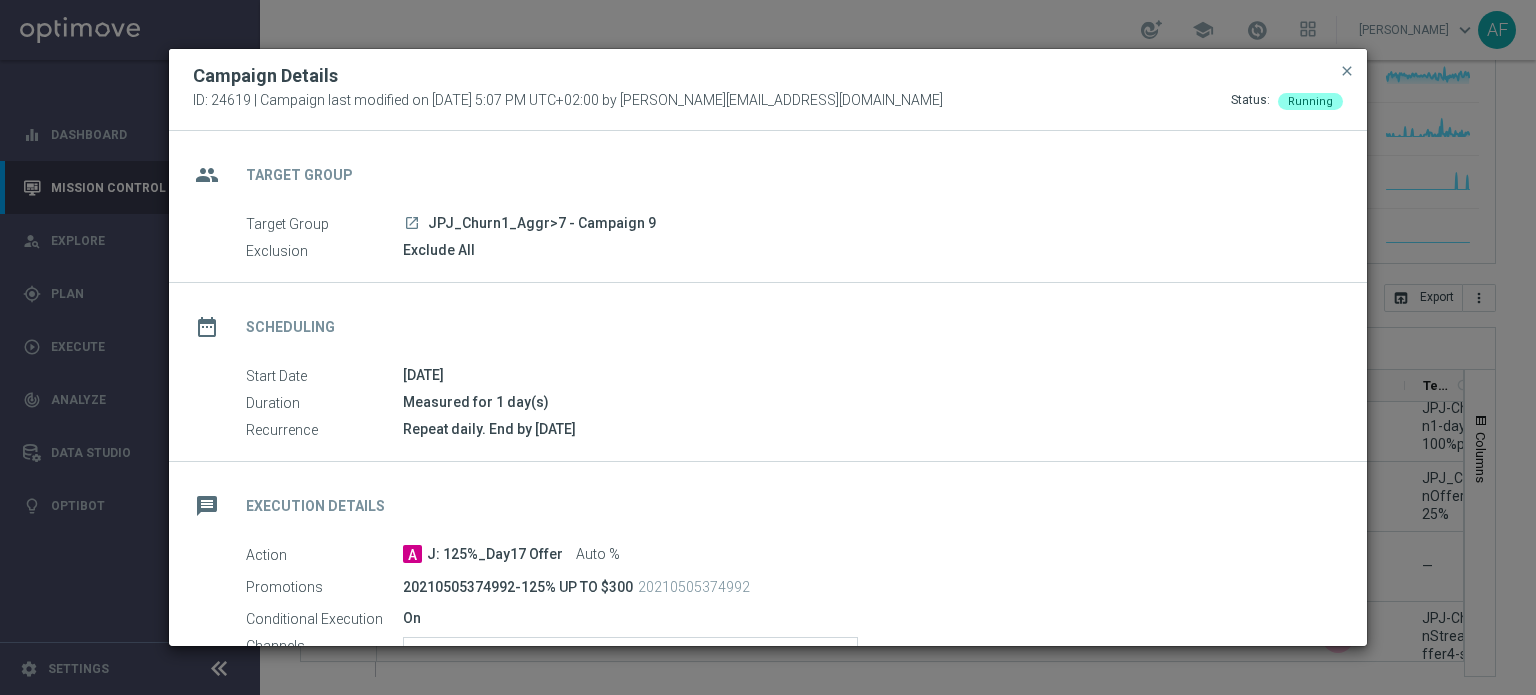 click on "launch" 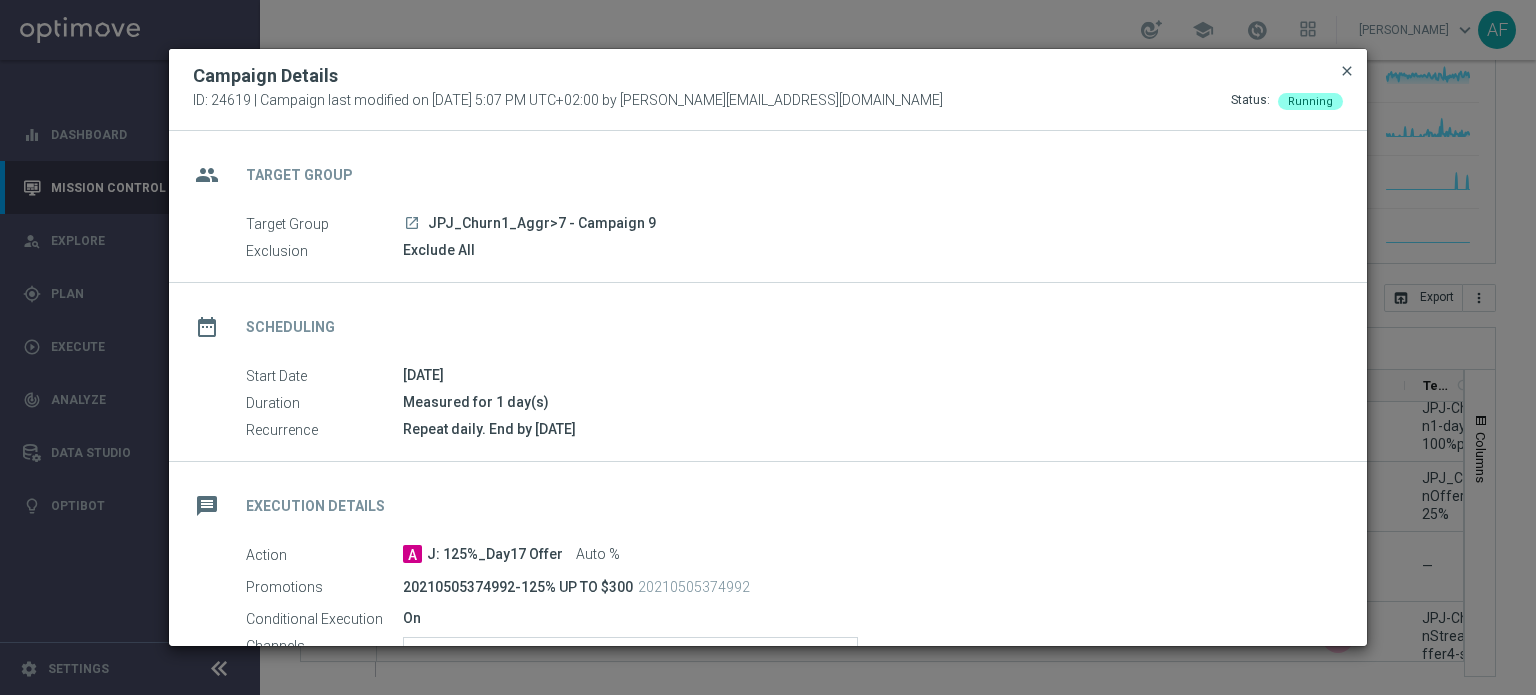 click on "close" 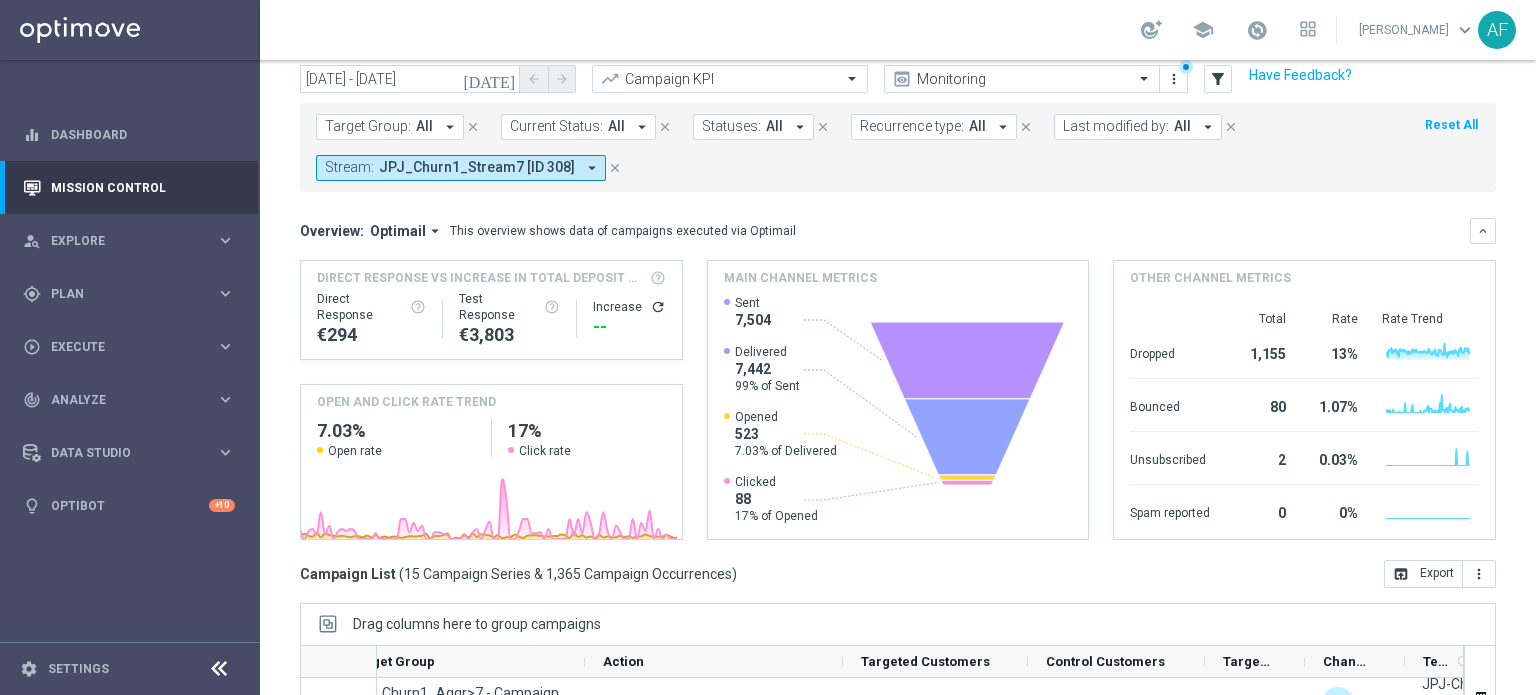 scroll, scrollTop: 0, scrollLeft: 0, axis: both 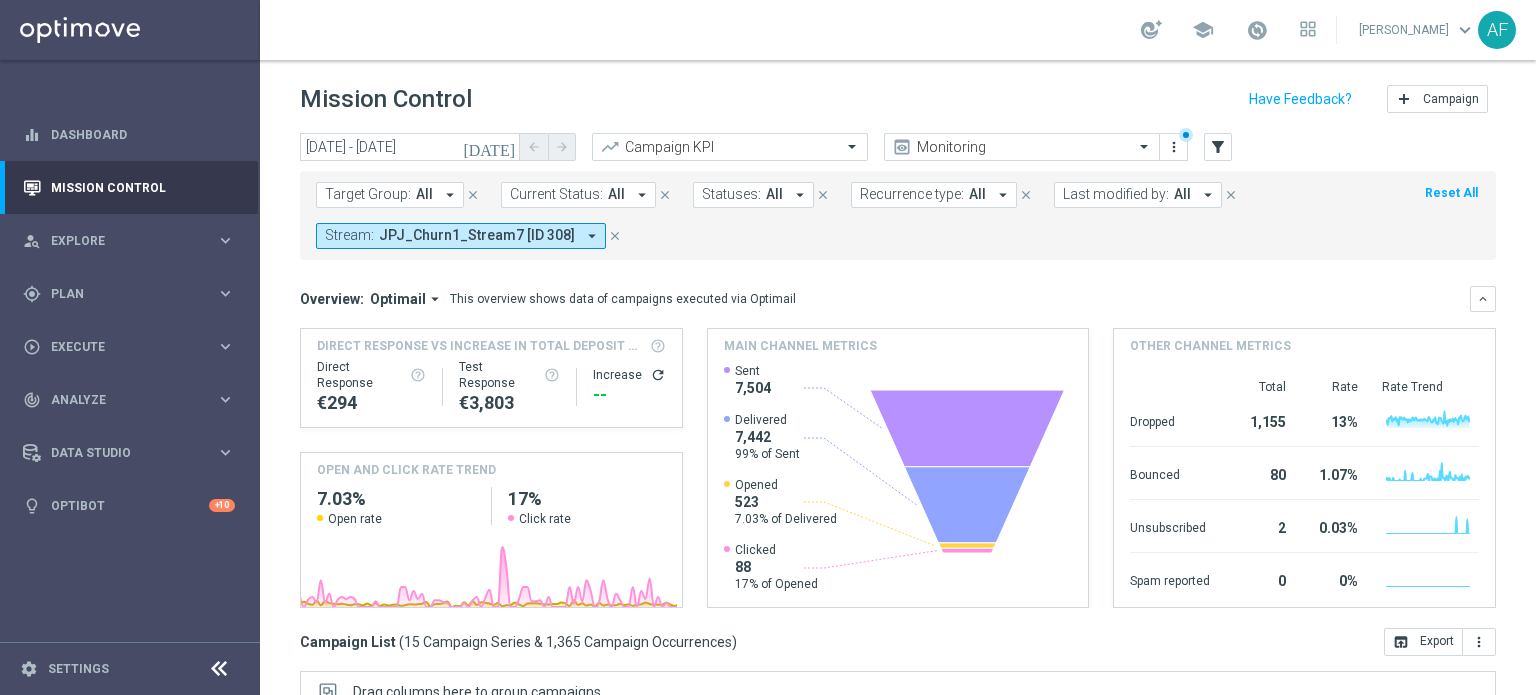 click on "today" 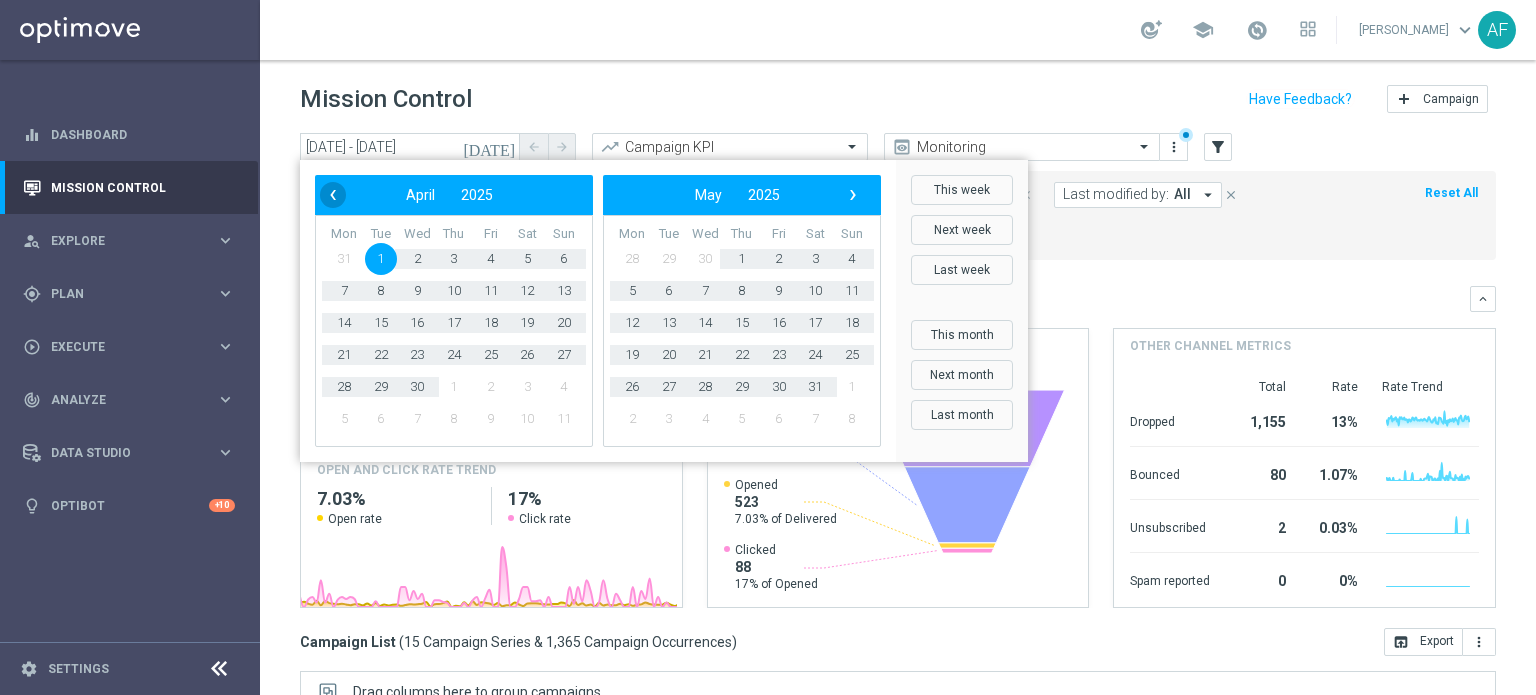 click on "‹" 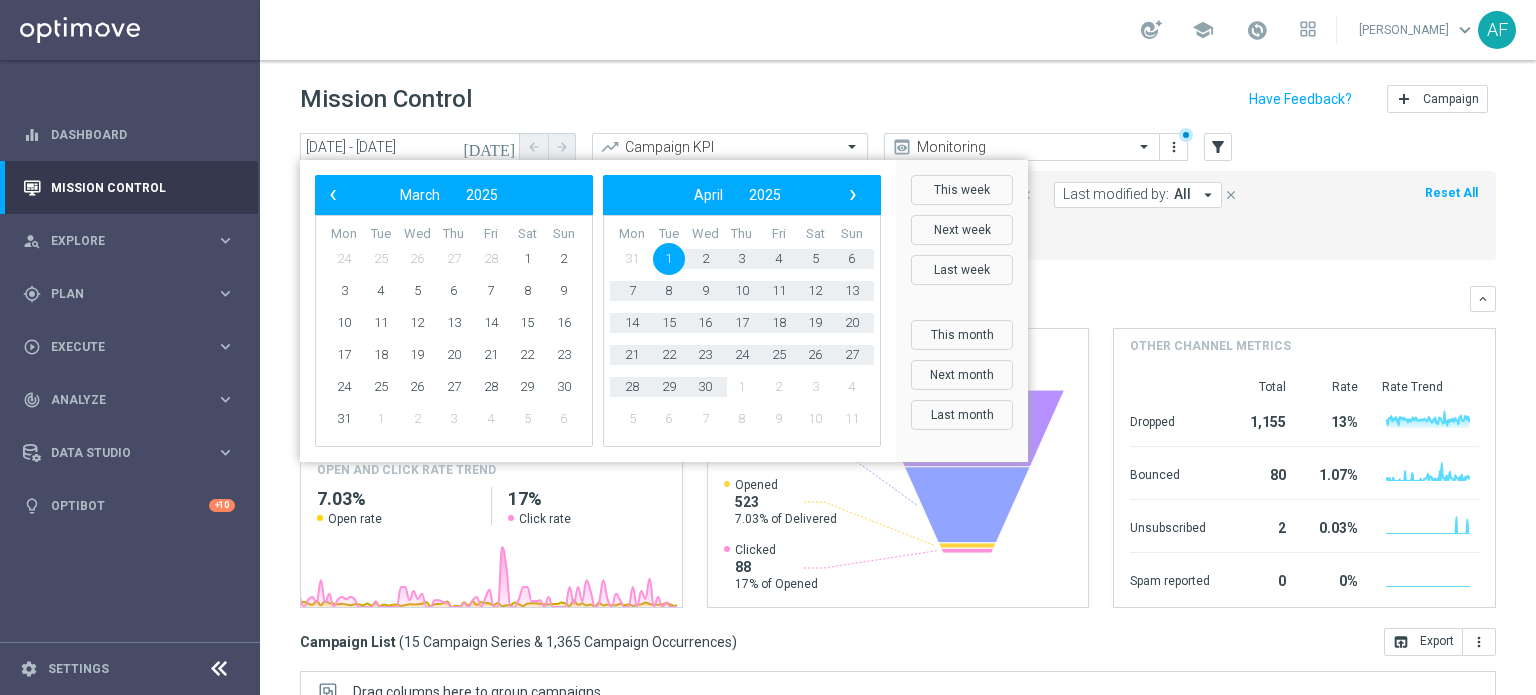 click on "‹" 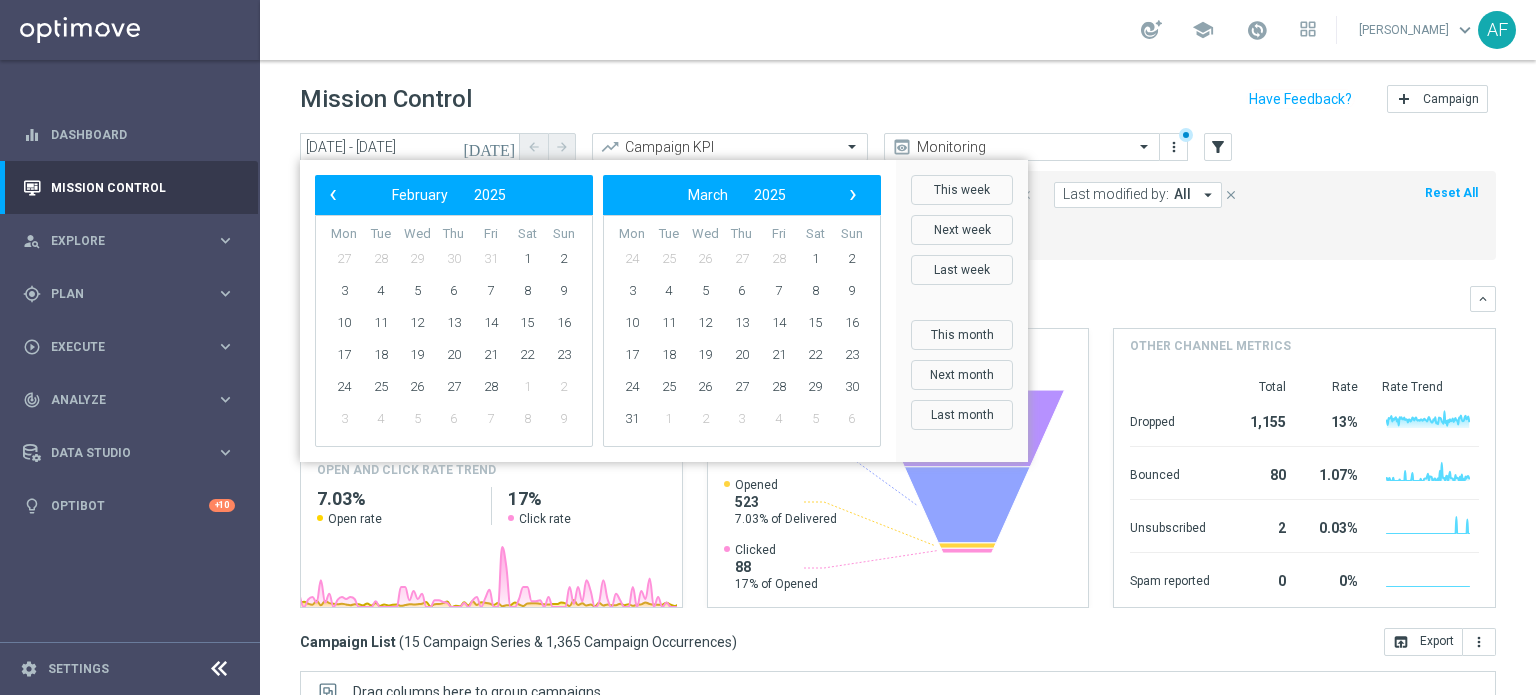 click on "‹" 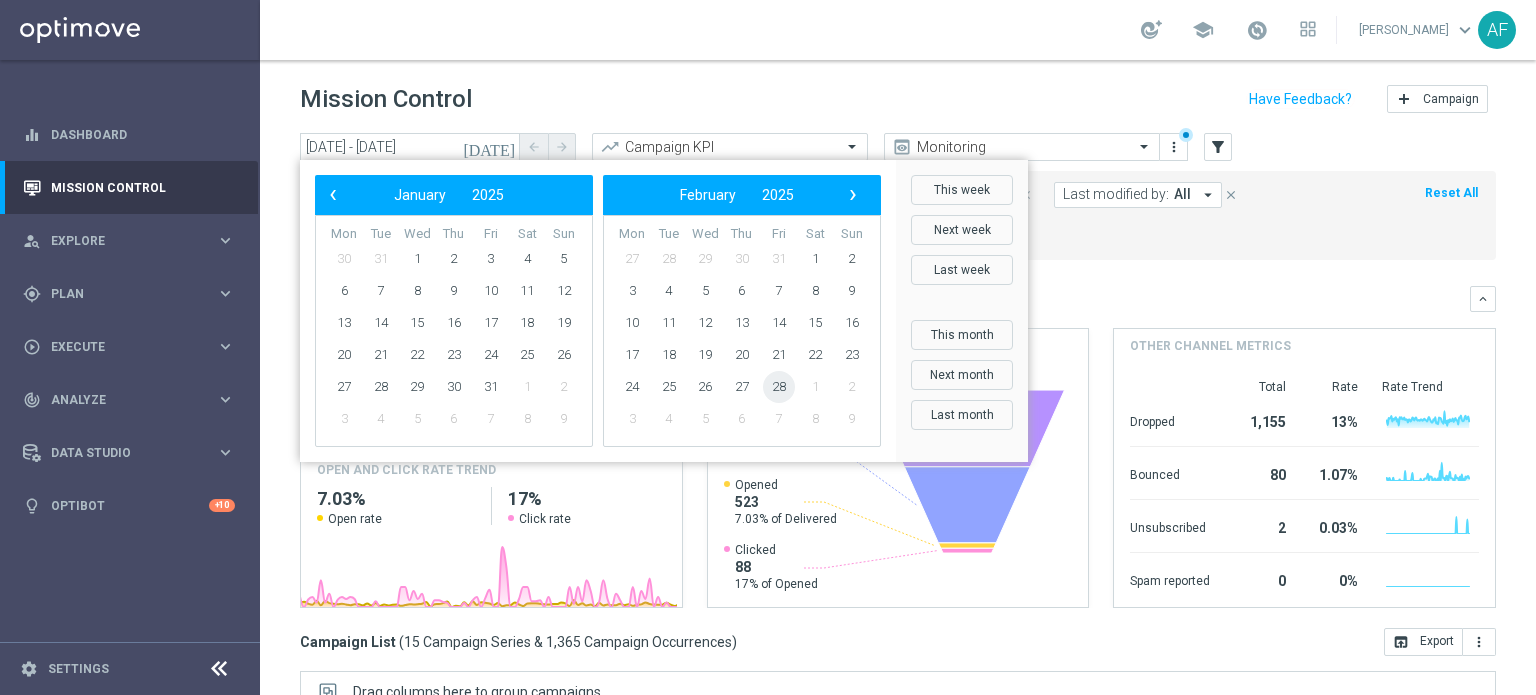 click on "28" 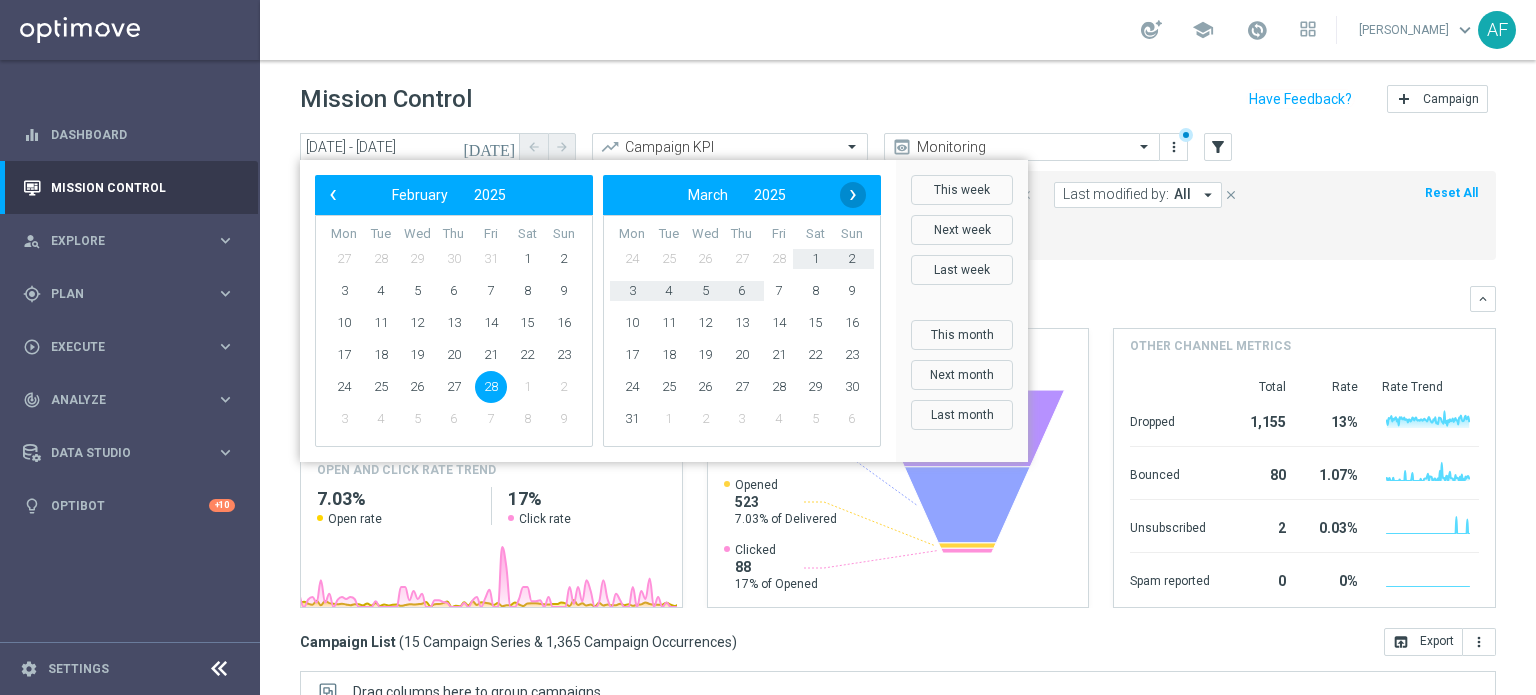 click on "›" 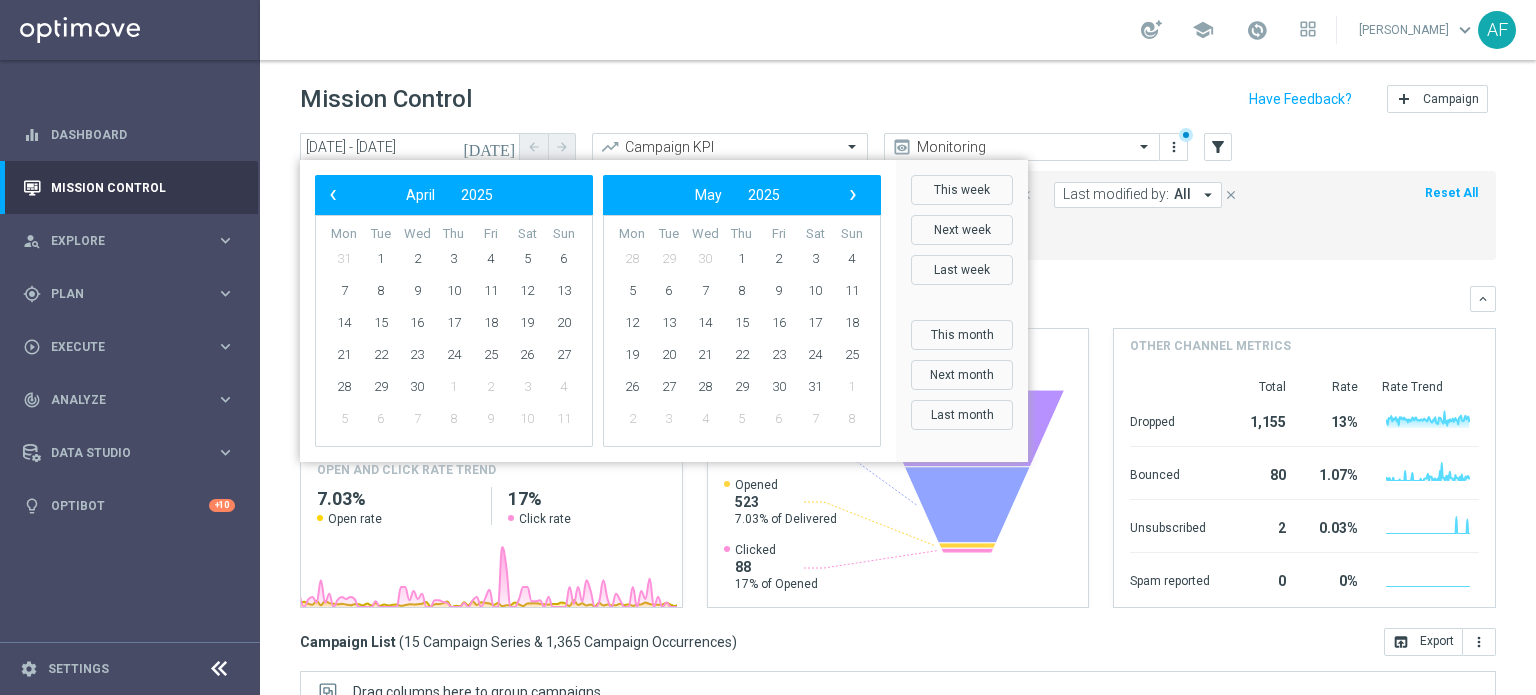 click on "›" 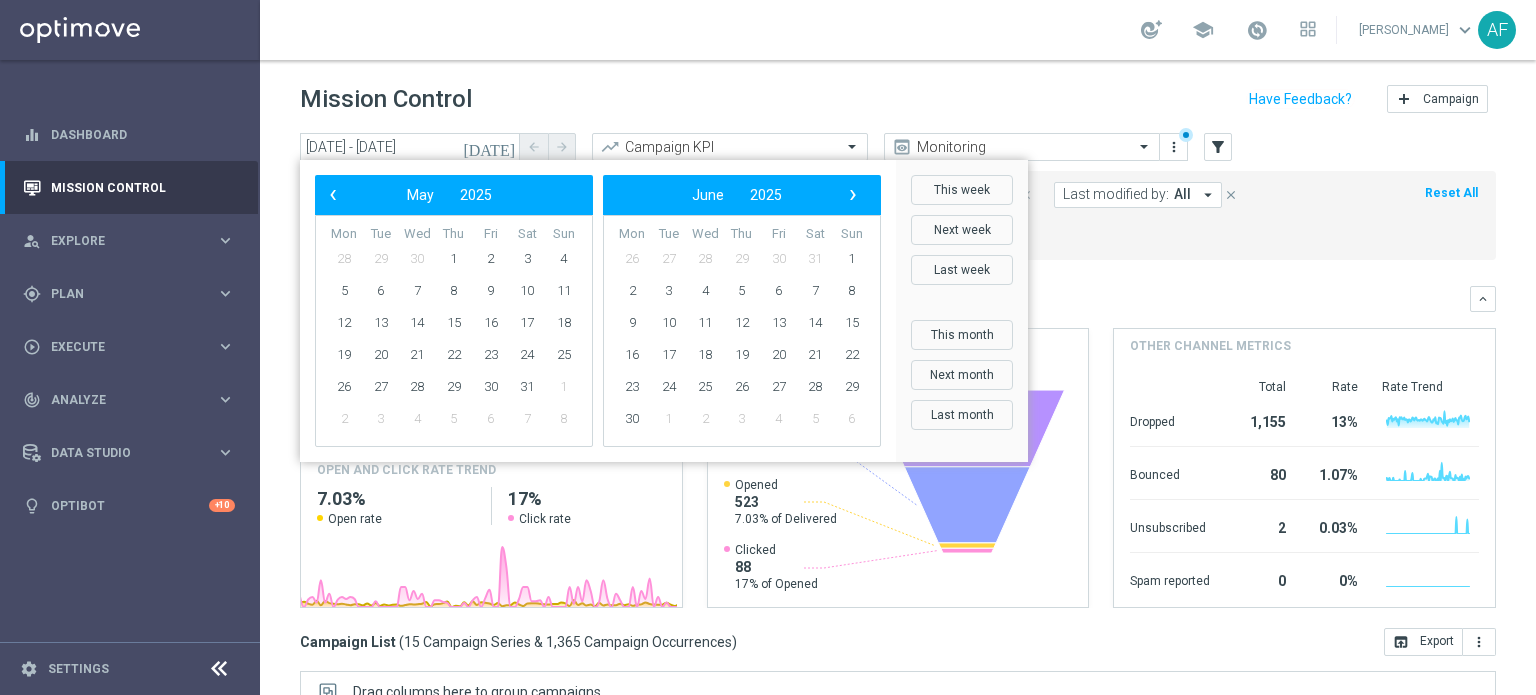 click on "›" 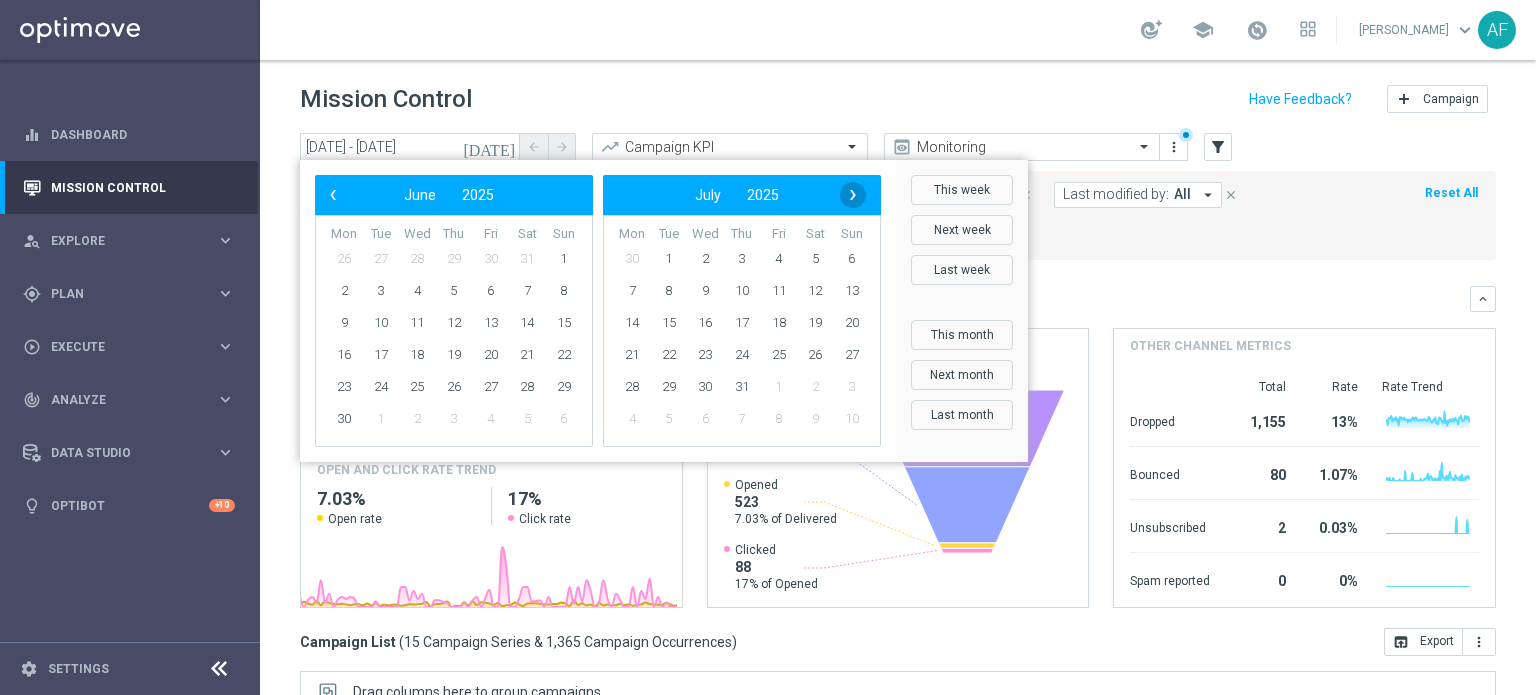 click on "›" 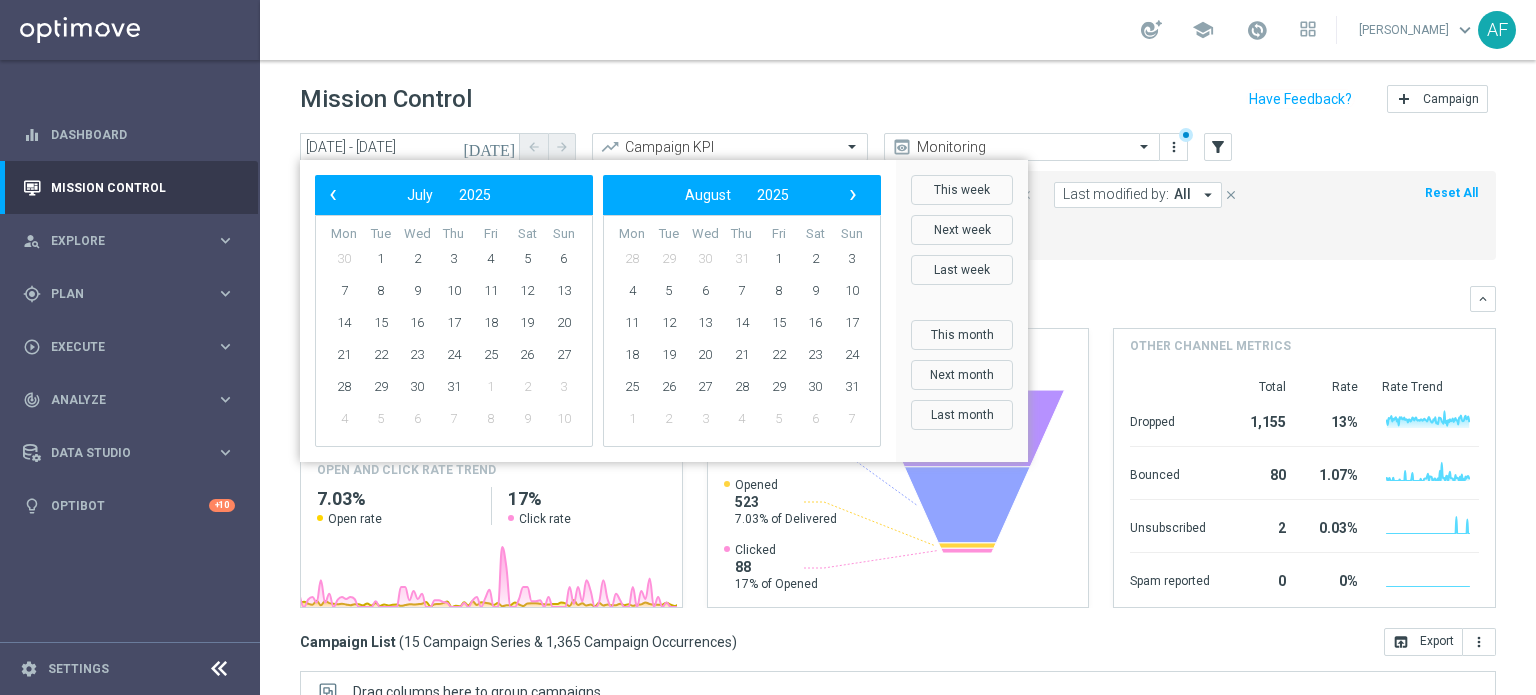 click on "›" 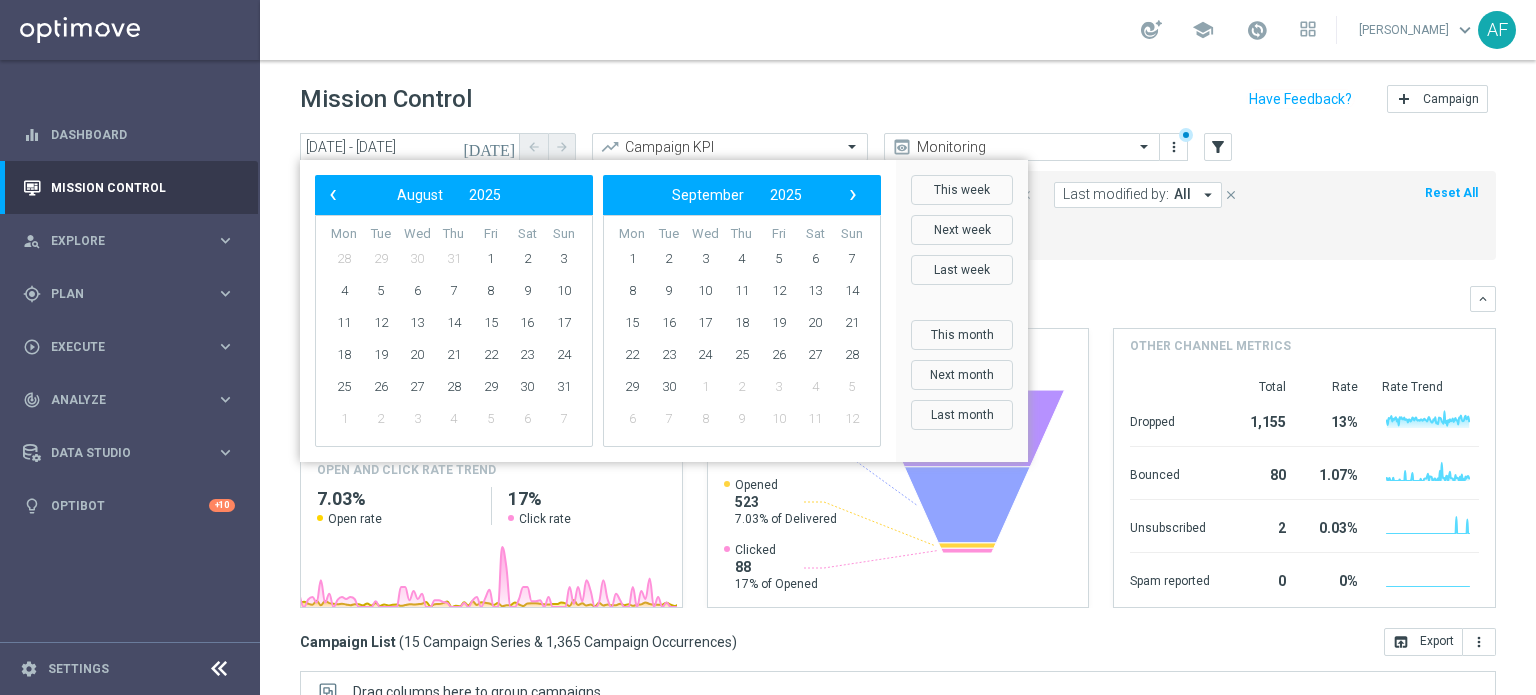 click on "›" 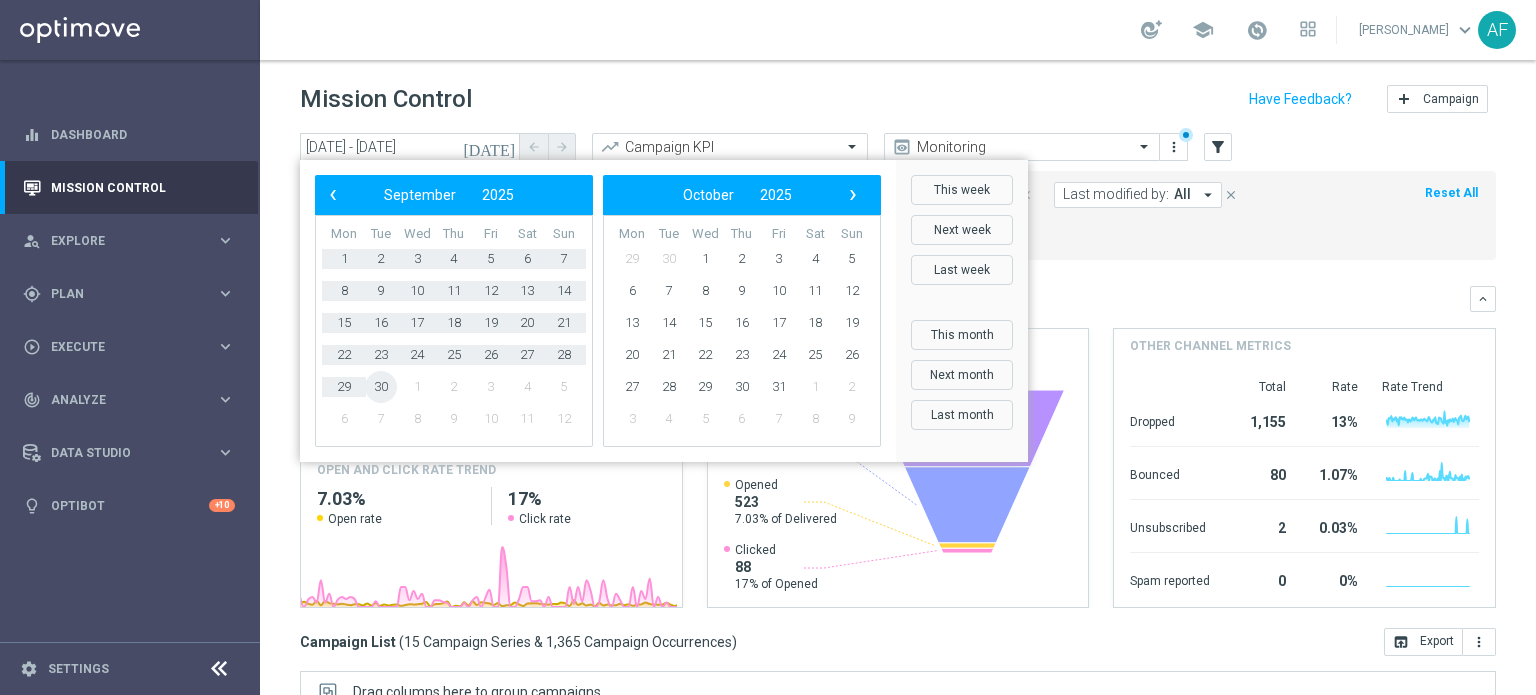 click on "30" 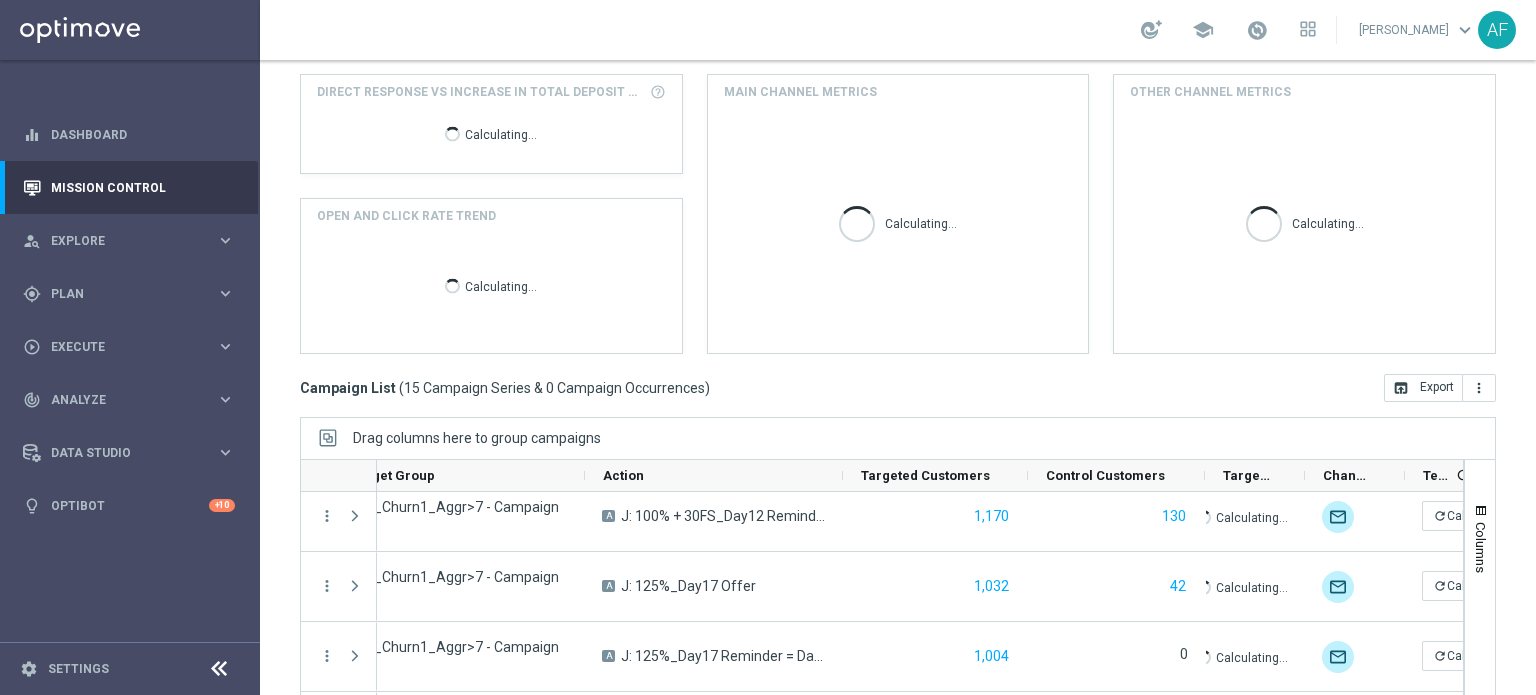 scroll, scrollTop: 344, scrollLeft: 0, axis: vertical 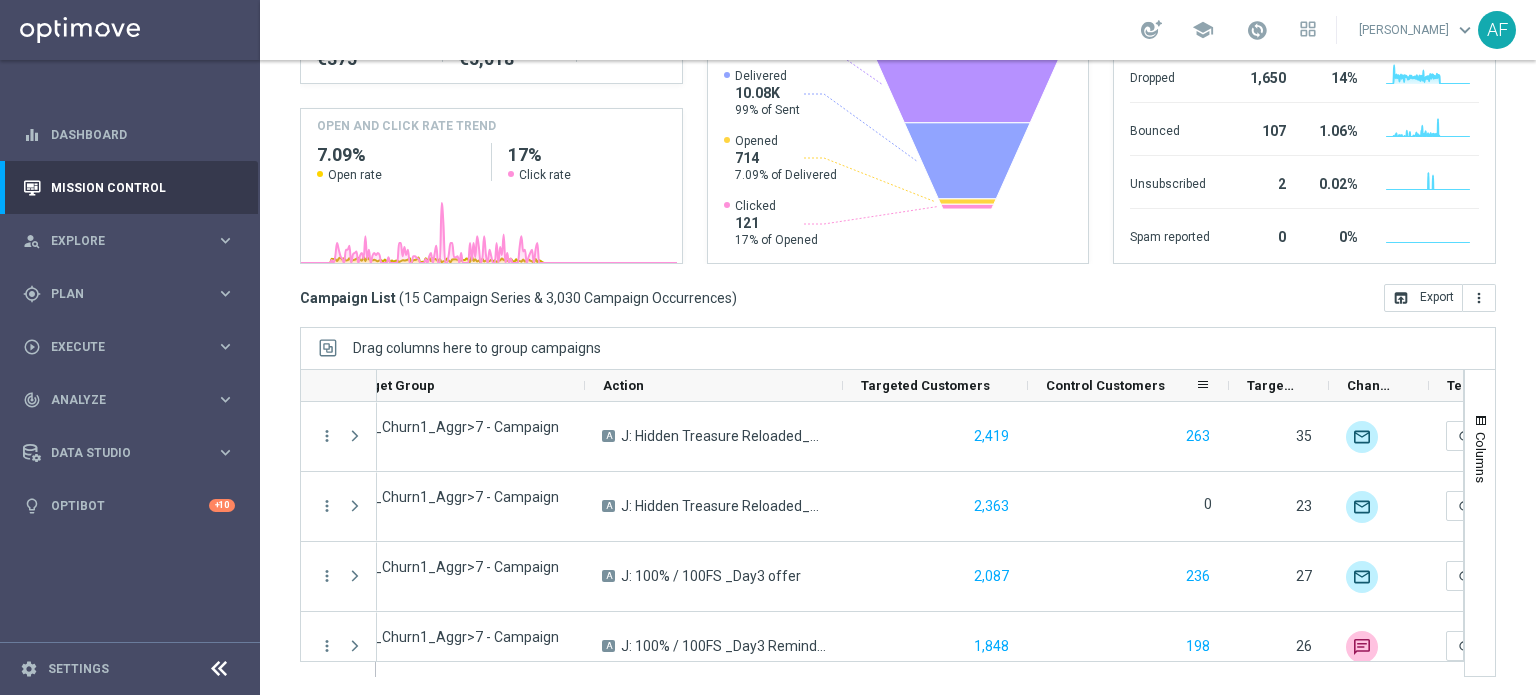 drag, startPoint x: 1200, startPoint y: 383, endPoint x: 1221, endPoint y: 389, distance: 21.84033 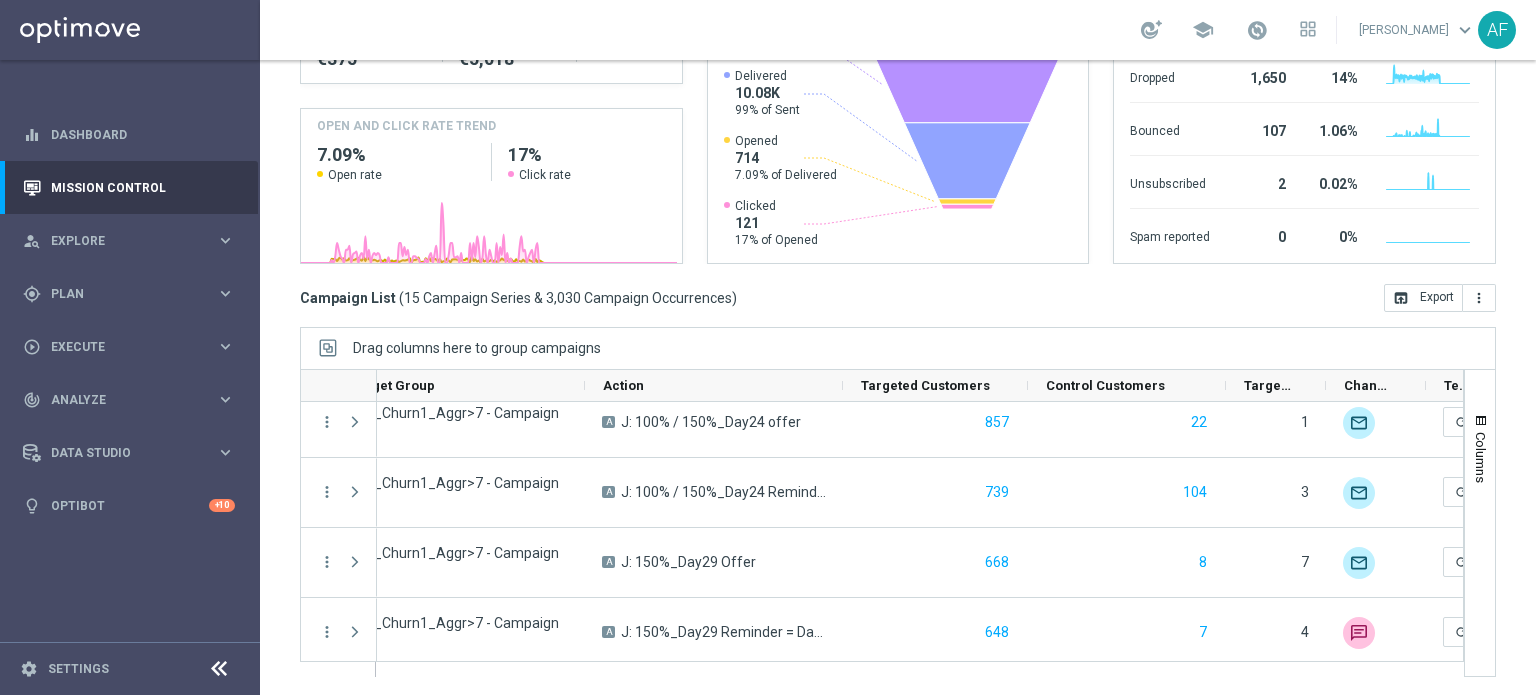 scroll, scrollTop: 790, scrollLeft: 0, axis: vertical 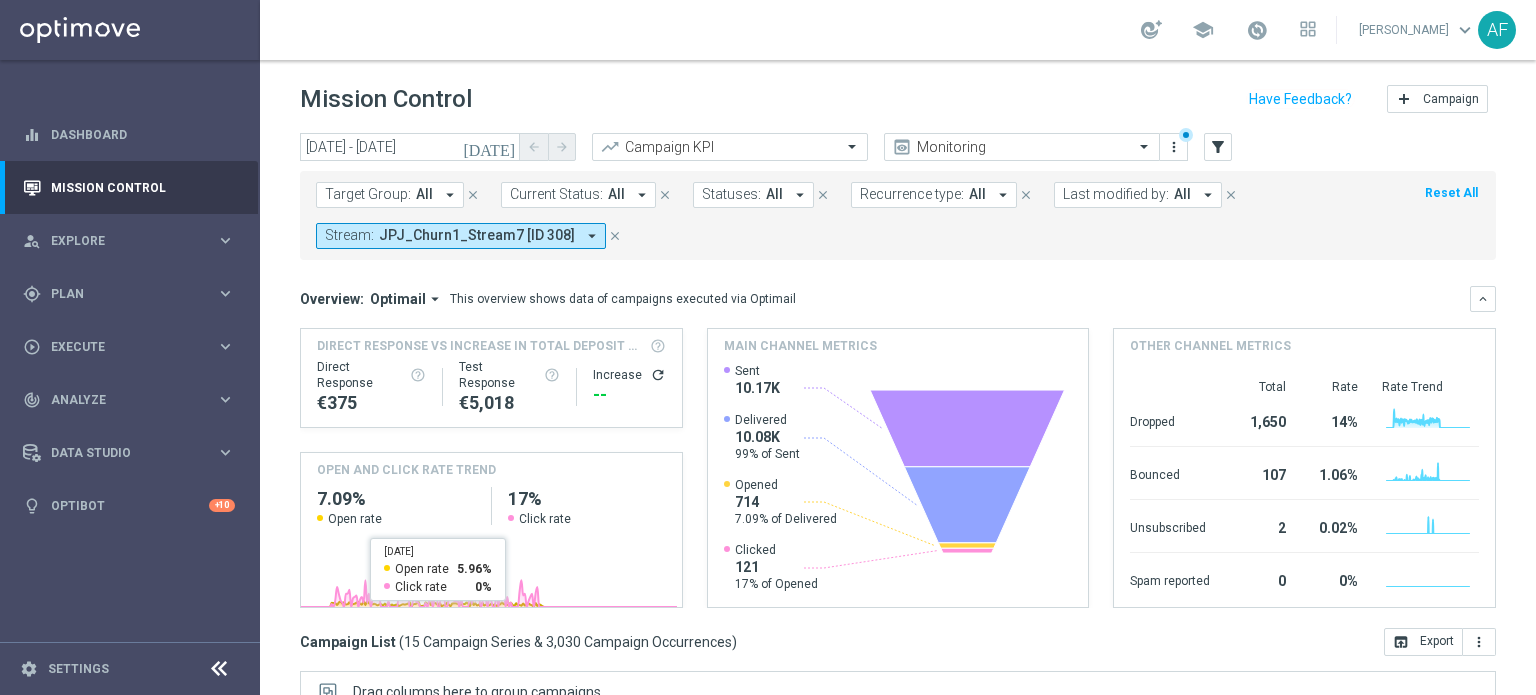 click on "today" 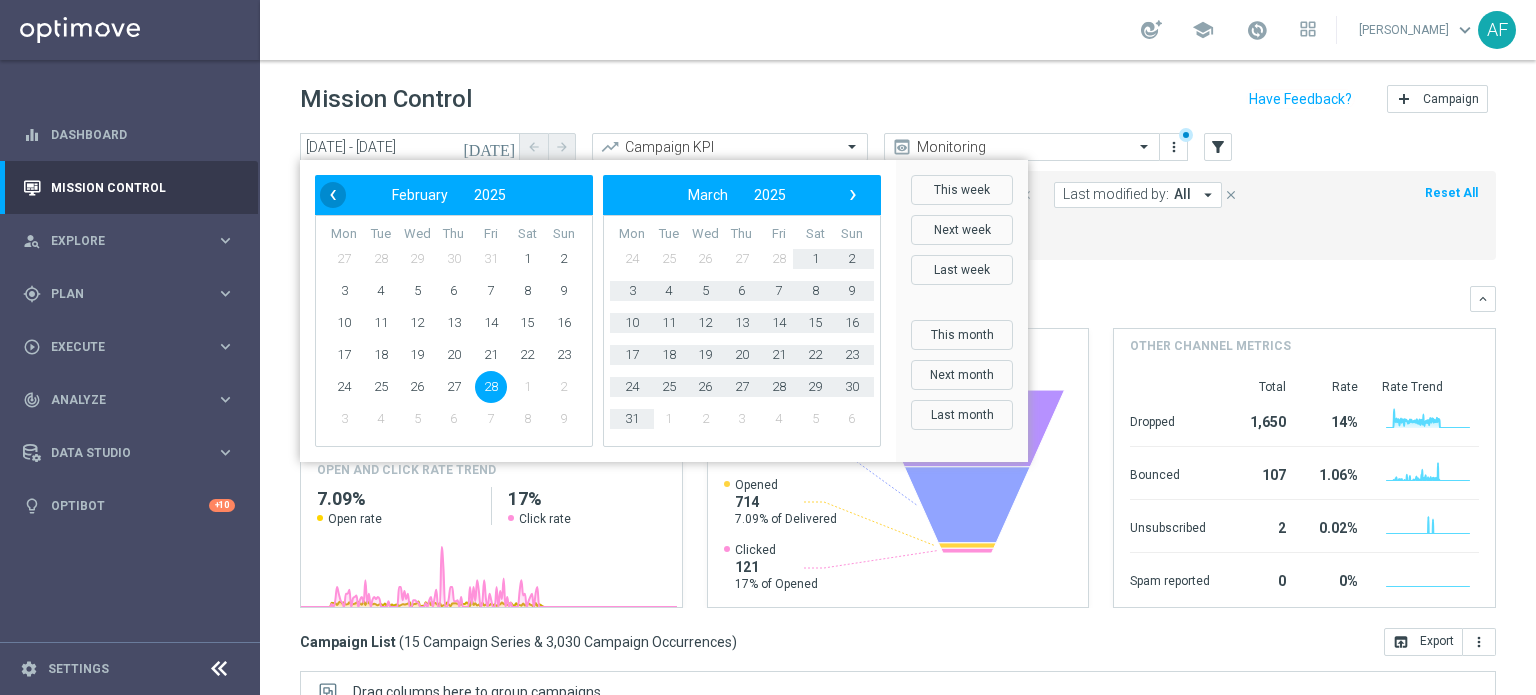 click on "‹" 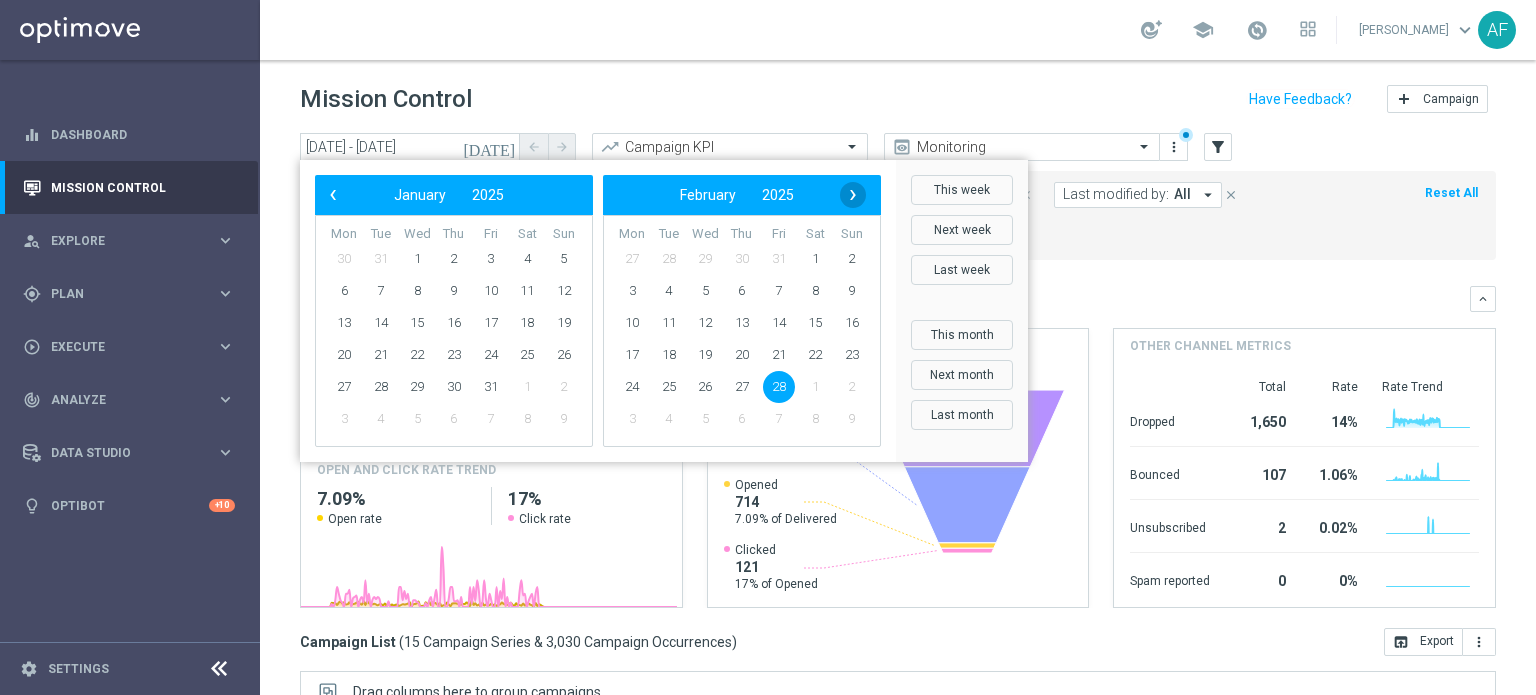 click on "›" 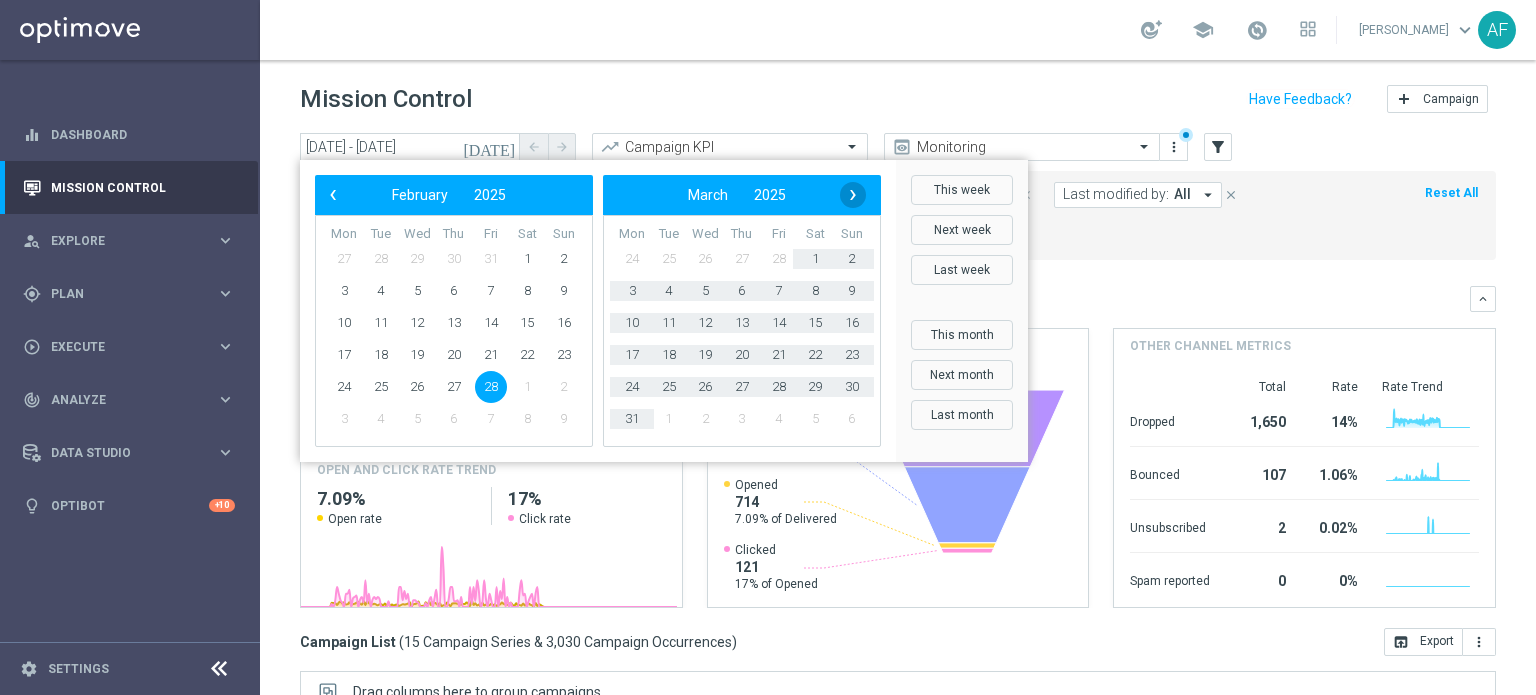 click on "›" 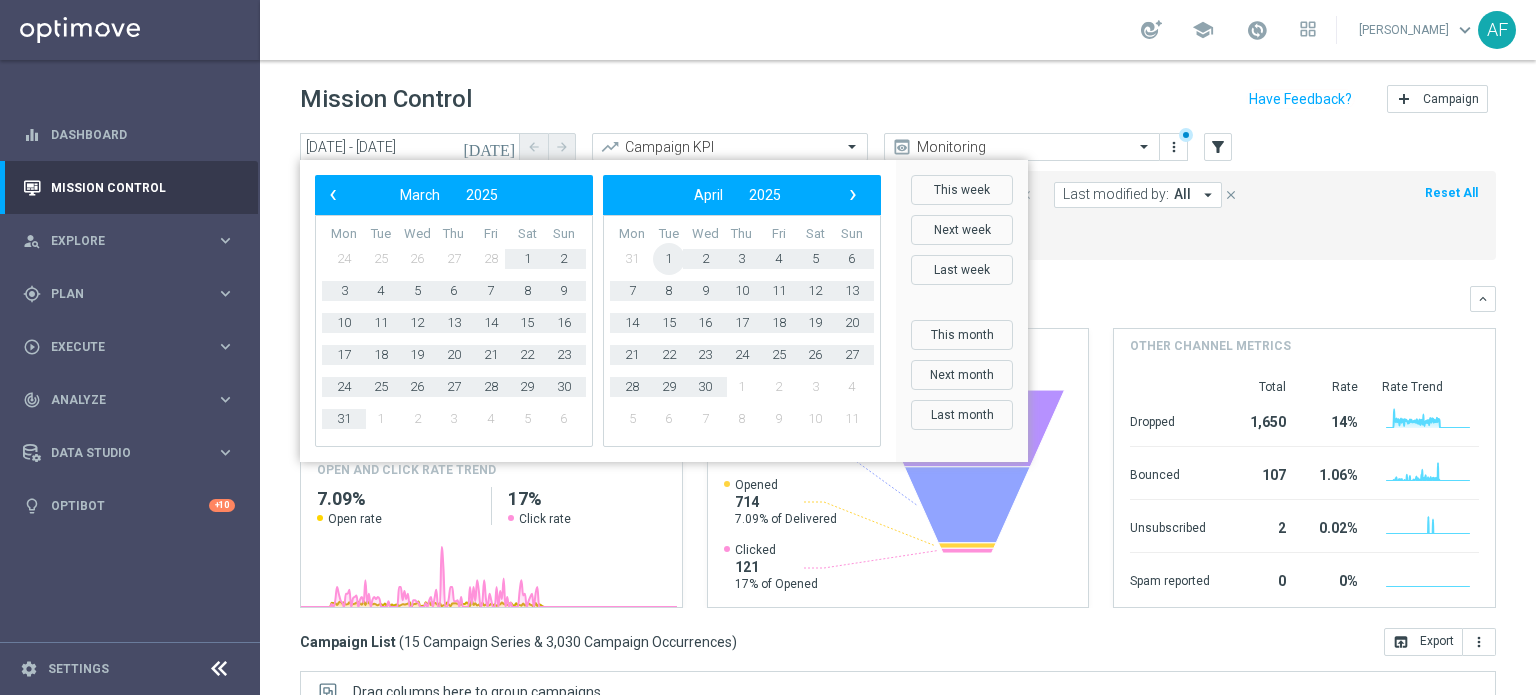 click on "1" 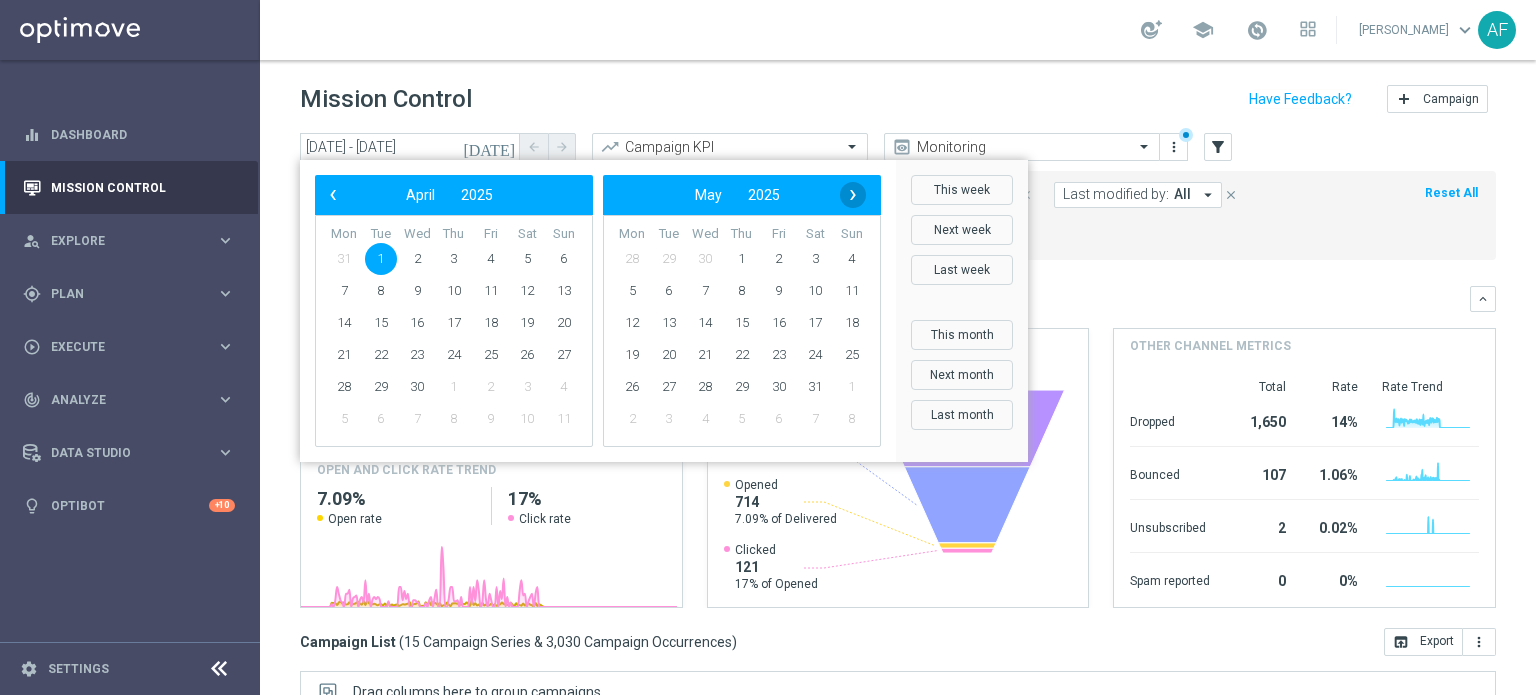 click on "›" 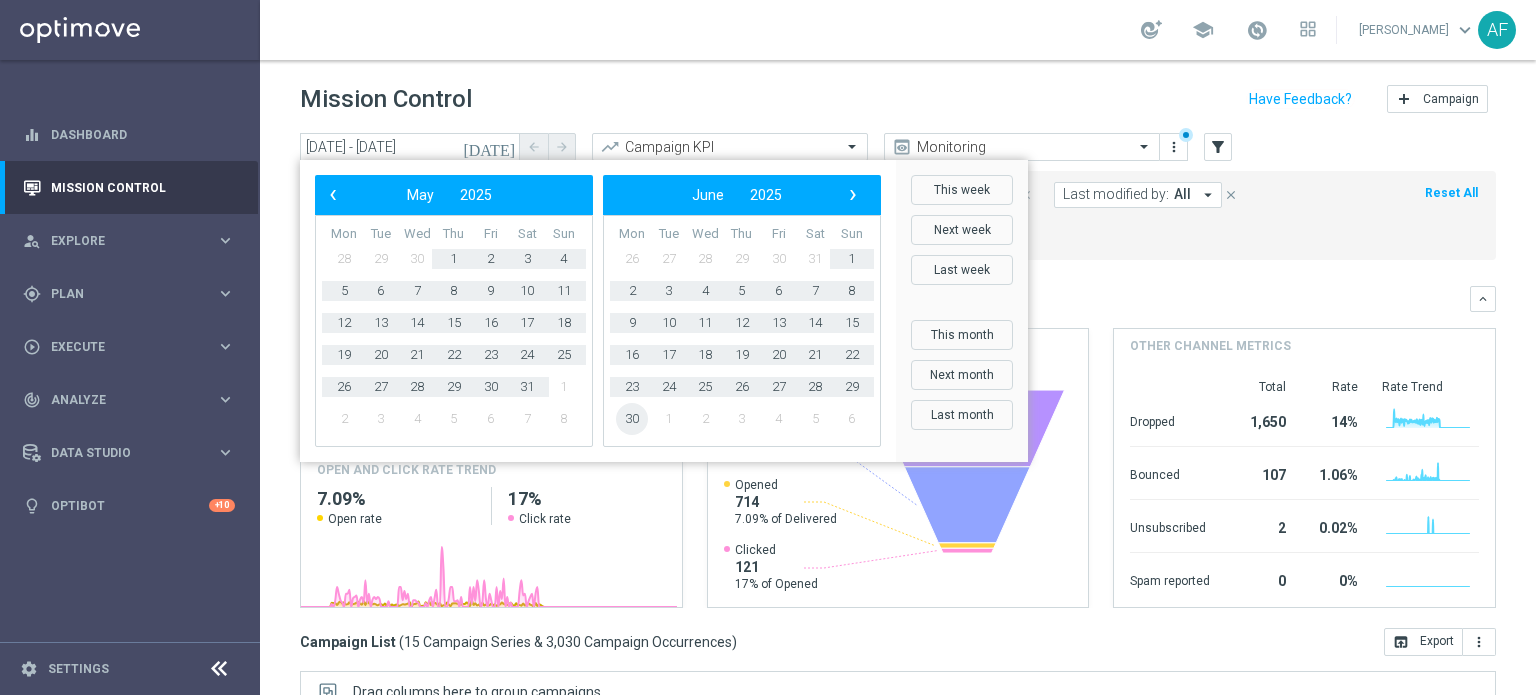 click on "30" 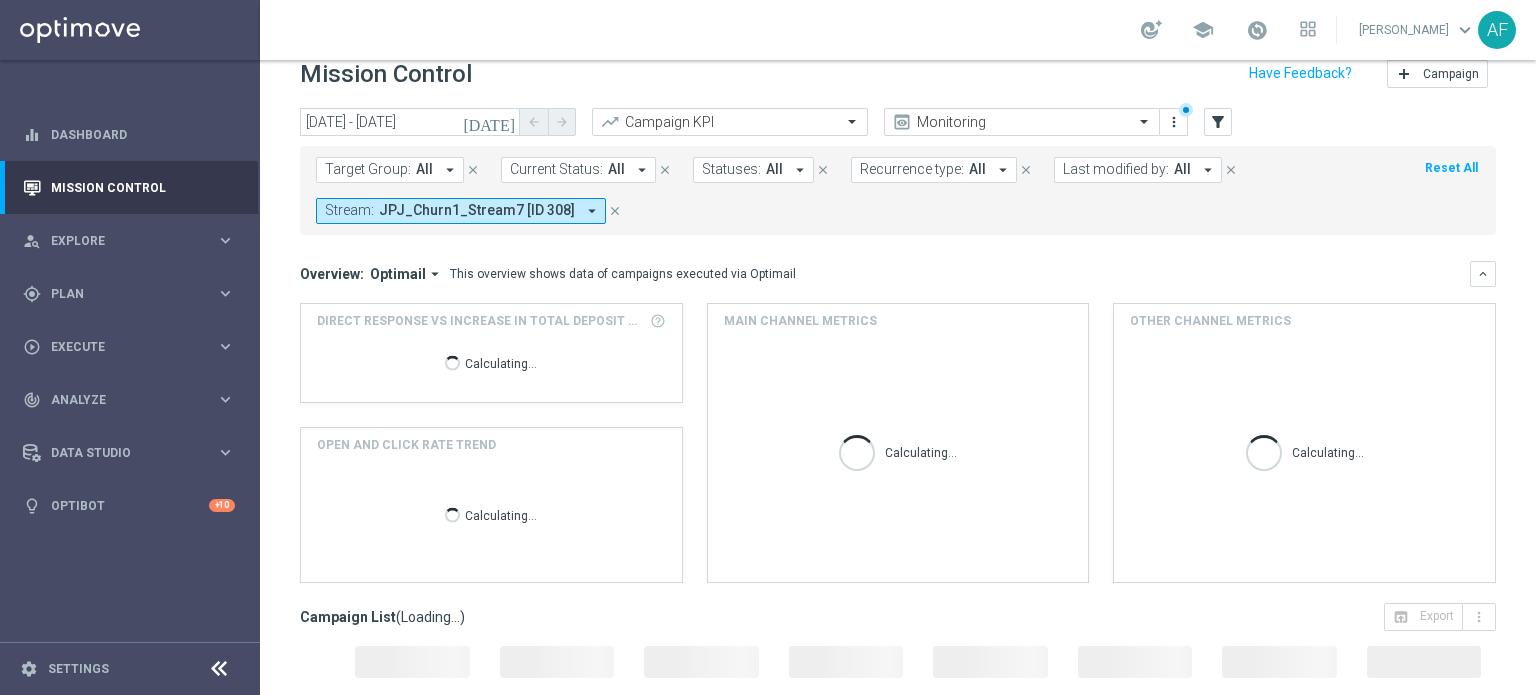 scroll, scrollTop: 0, scrollLeft: 0, axis: both 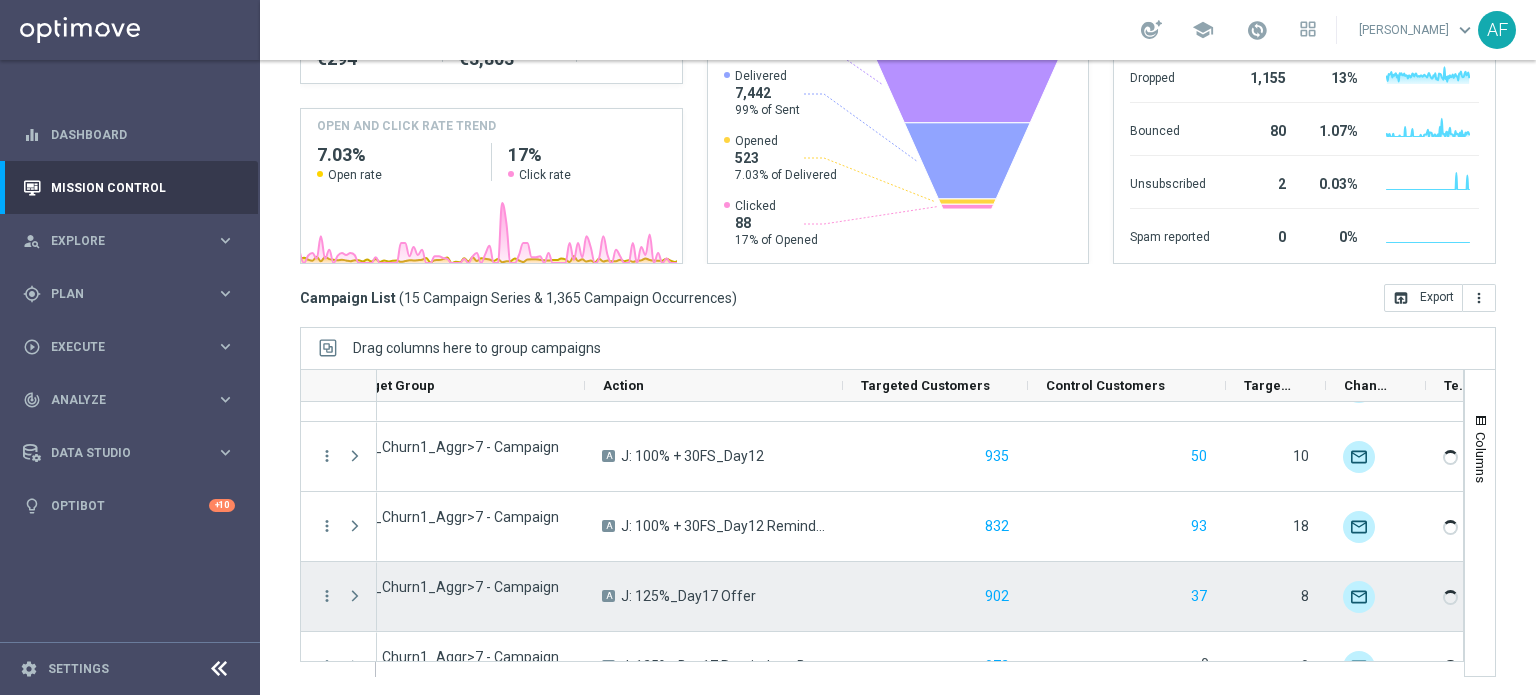 click on "902" at bounding box center (935, 596) 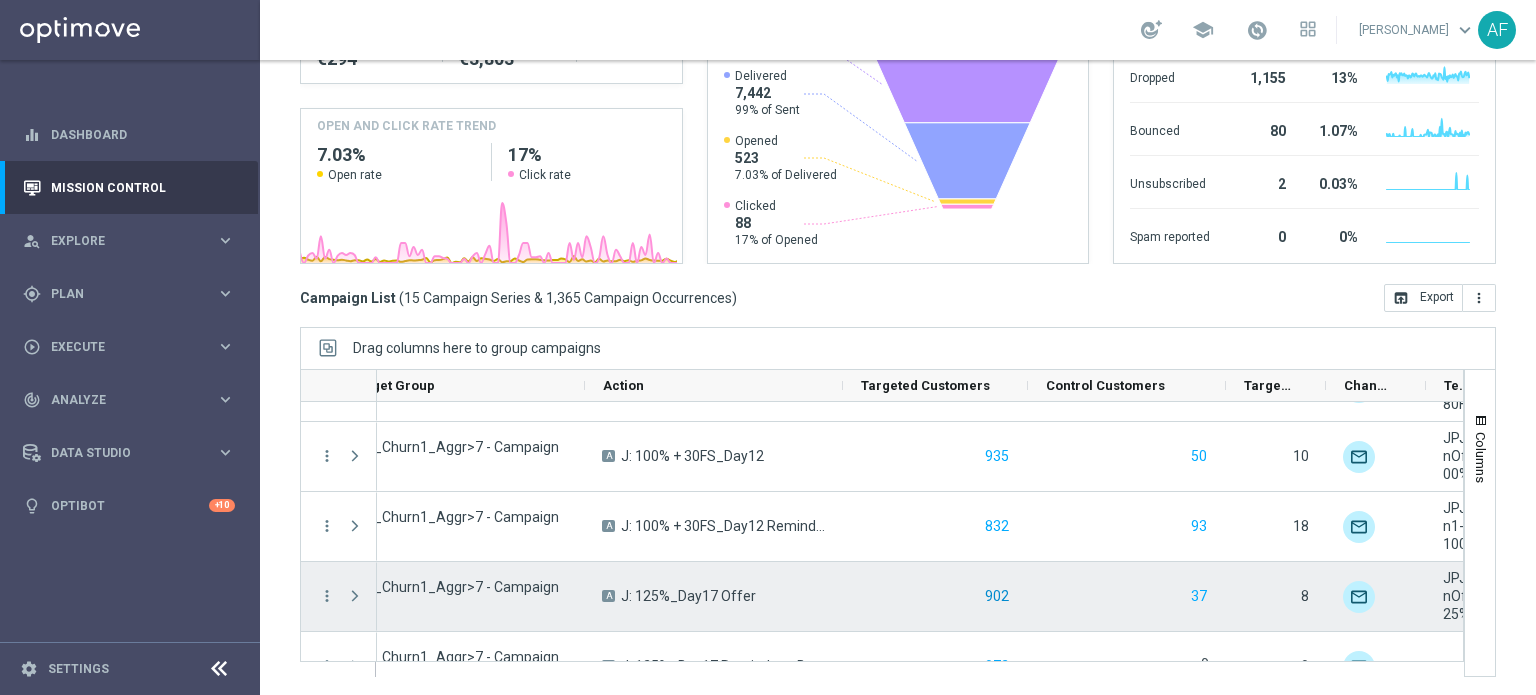 click on "902" at bounding box center [997, 596] 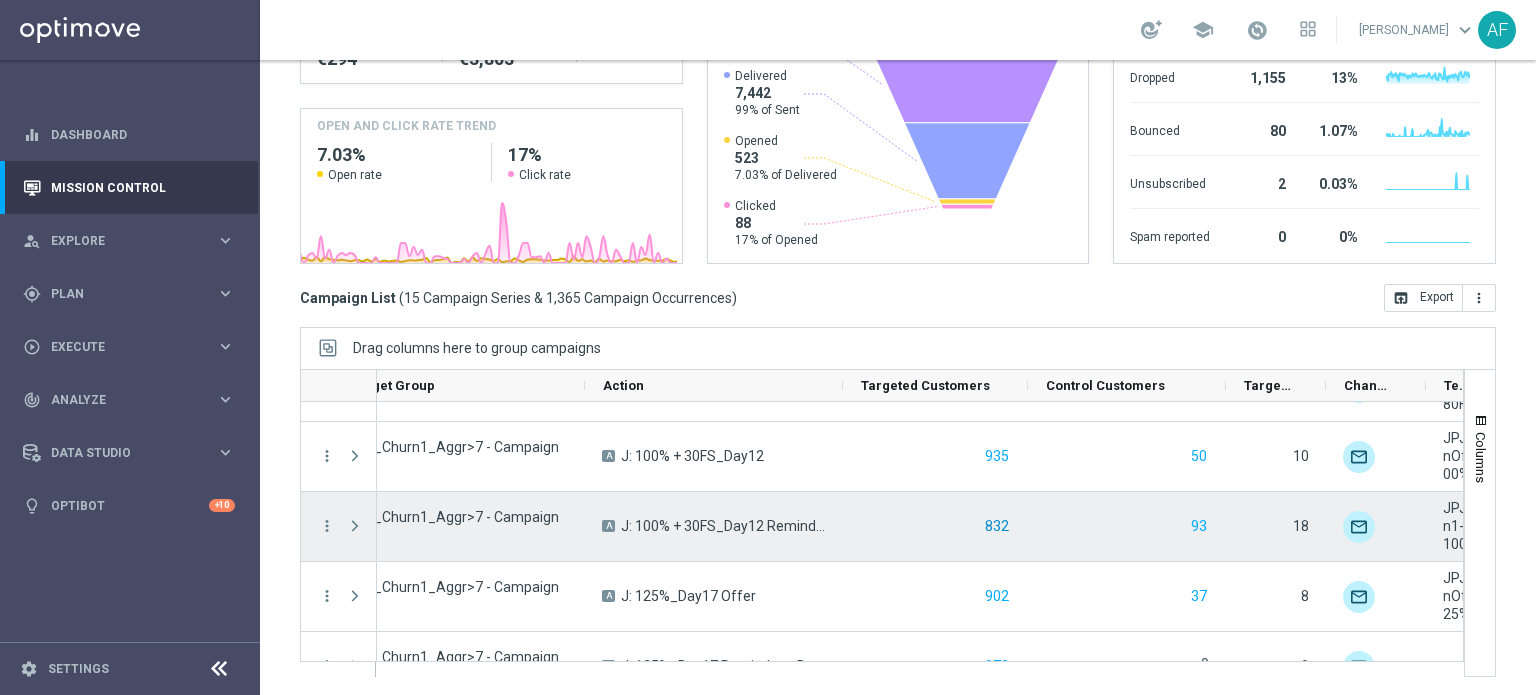click on "832" at bounding box center [997, 526] 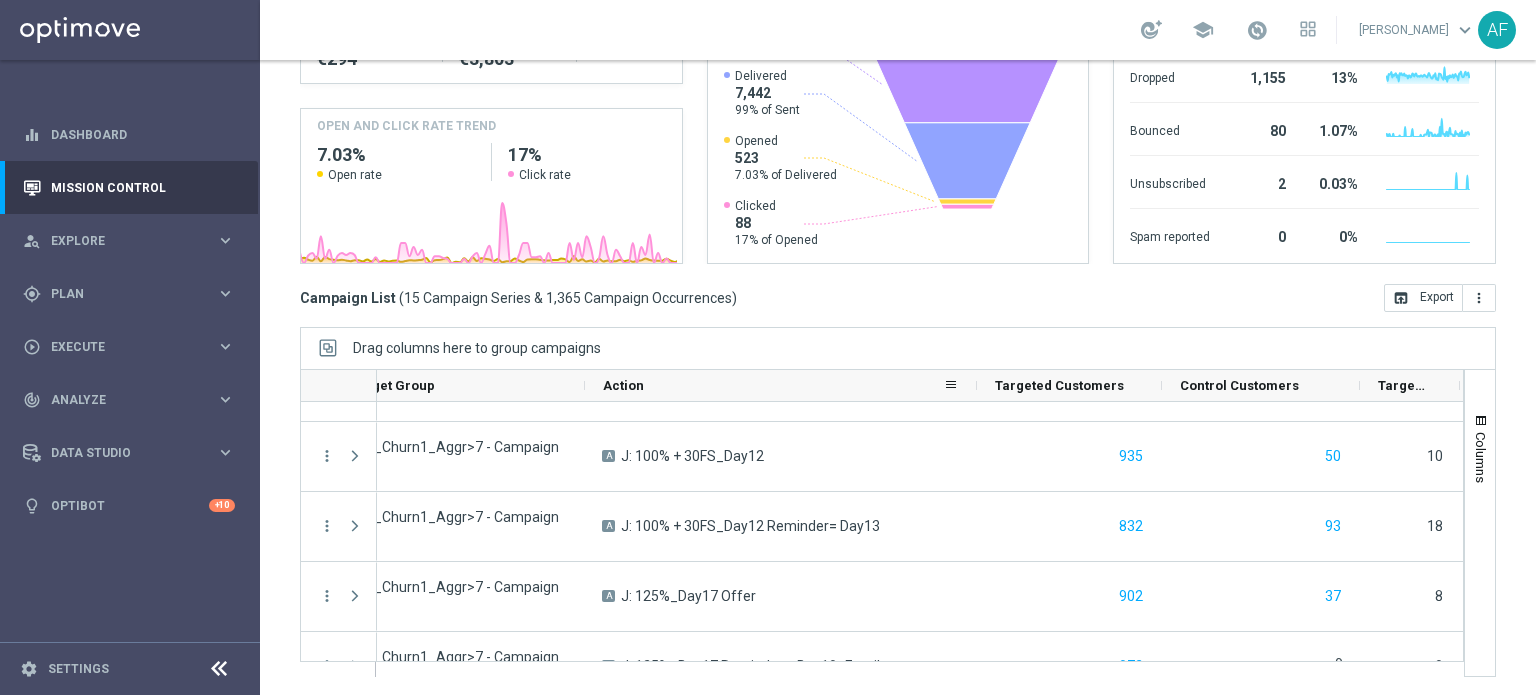 drag, startPoint x: 840, startPoint y: 384, endPoint x: 976, endPoint y: 390, distance: 136.1323 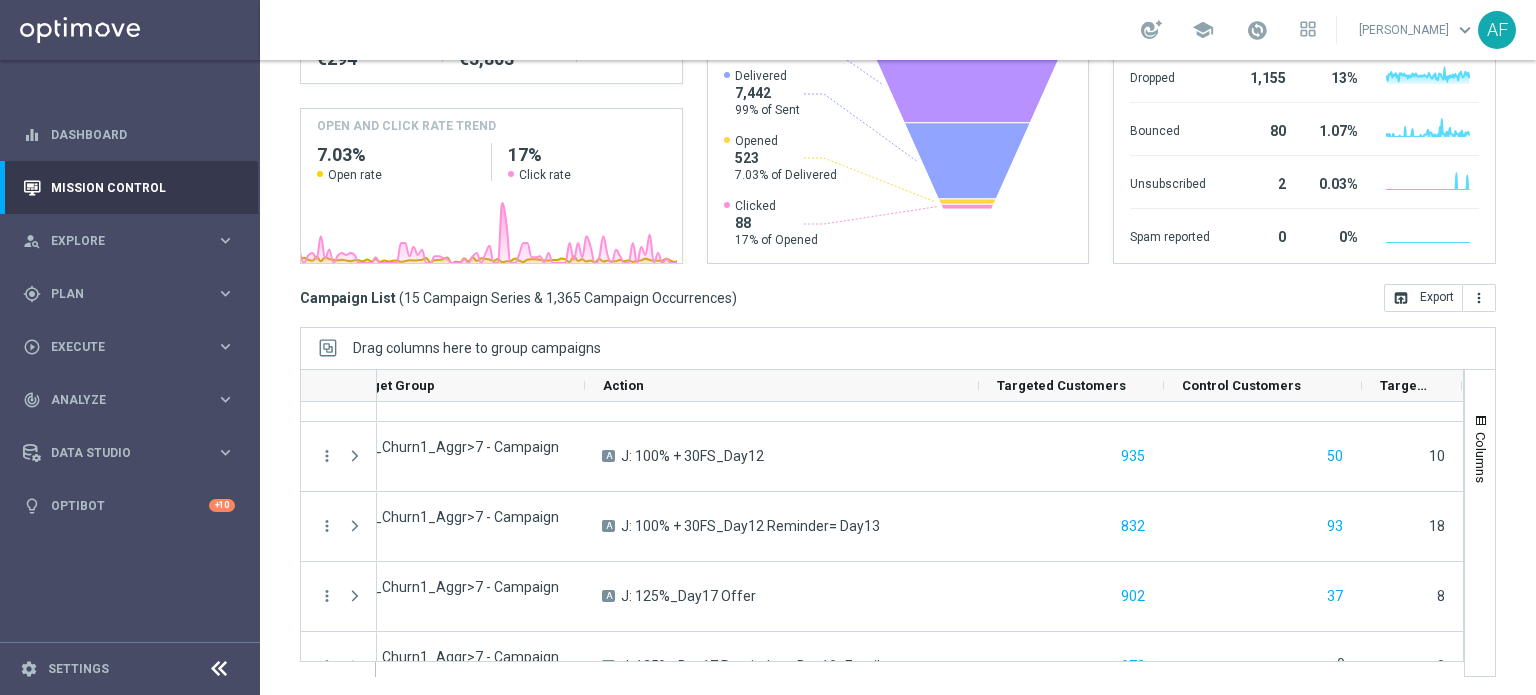 scroll, scrollTop: 0, scrollLeft: 0, axis: both 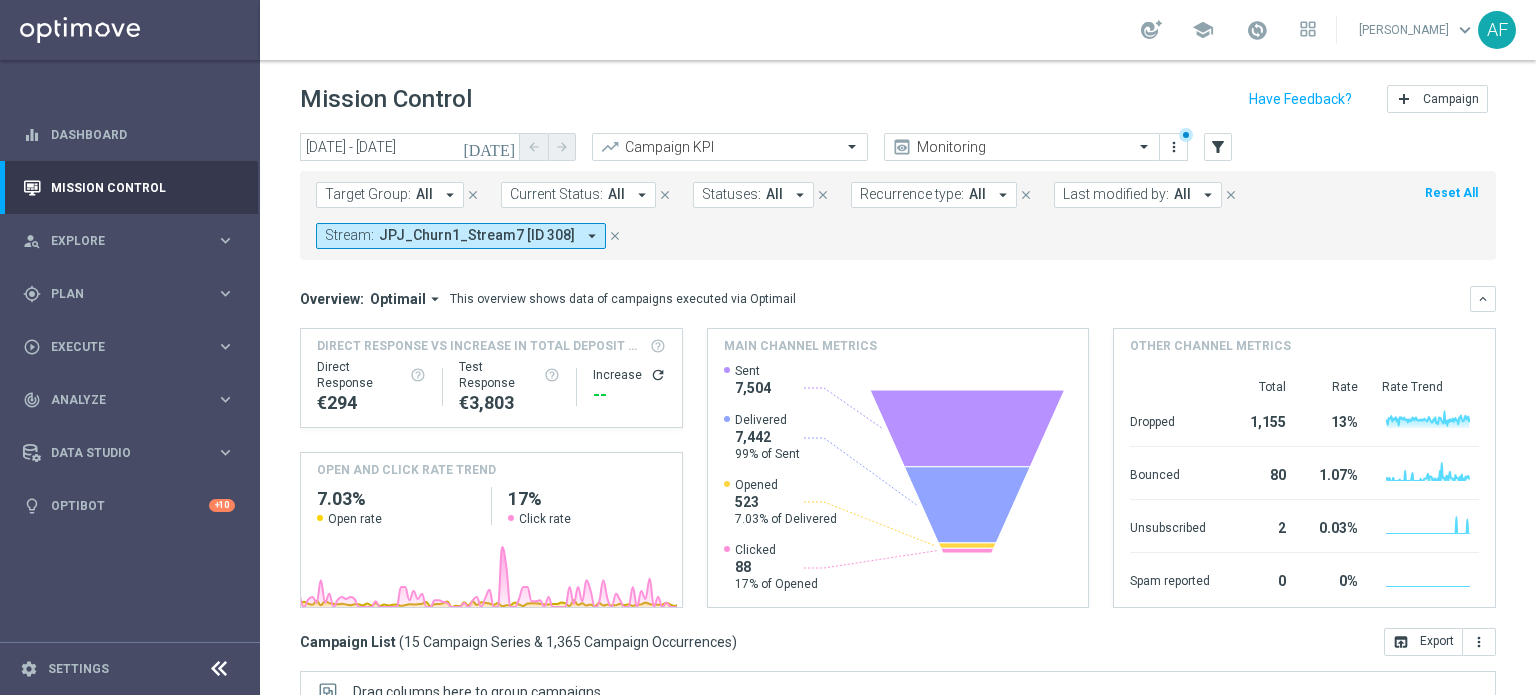 click on "today" 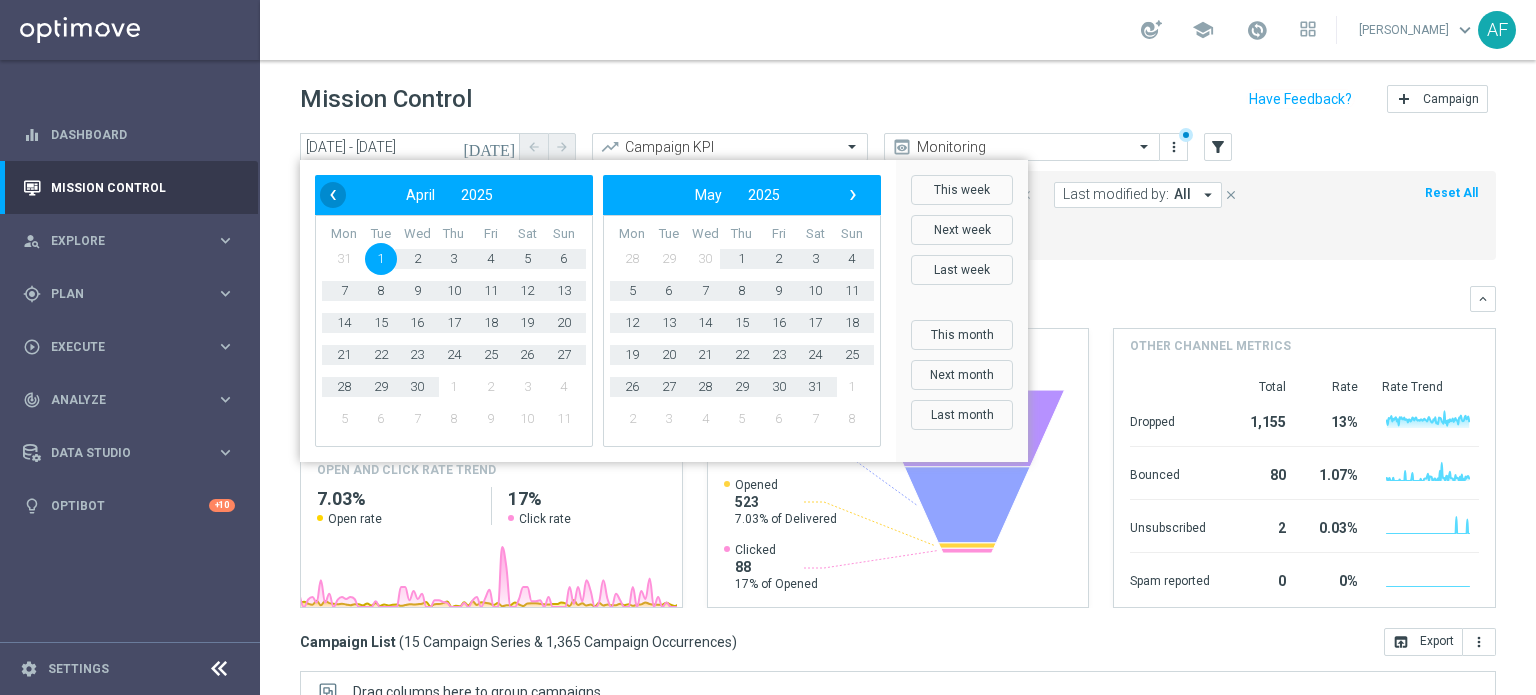 click on "‹" 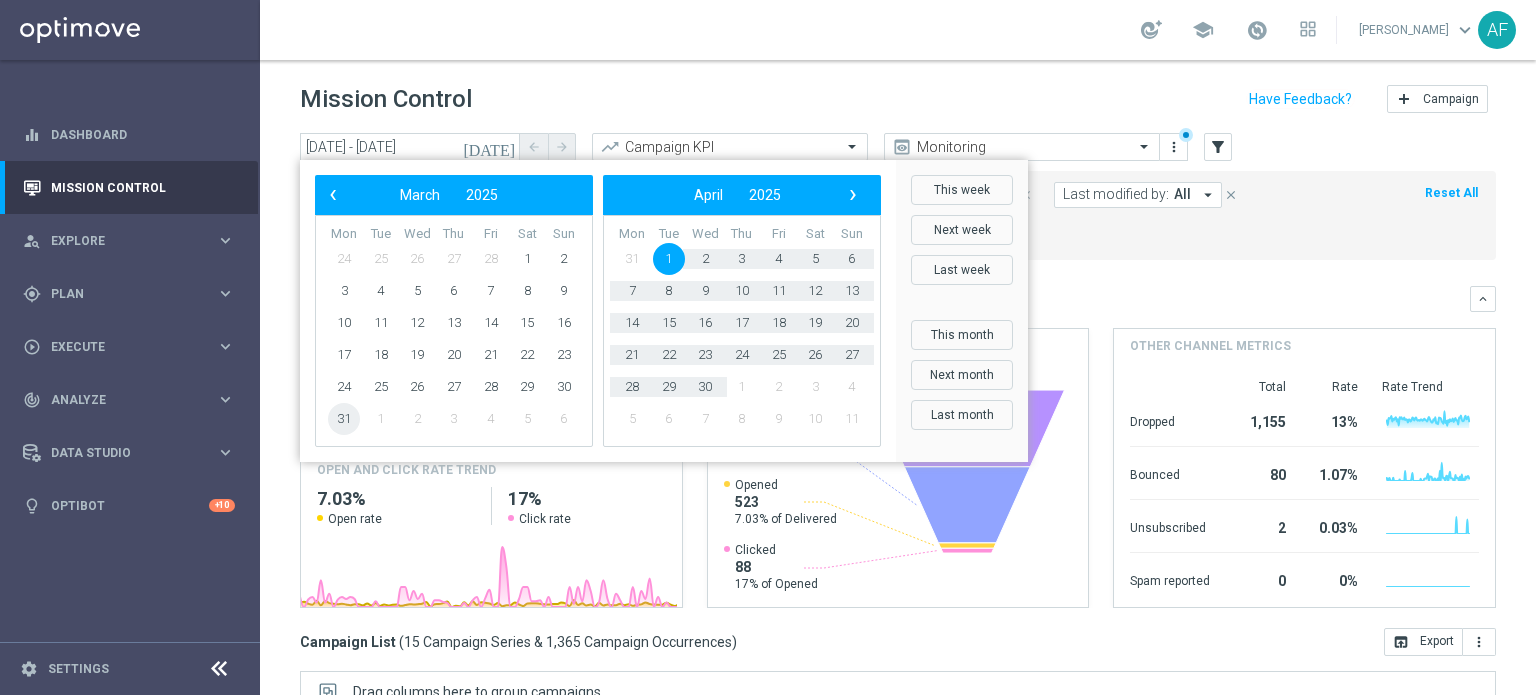 click on "31" 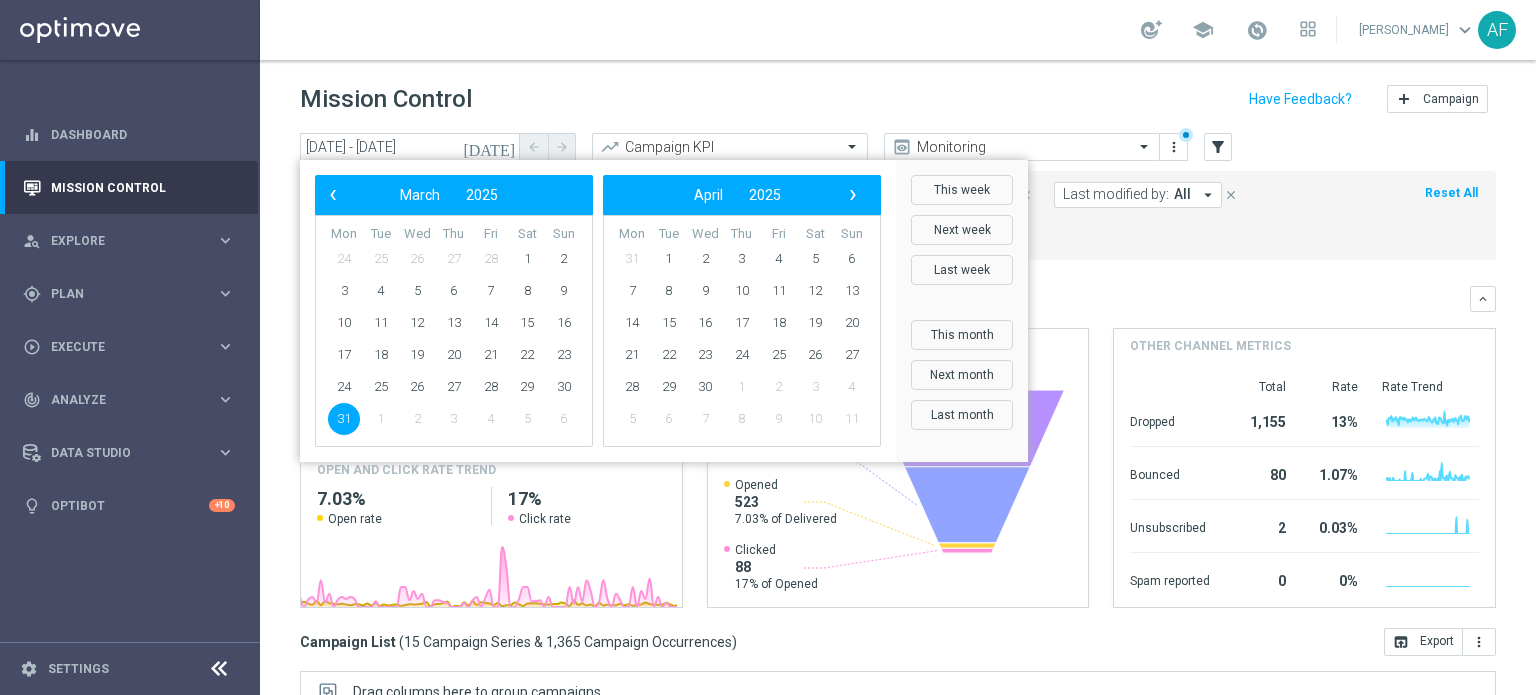 click on "31" 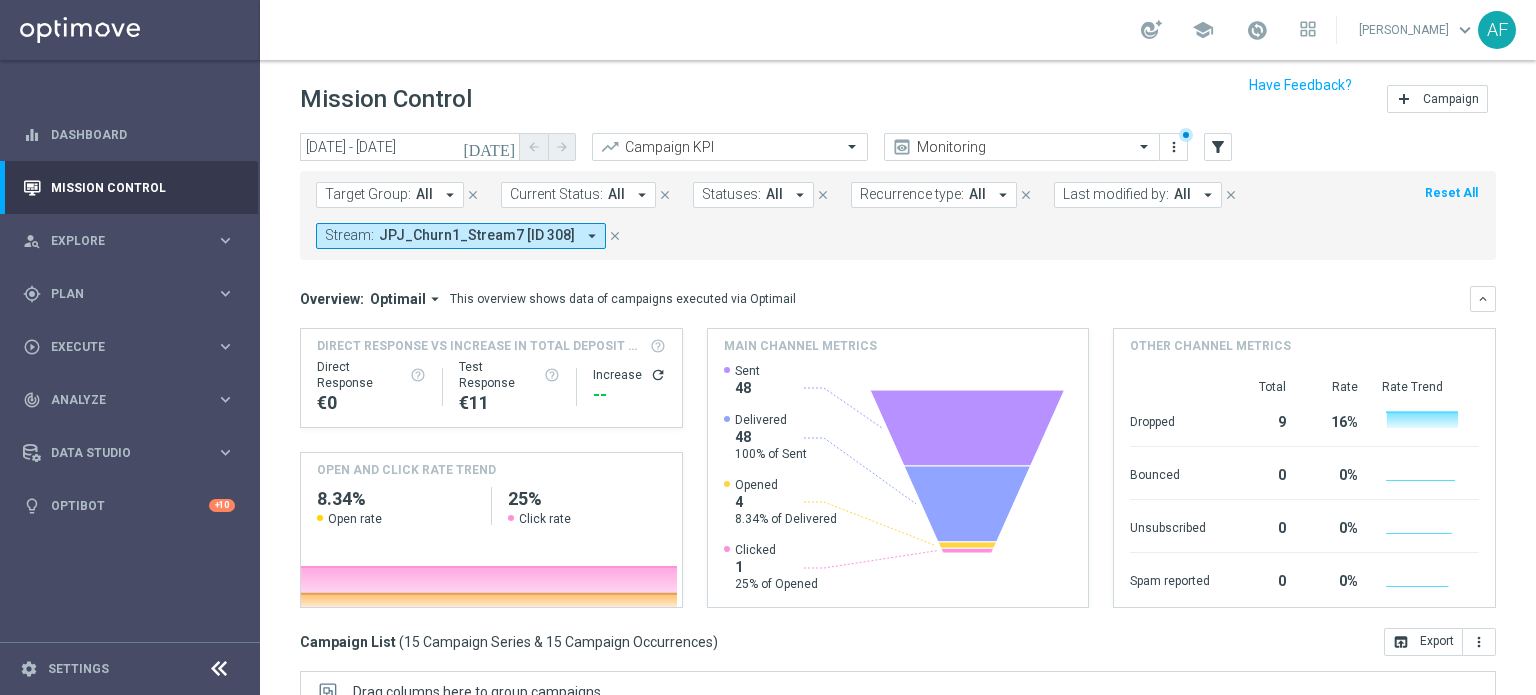 scroll, scrollTop: 344, scrollLeft: 0, axis: vertical 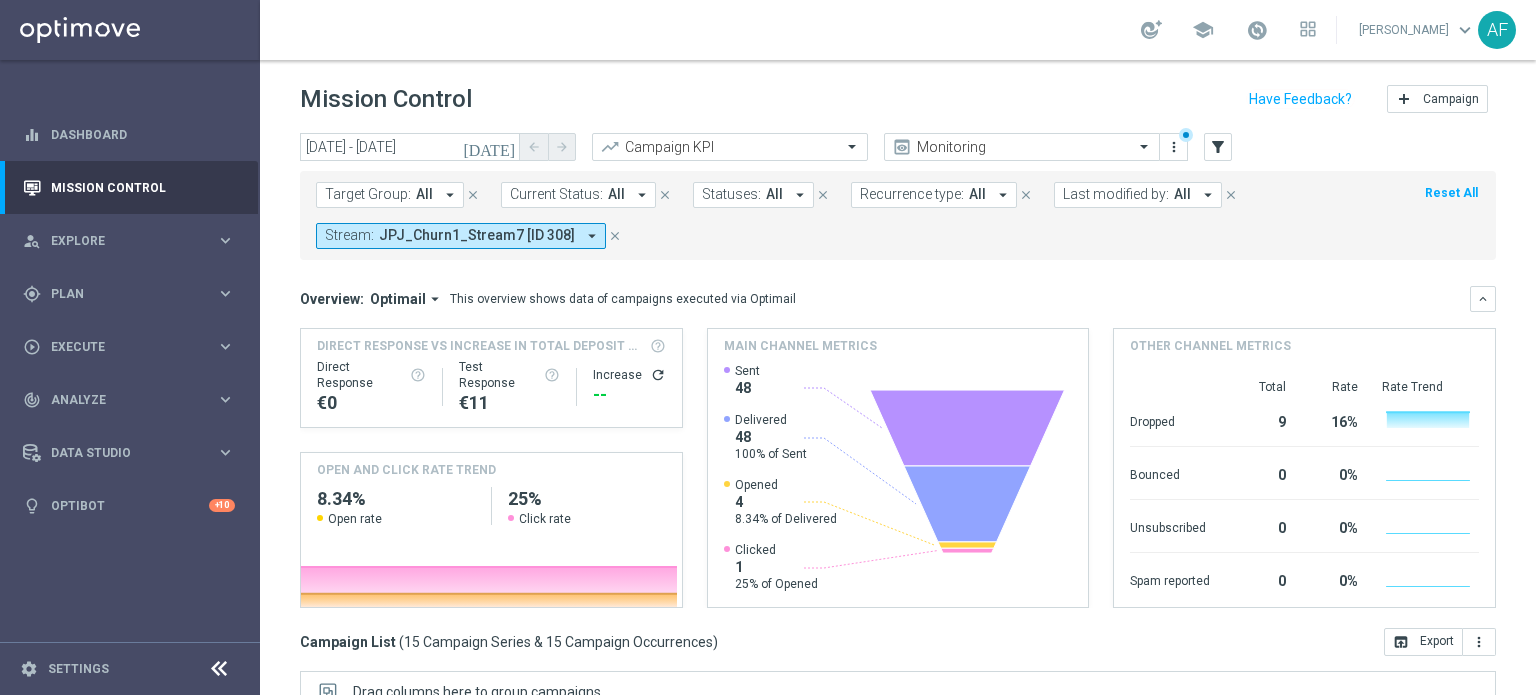 click on "today" 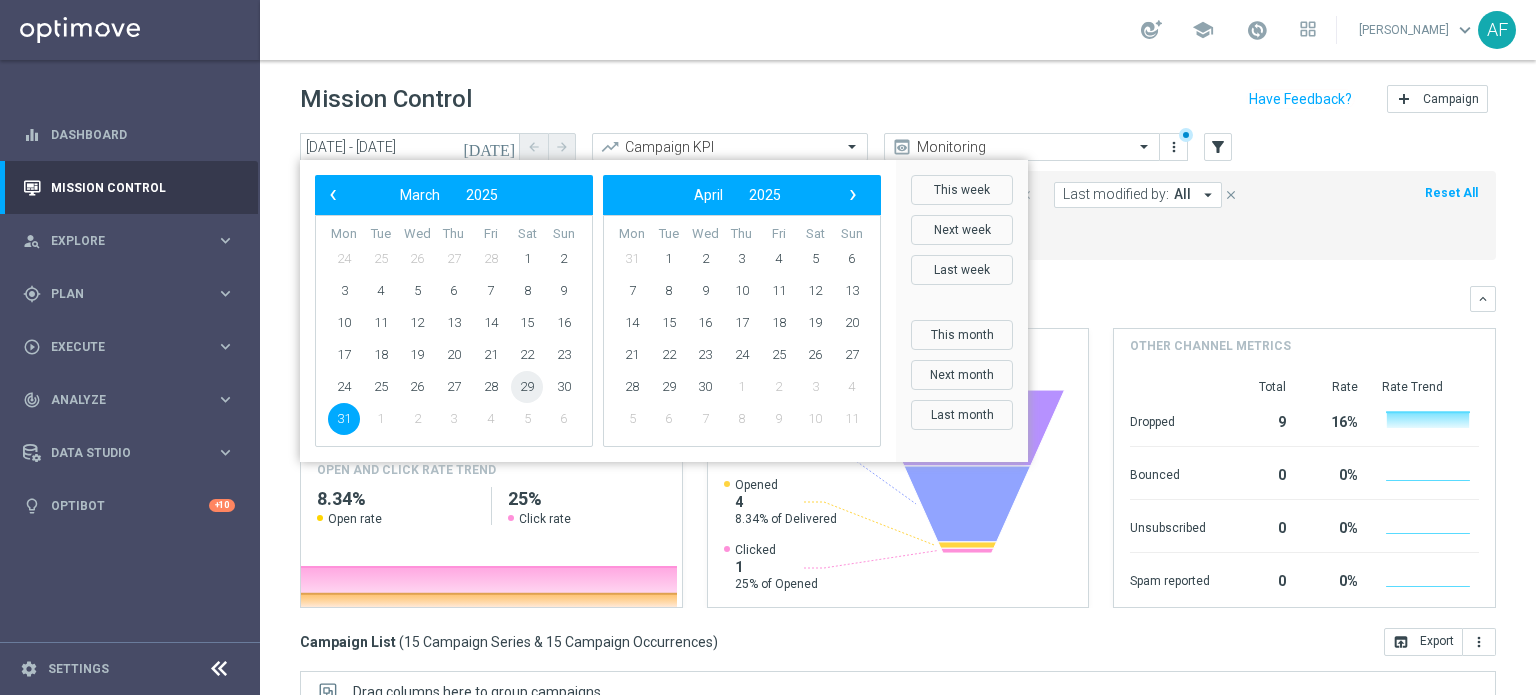 click on "29" 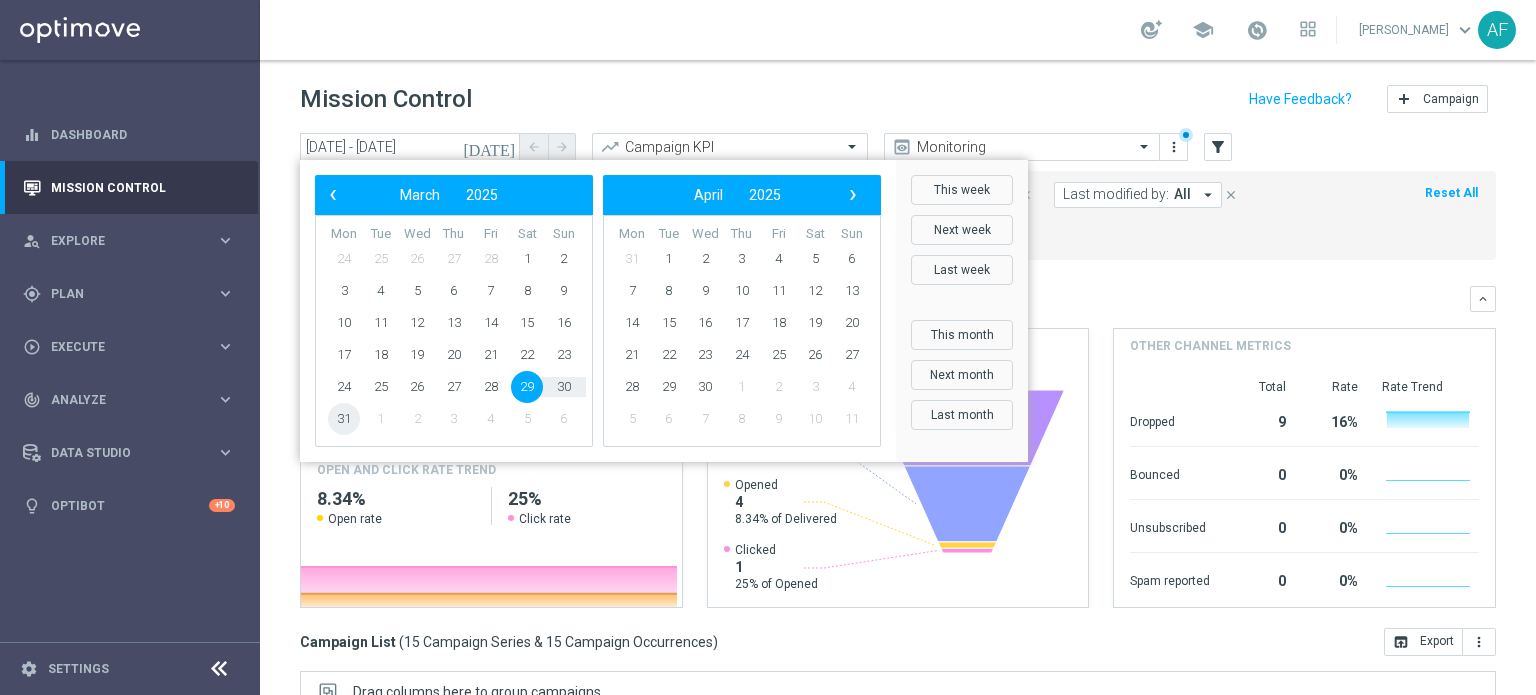click on "31" 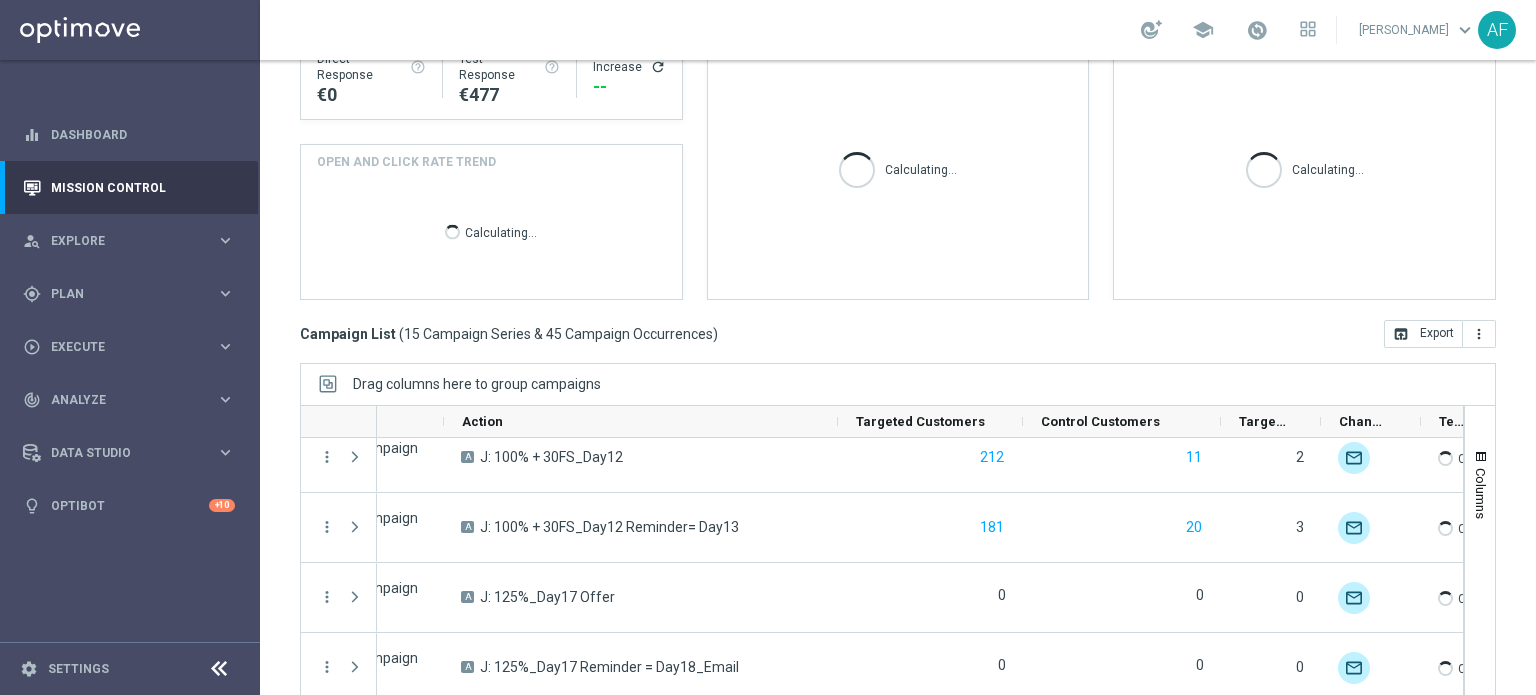 scroll, scrollTop: 344, scrollLeft: 0, axis: vertical 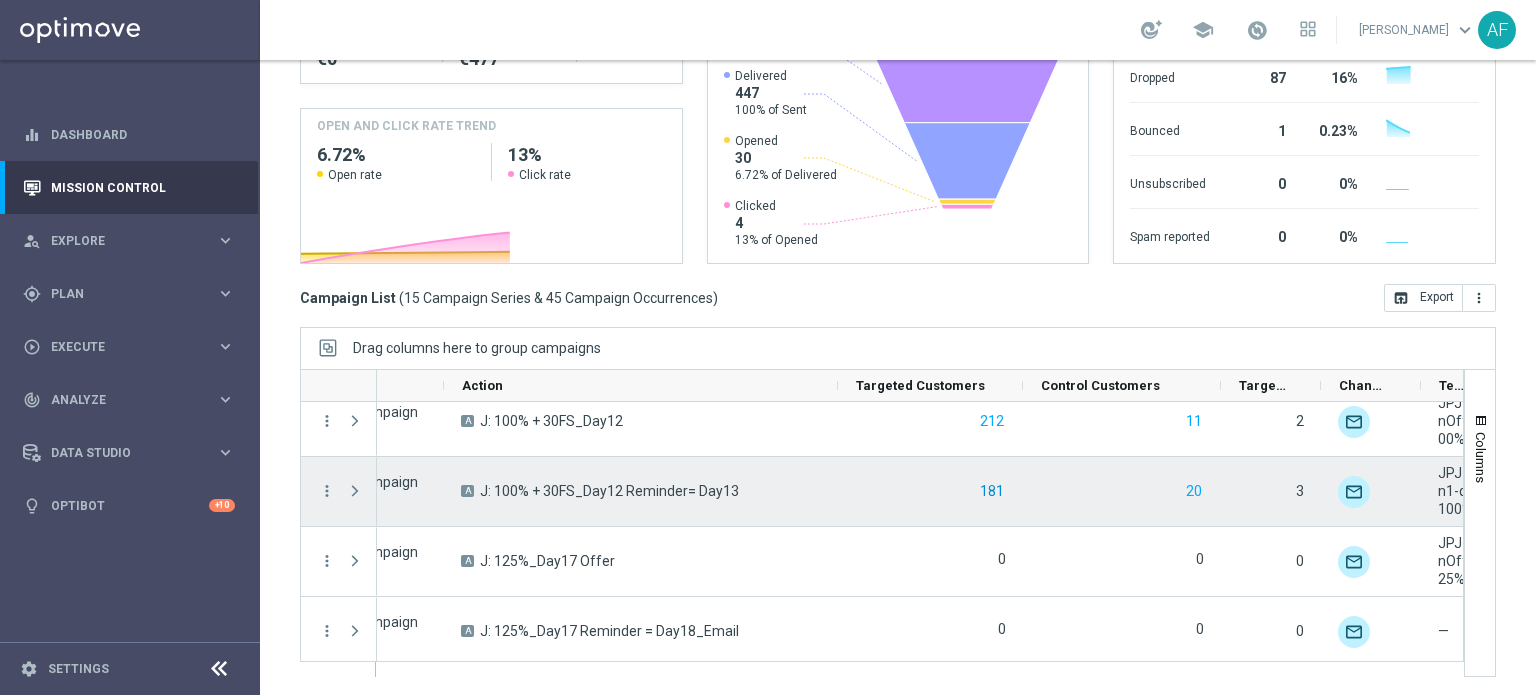 click on "181" at bounding box center (992, 491) 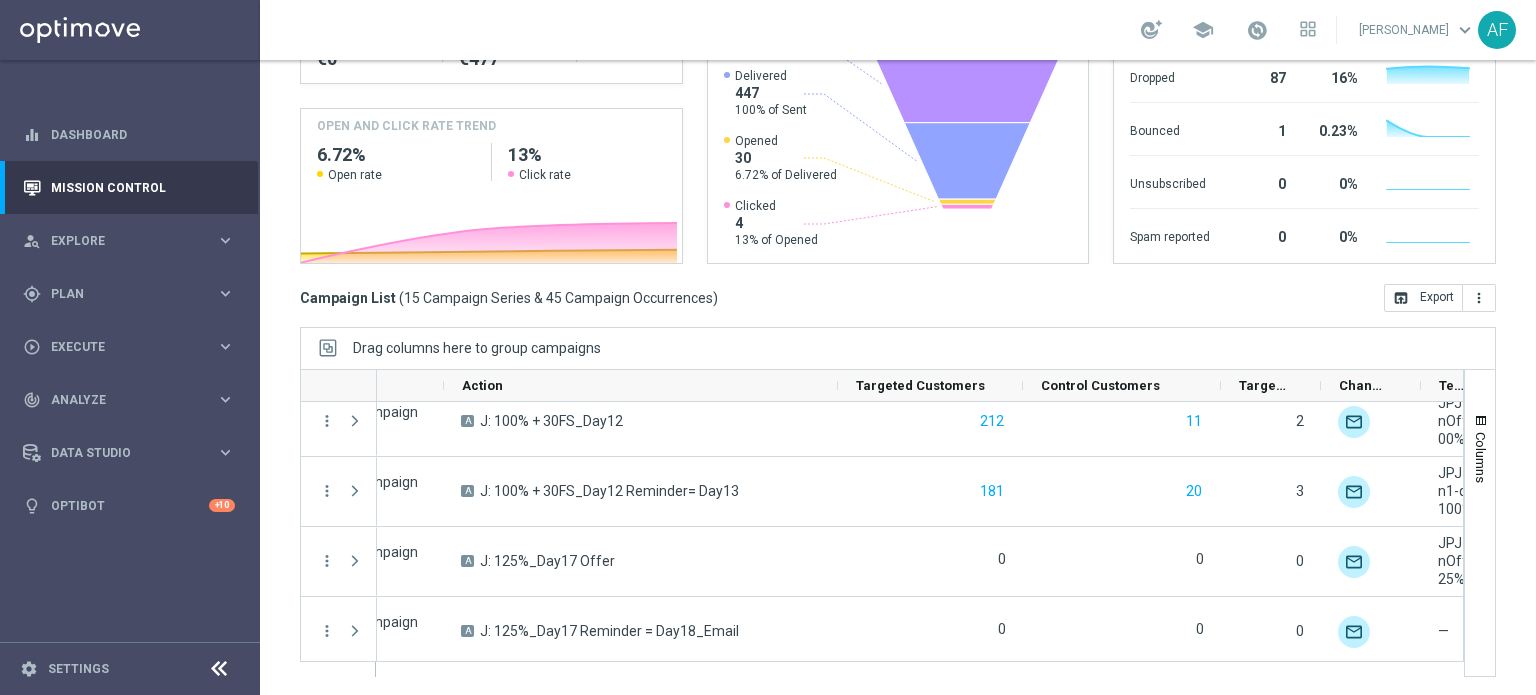scroll, scrollTop: 591, scrollLeft: 0, axis: vertical 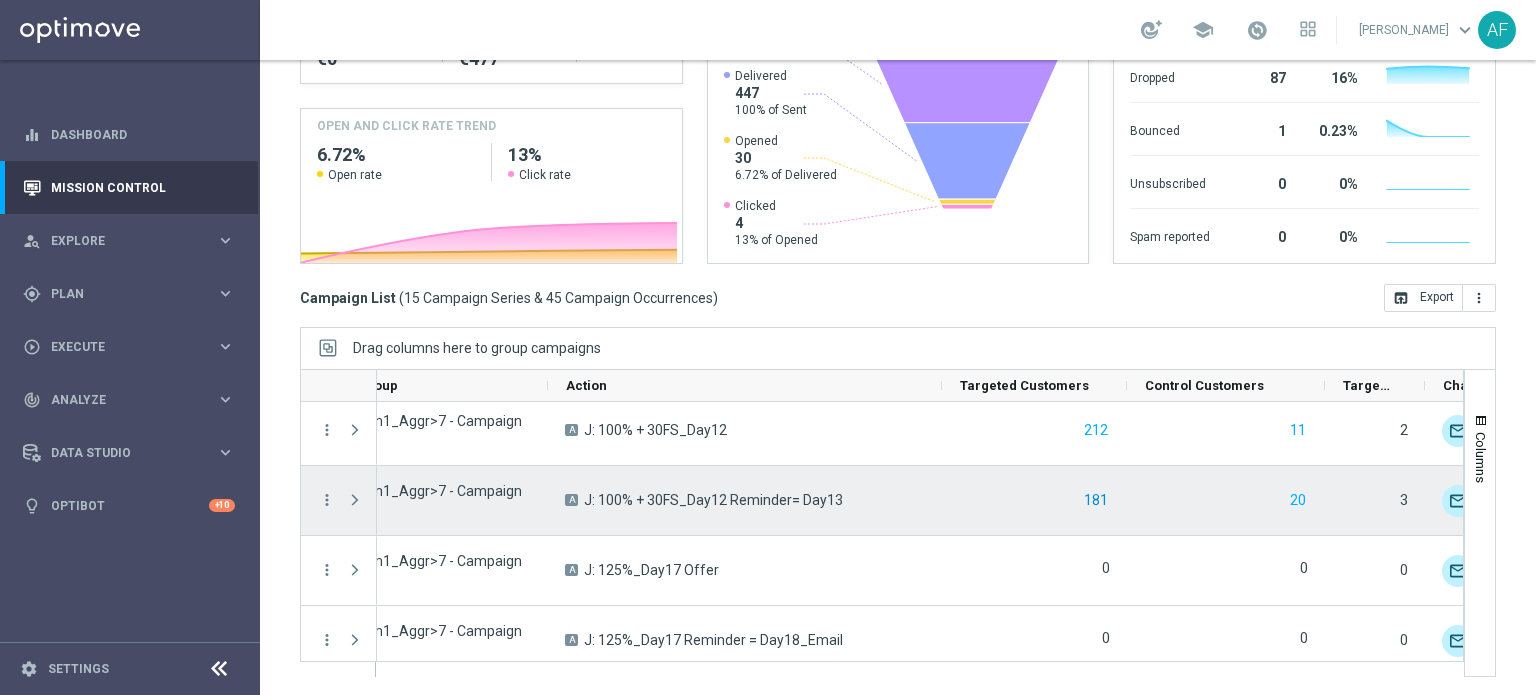 click on "181" at bounding box center [1096, 500] 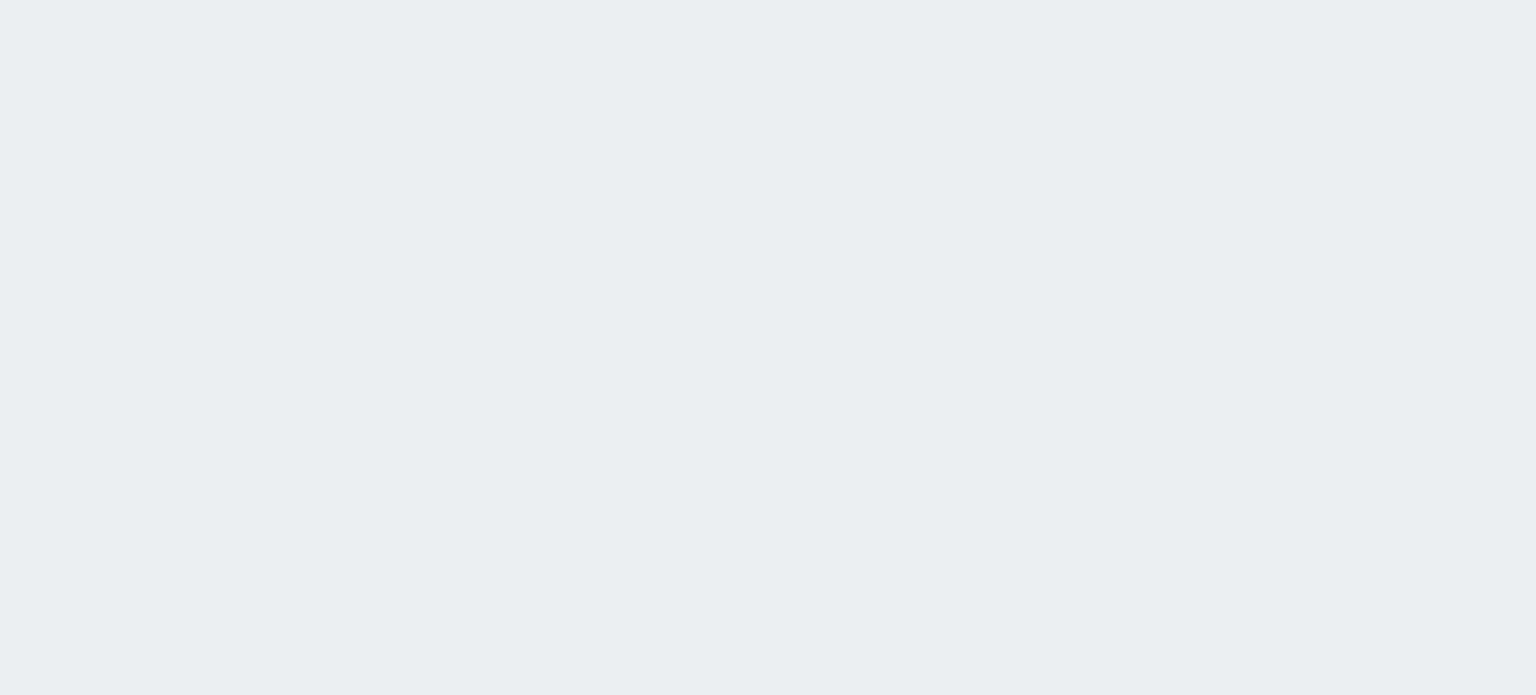 scroll, scrollTop: 0, scrollLeft: 0, axis: both 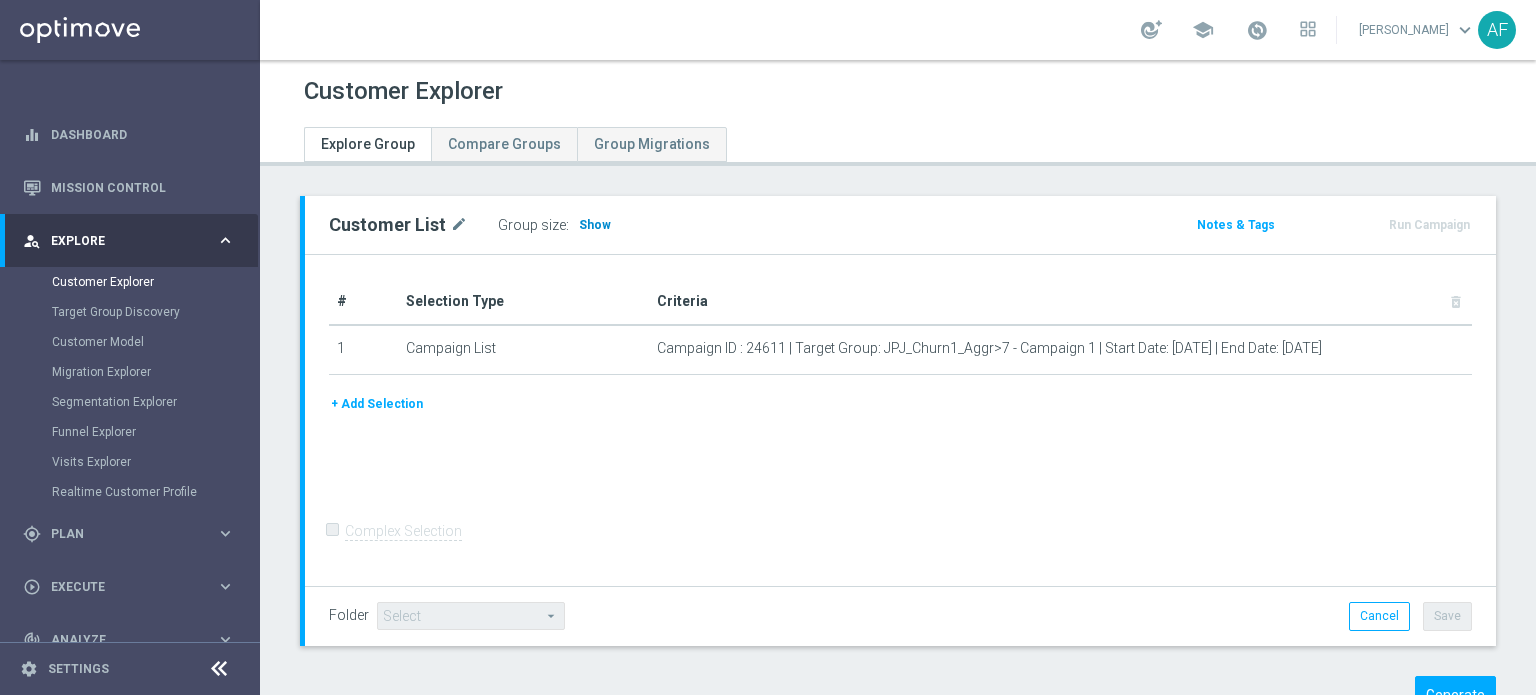 click on "Show" 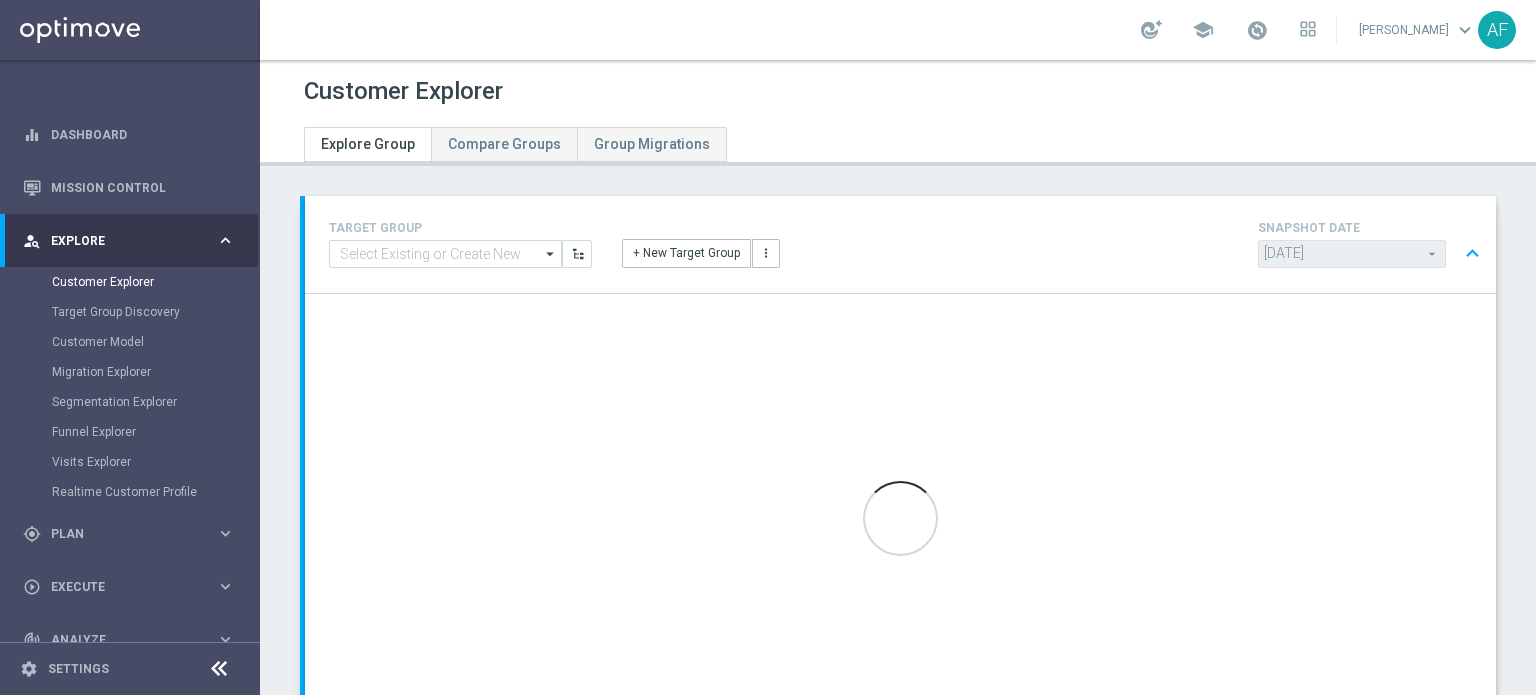 type on "Select" 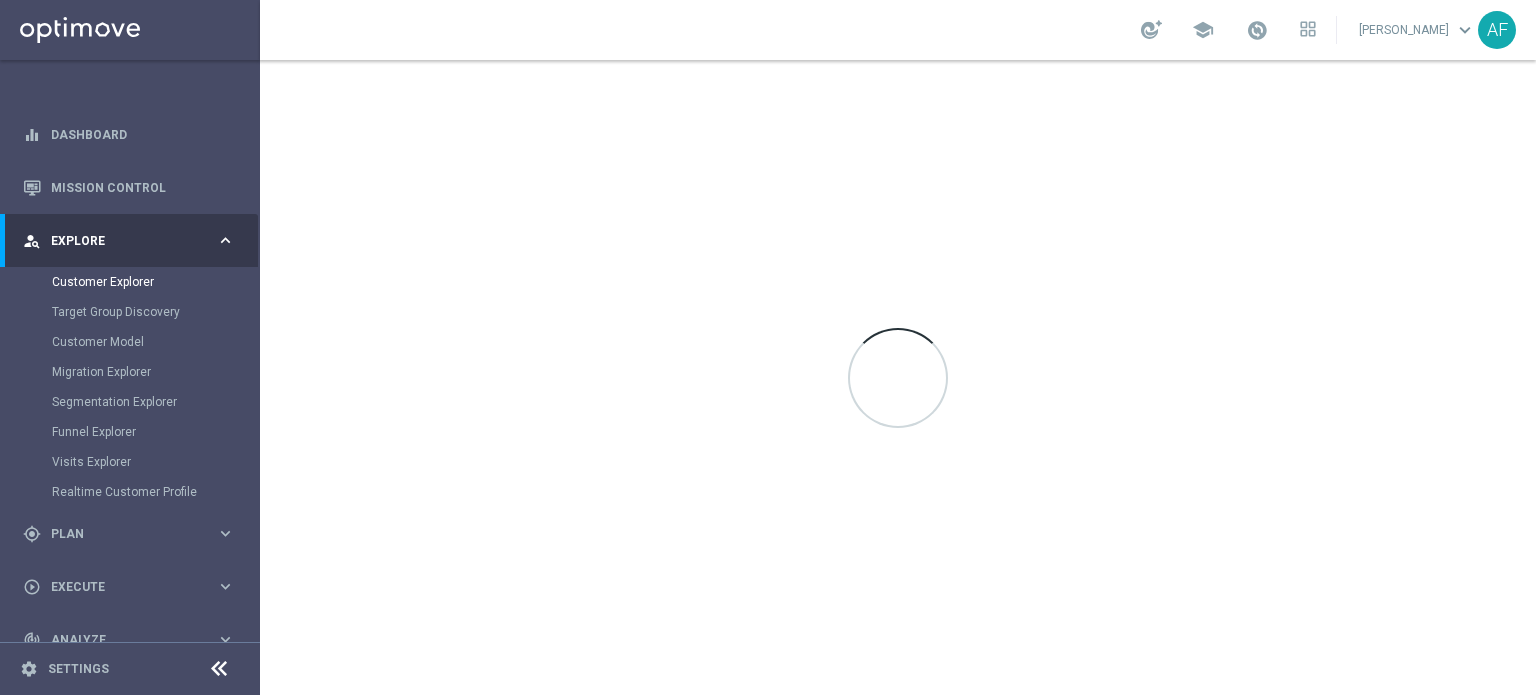 scroll, scrollTop: 0, scrollLeft: 0, axis: both 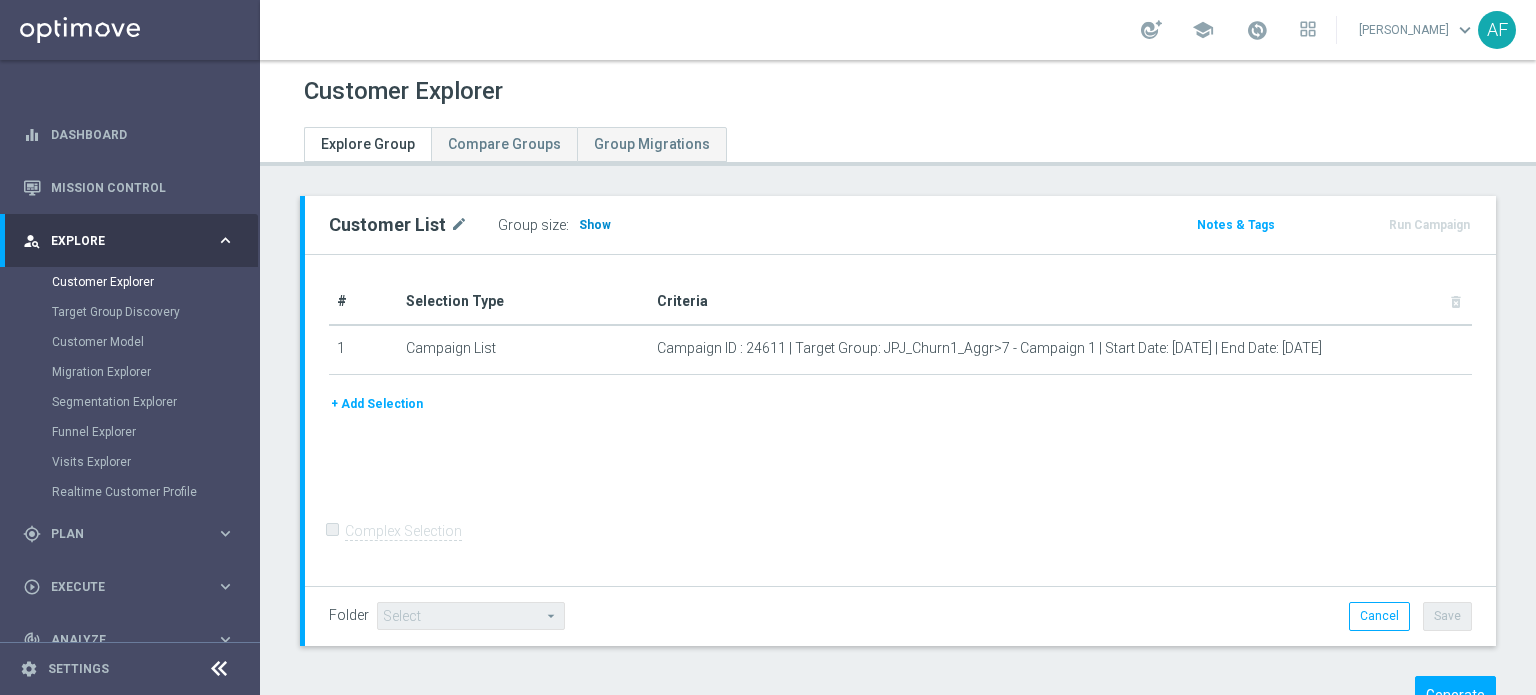 click on "Show" 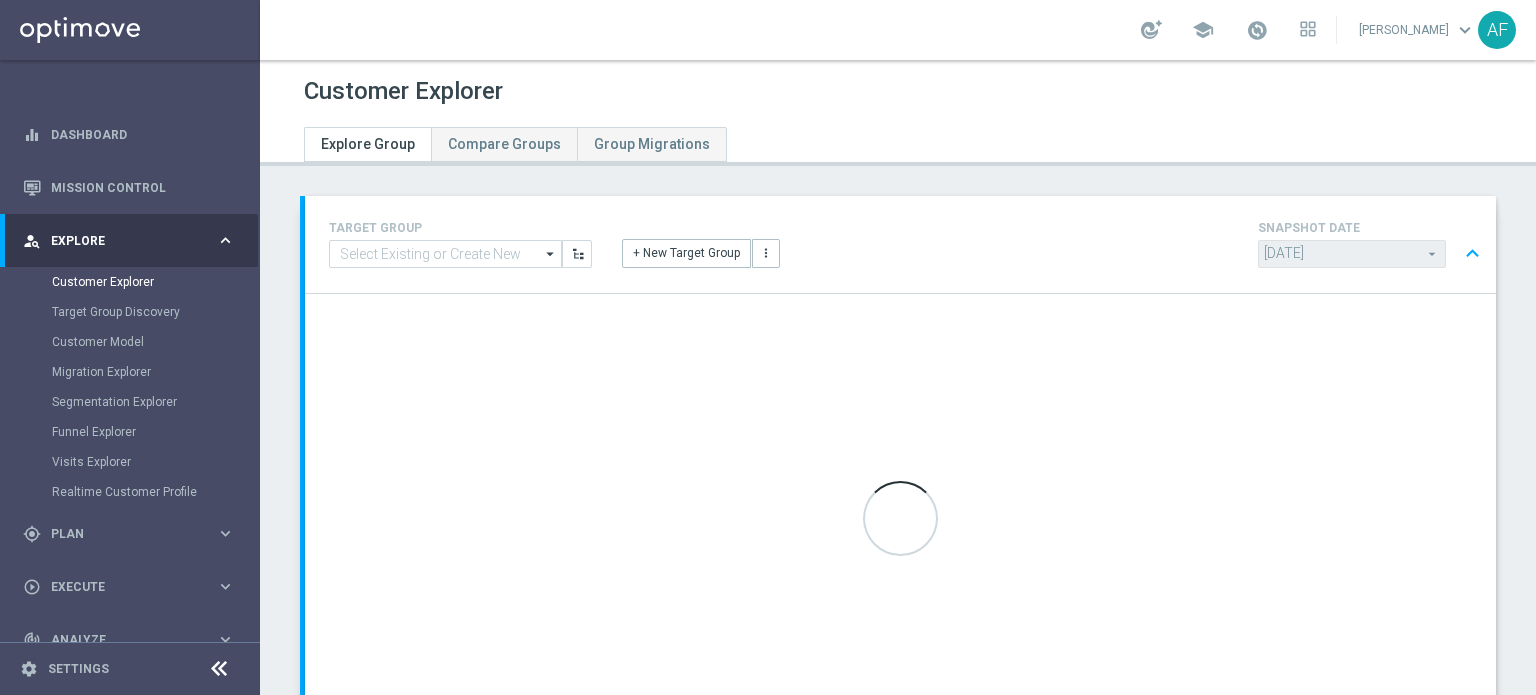type on "Select" 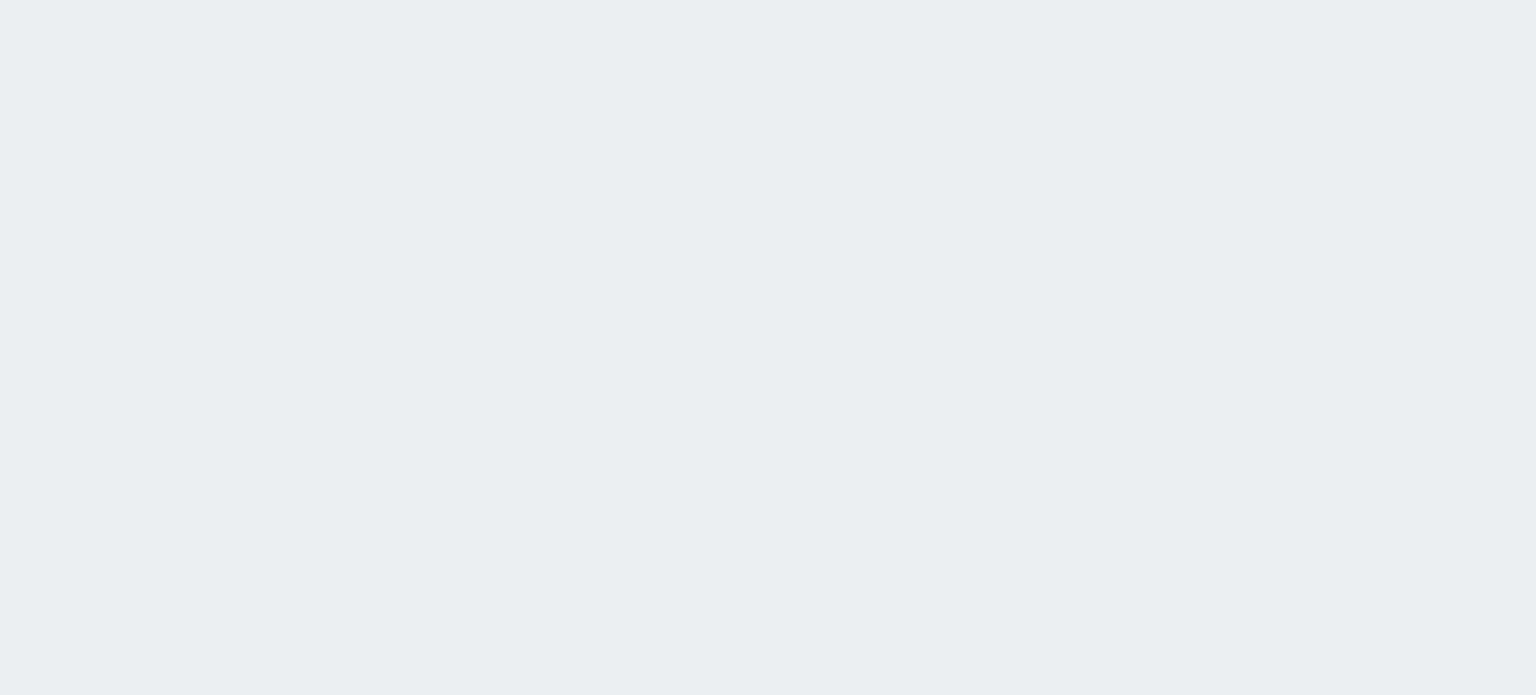 scroll, scrollTop: 0, scrollLeft: 0, axis: both 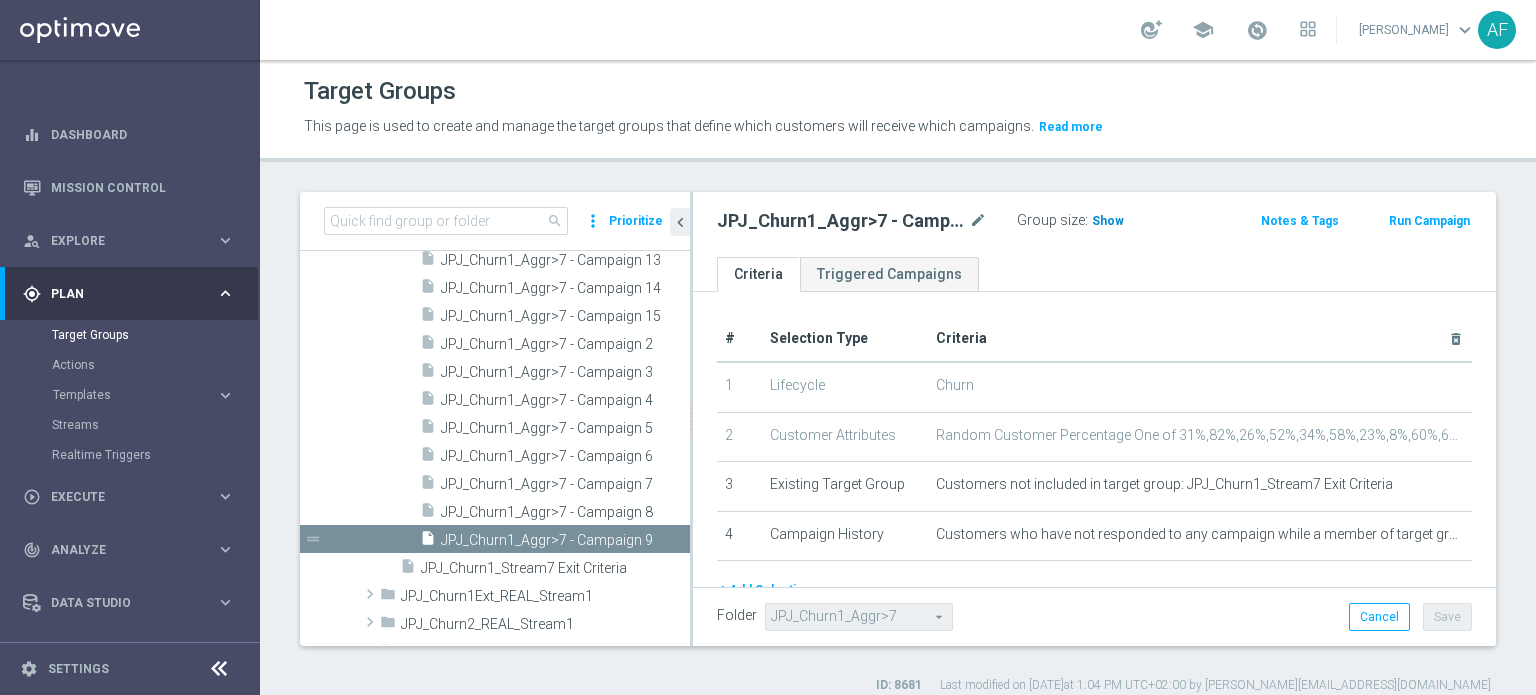 click on "Show" 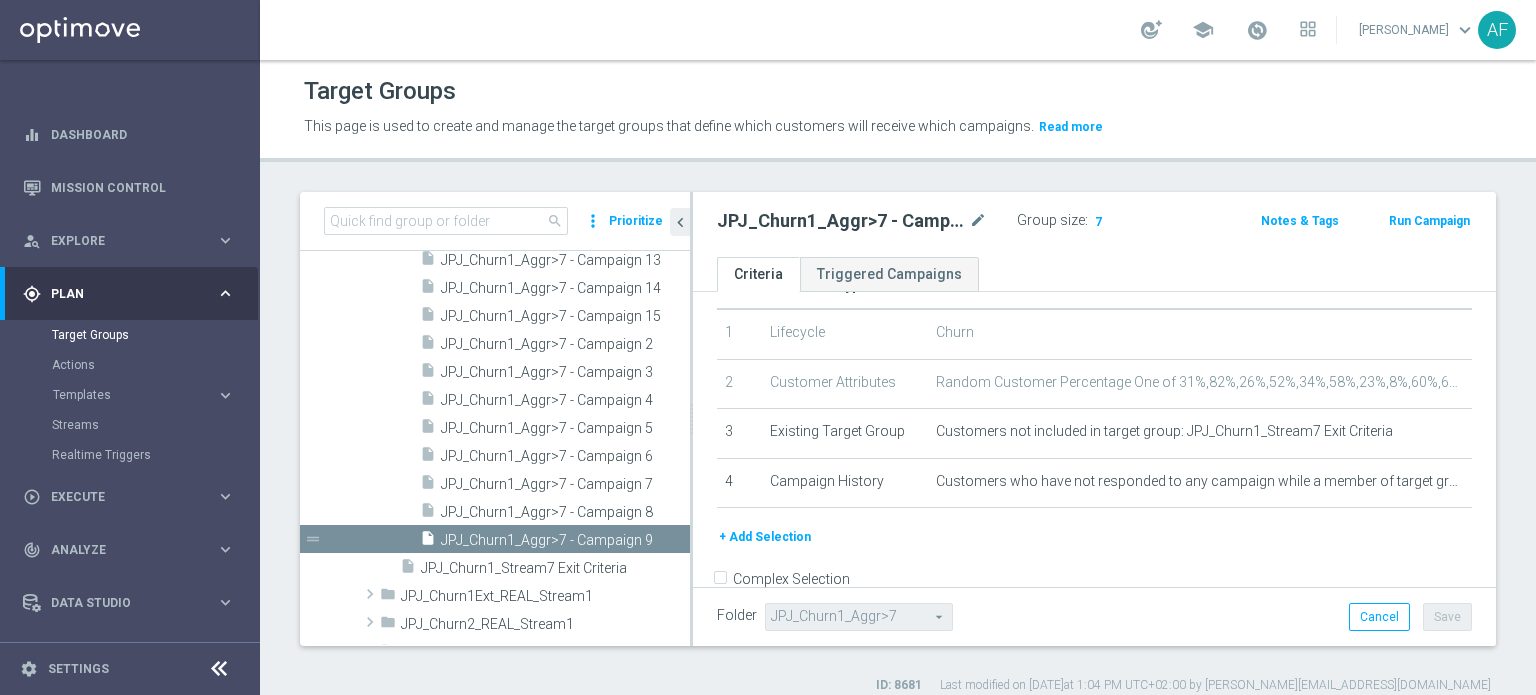 scroll, scrollTop: 58, scrollLeft: 0, axis: vertical 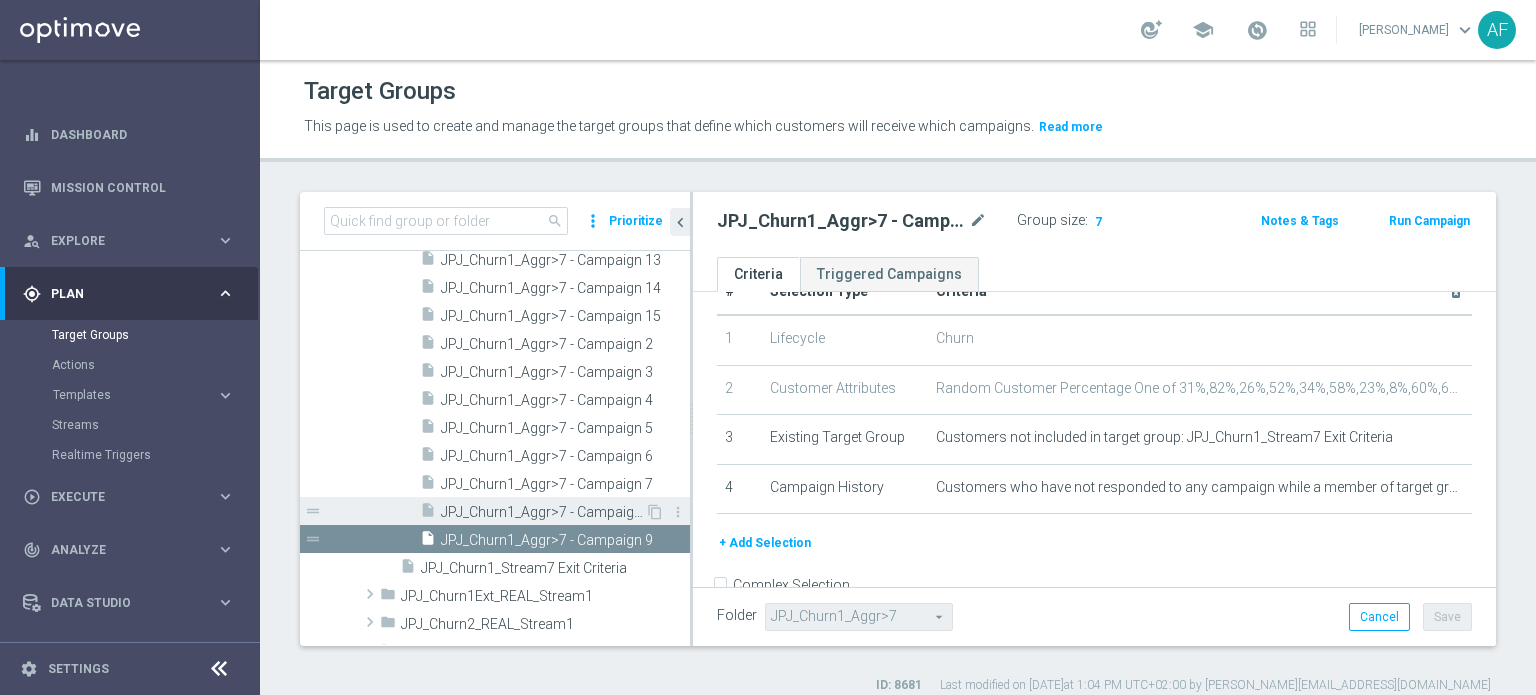 click on "JPJ_Churn1_Aggr>7 - Campaign 8" at bounding box center (543, 512) 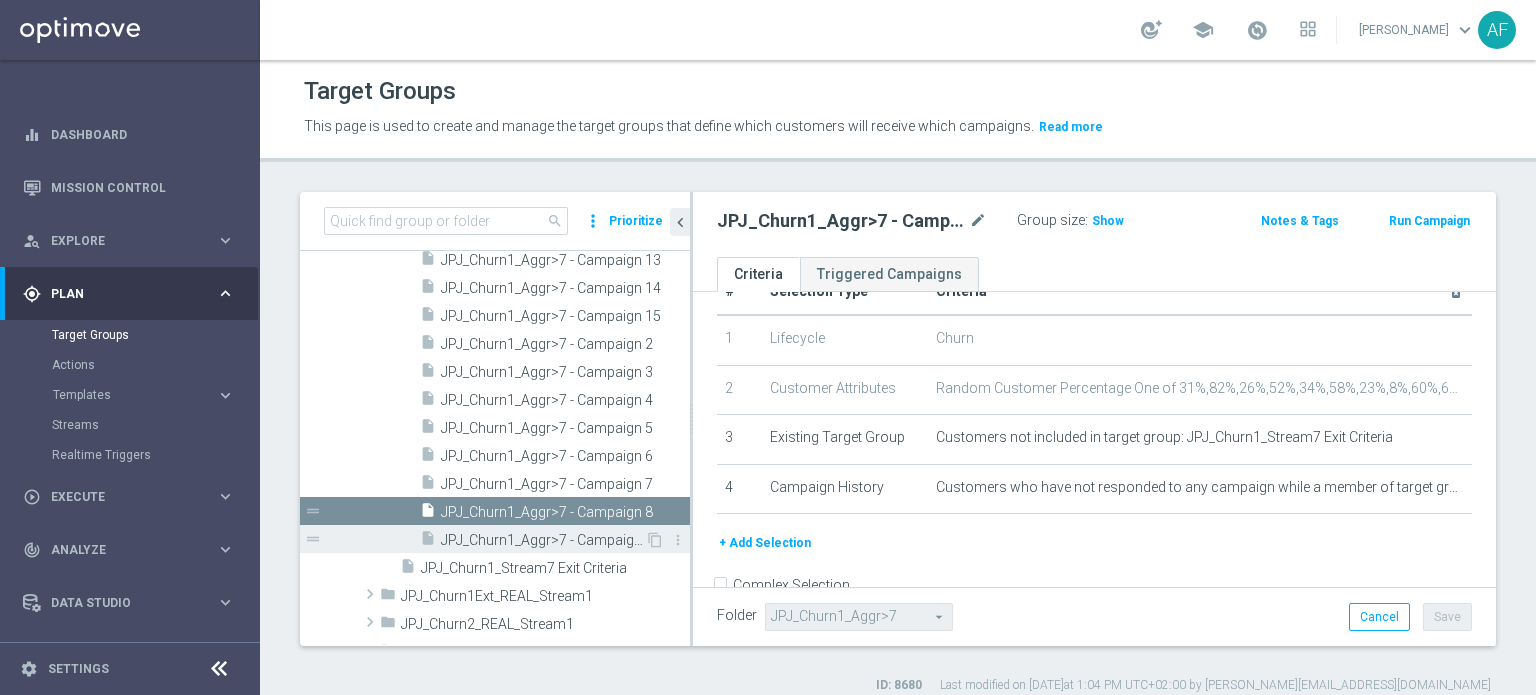 click on "JPJ_Churn1_Aggr>7 - Campaign 9" at bounding box center (543, 540) 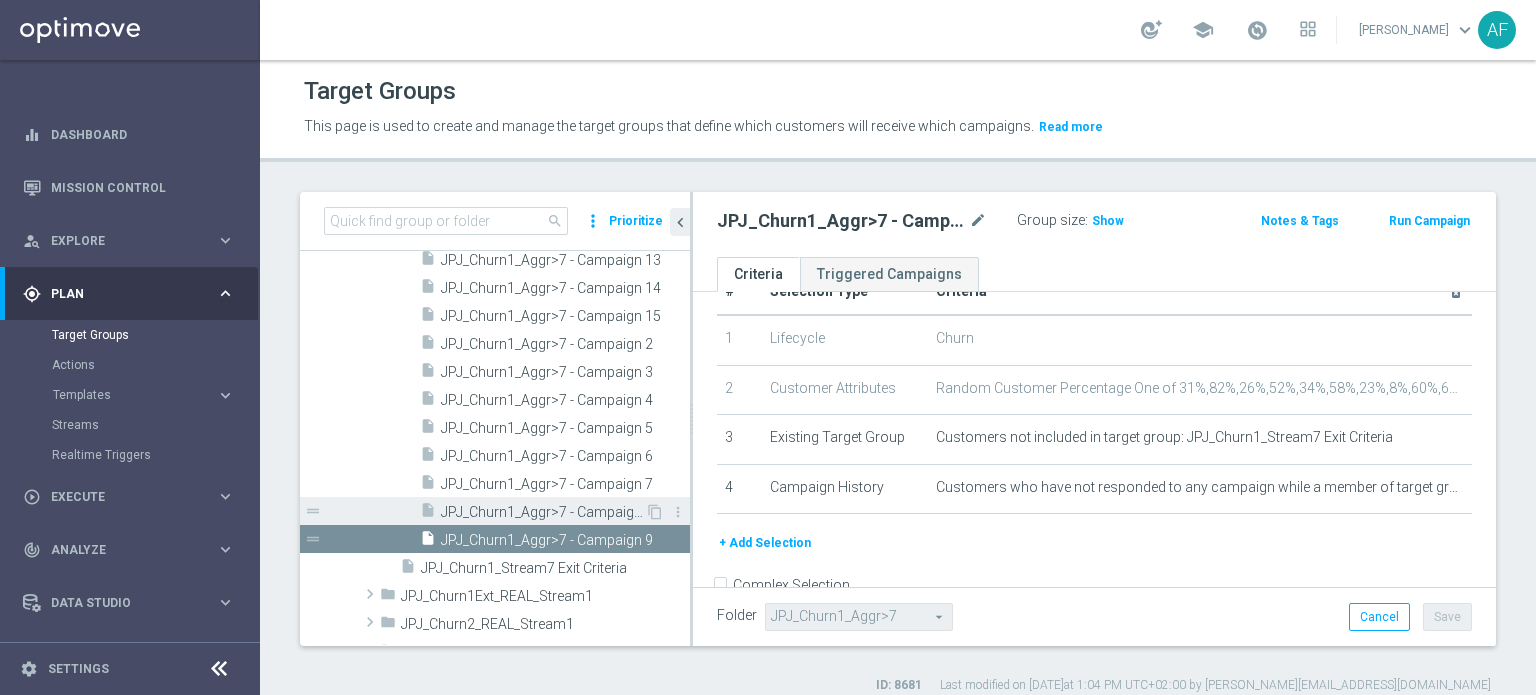 click on "JPJ_Churn1_Aggr>7 - Campaign 8" at bounding box center (543, 512) 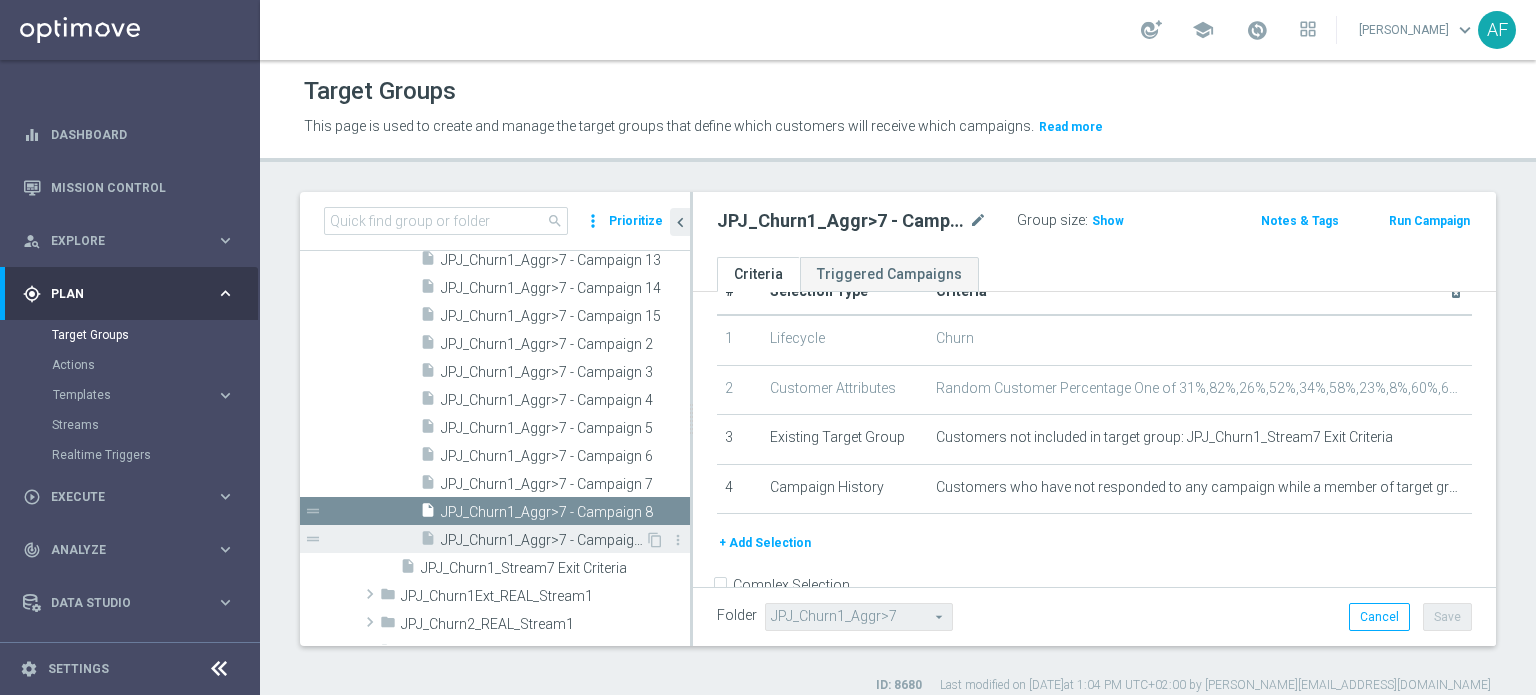 click on "JPJ_Churn1_Aggr>7 - Campaign 9" at bounding box center [543, 540] 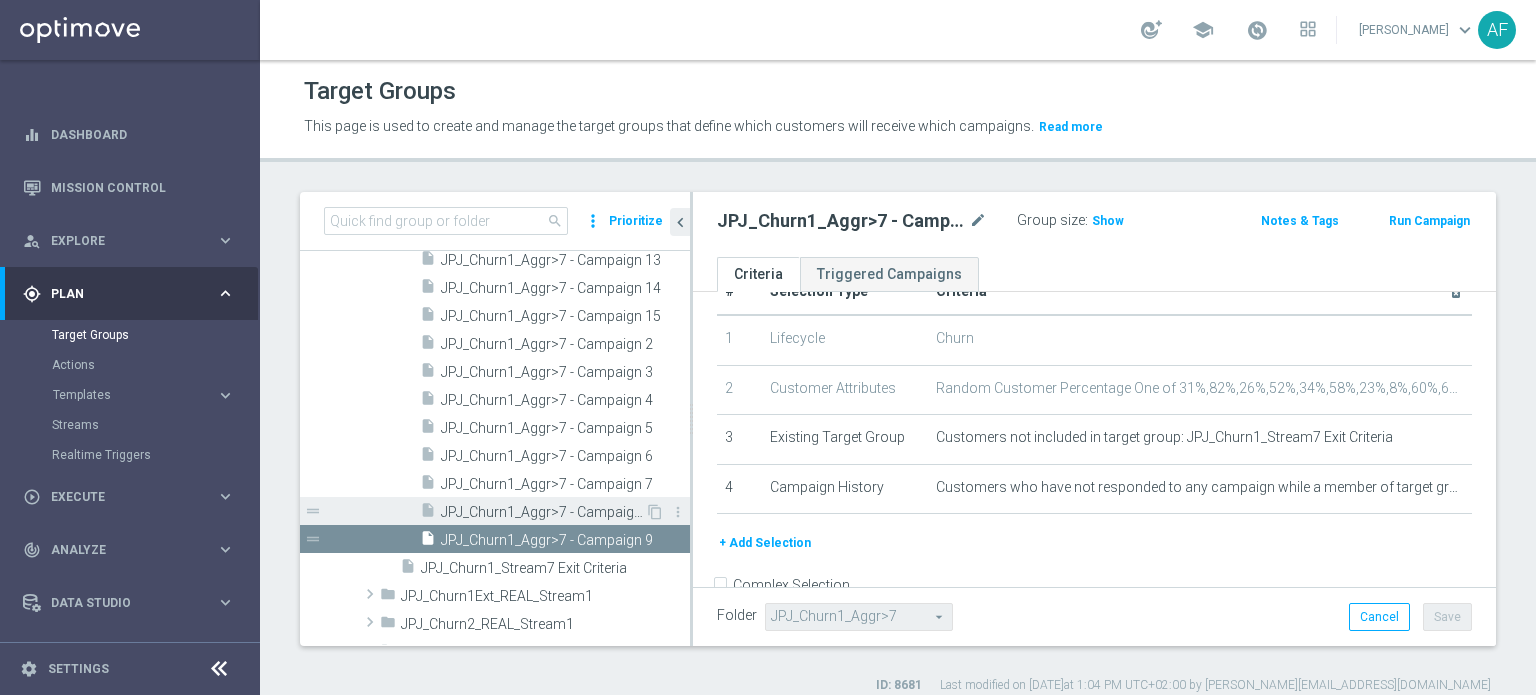 click on "JPJ_Churn1_Aggr>7 - Campaign 8" at bounding box center [543, 512] 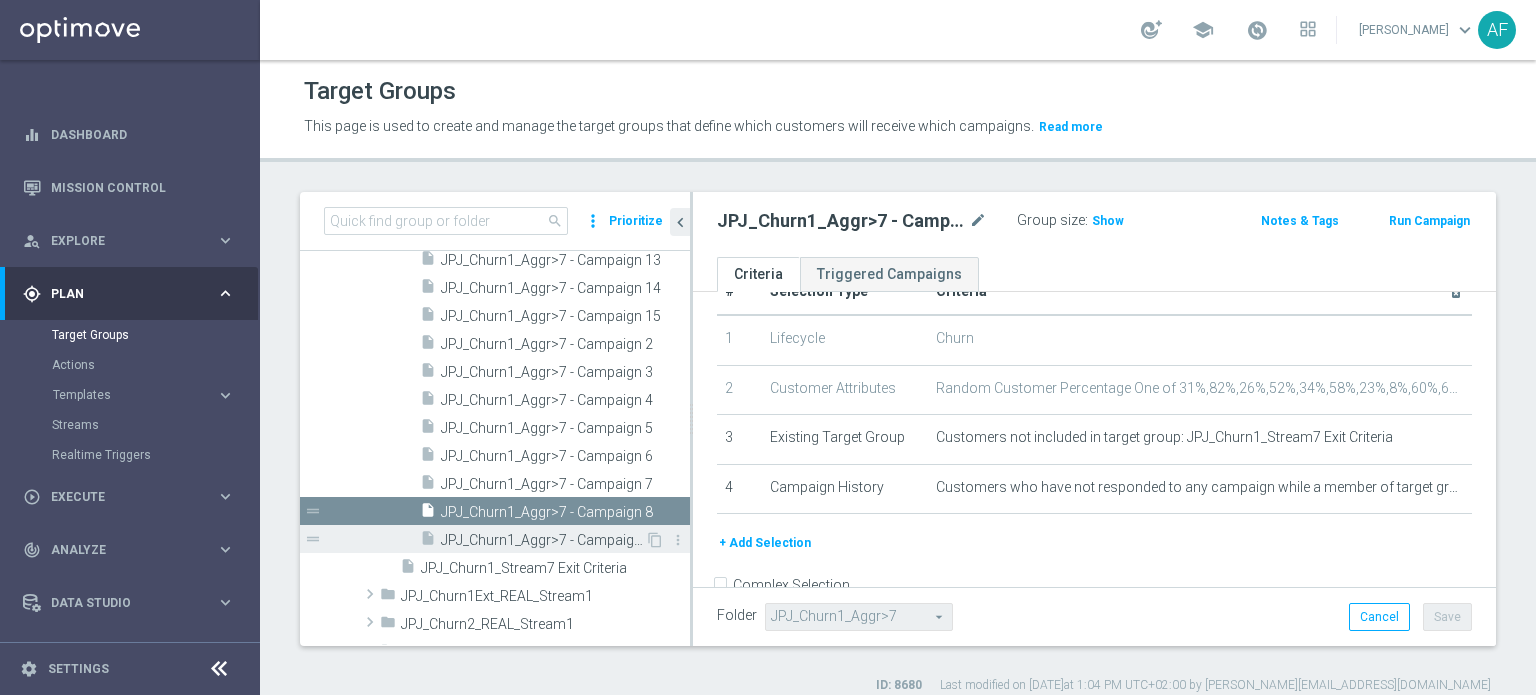 click on "JPJ_Churn1_Aggr>7 - Campaign 9" at bounding box center (543, 540) 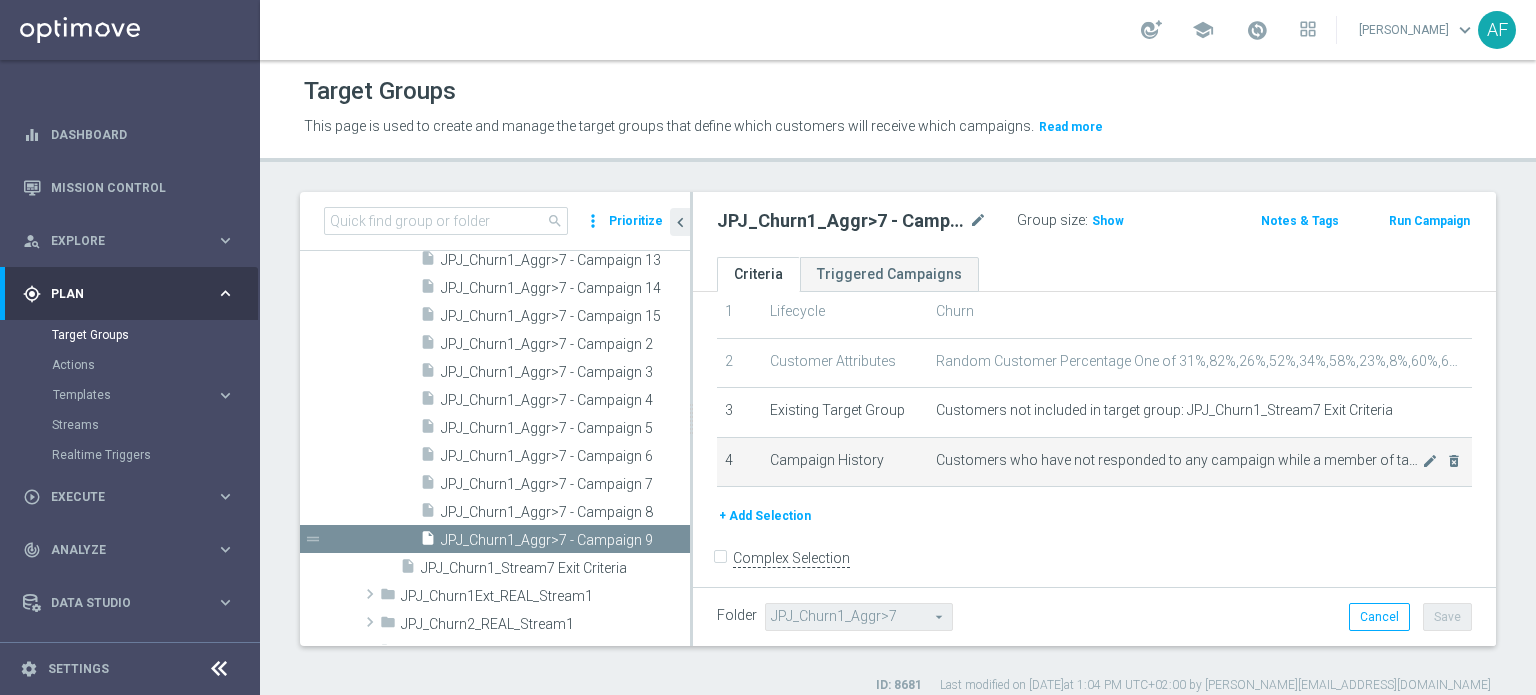 scroll, scrollTop: 81, scrollLeft: 0, axis: vertical 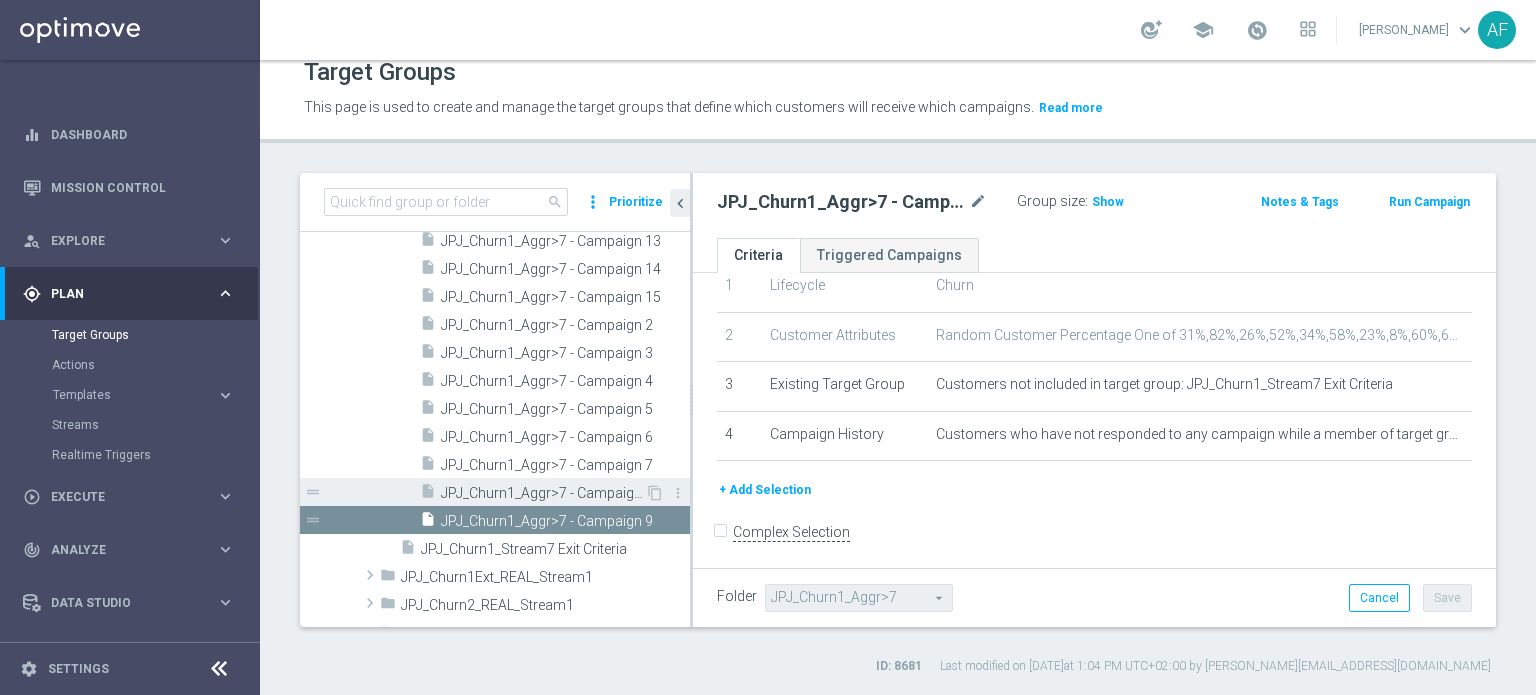 click on "JPJ_Churn1_Aggr>7 - Campaign 8" at bounding box center [543, 493] 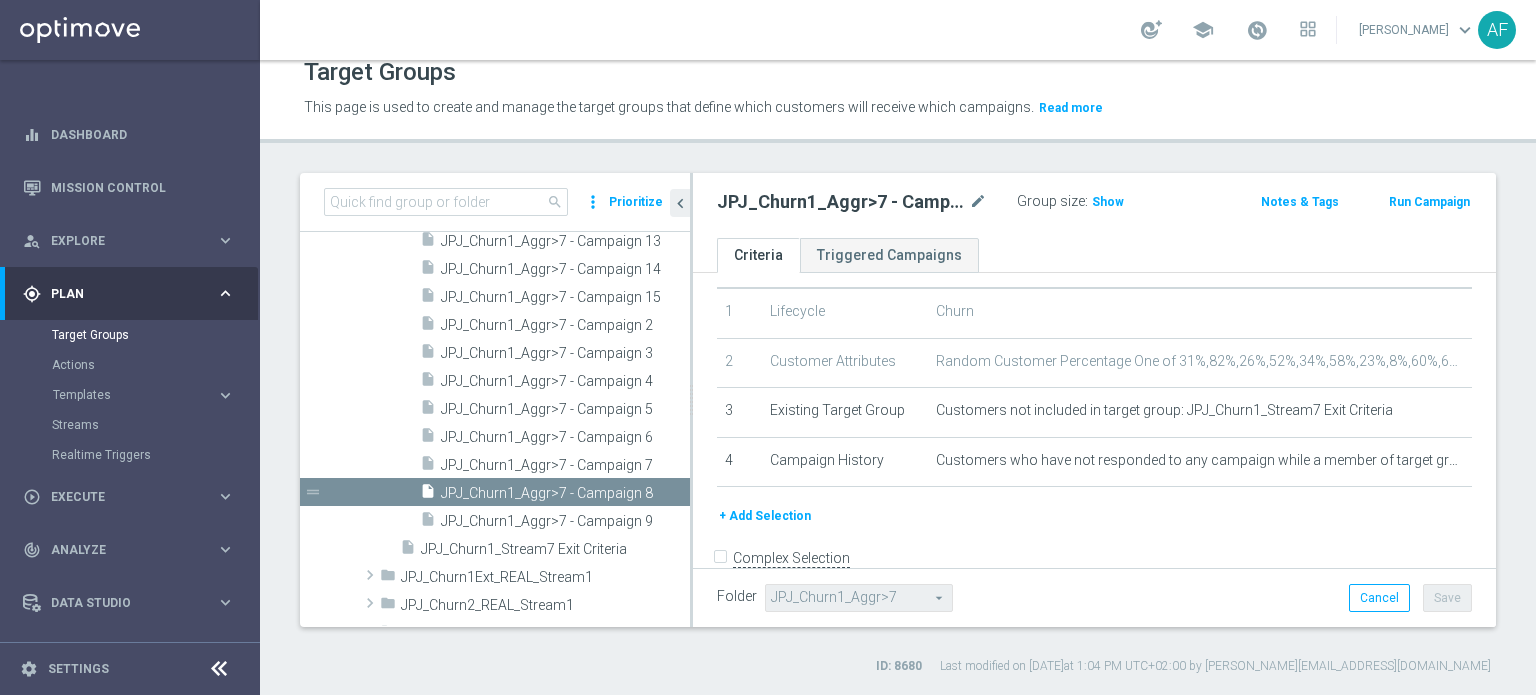 scroll, scrollTop: 81, scrollLeft: 0, axis: vertical 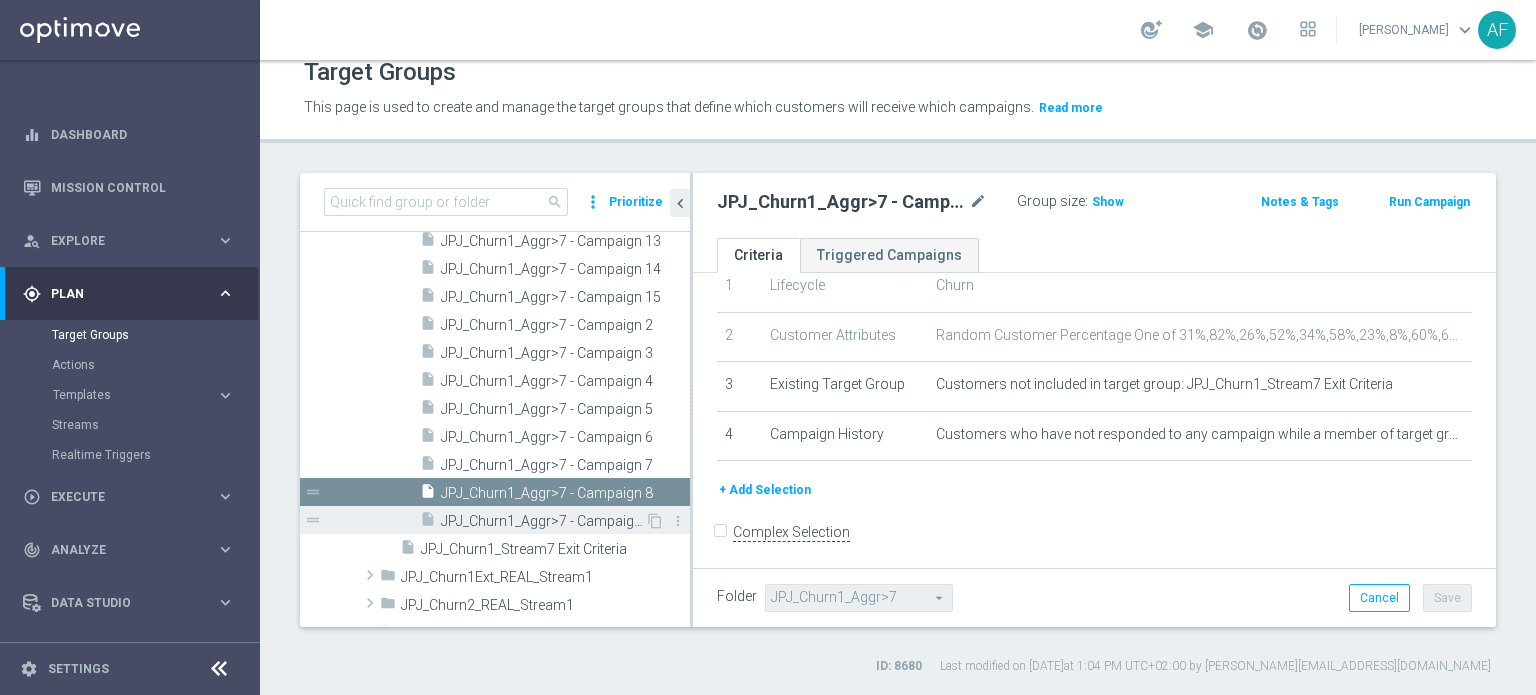 click on "JPJ_Churn1_Aggr>7 - Campaign 9" at bounding box center (543, 521) 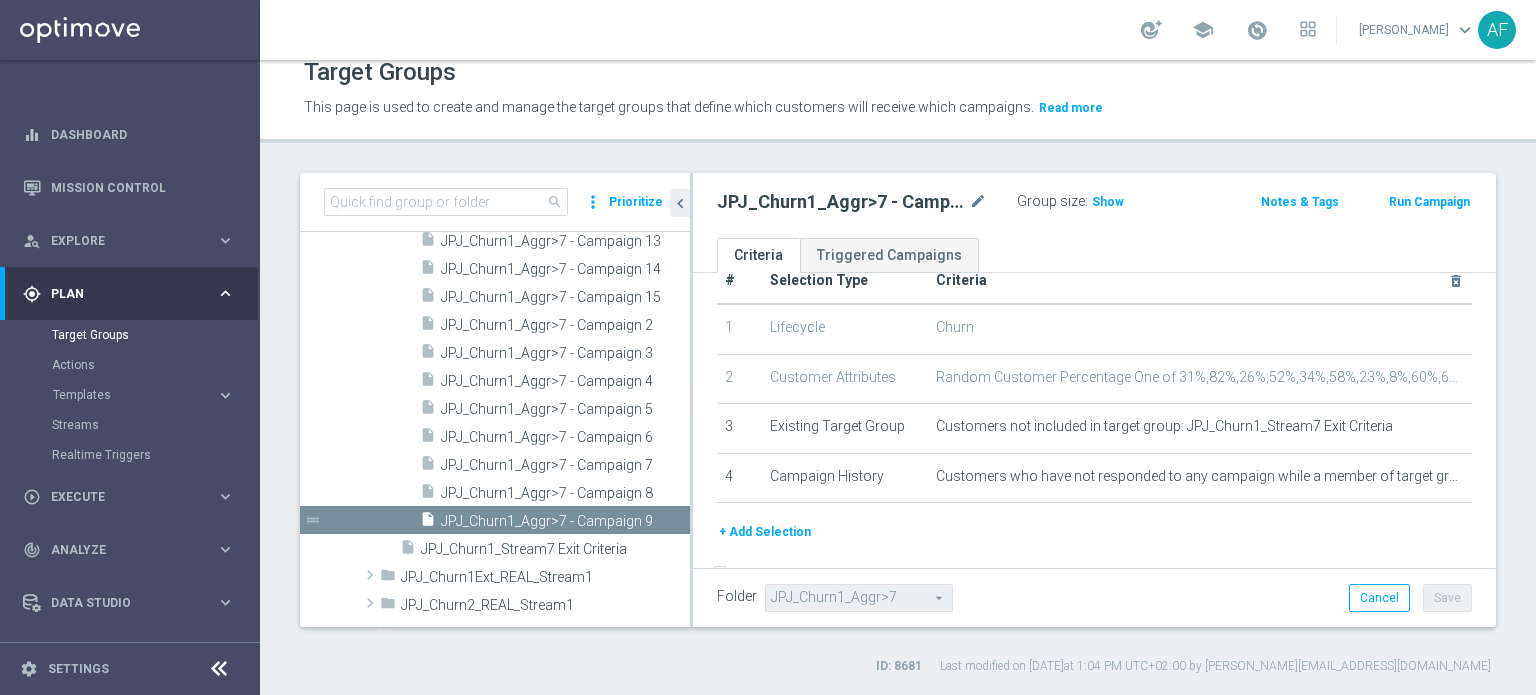 scroll, scrollTop: 0, scrollLeft: 0, axis: both 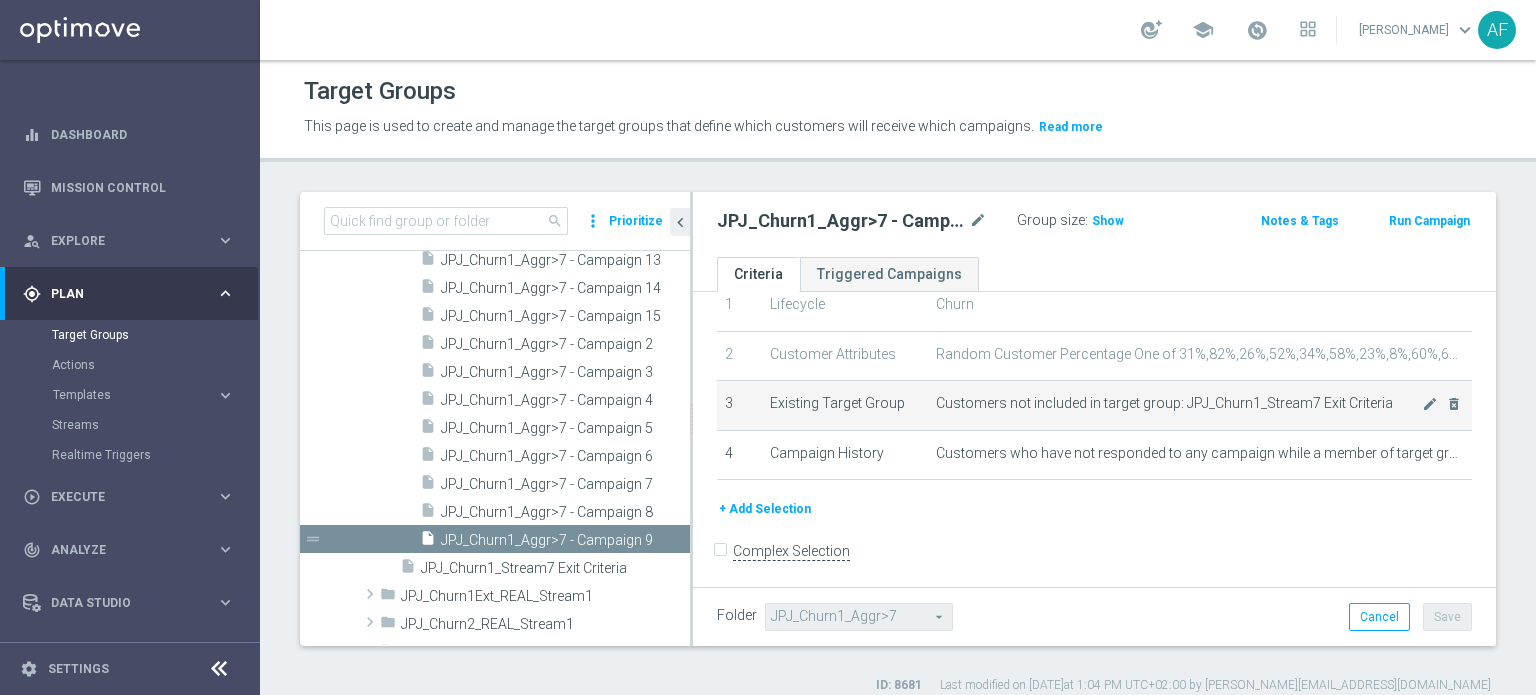click on "Customers not included in target group: JPJ_Churn1_Stream7 Exit Criteria" 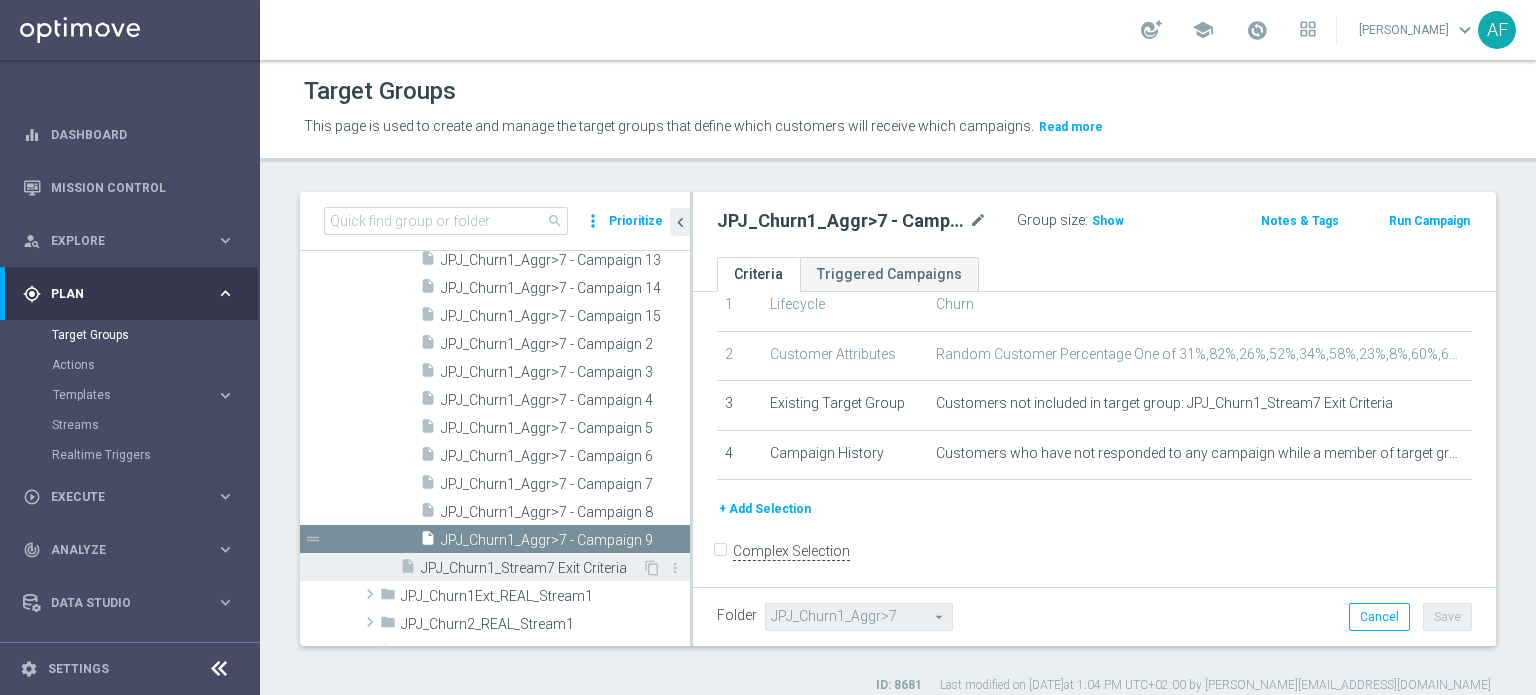 click on "JPJ_Churn1_Stream7 Exit Criteria" at bounding box center (531, 568) 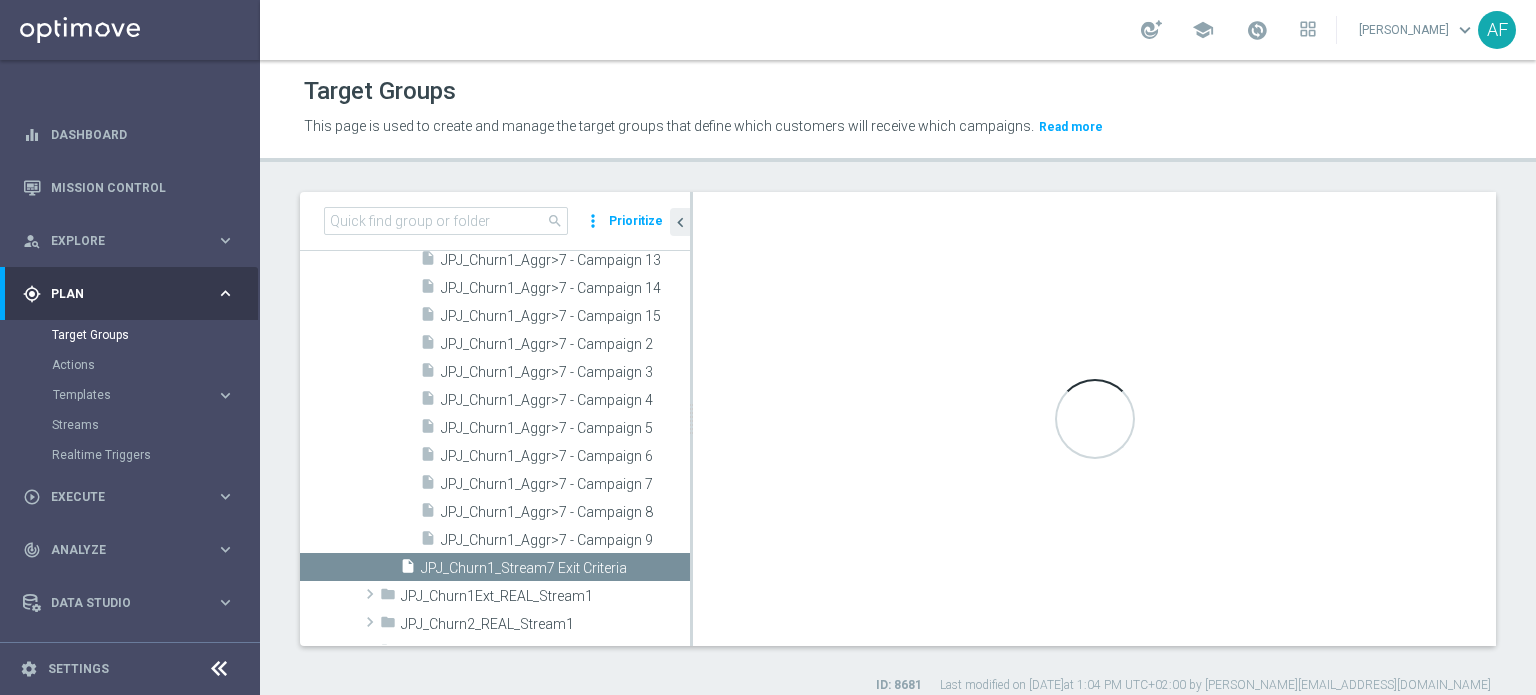 checkbox on "true" 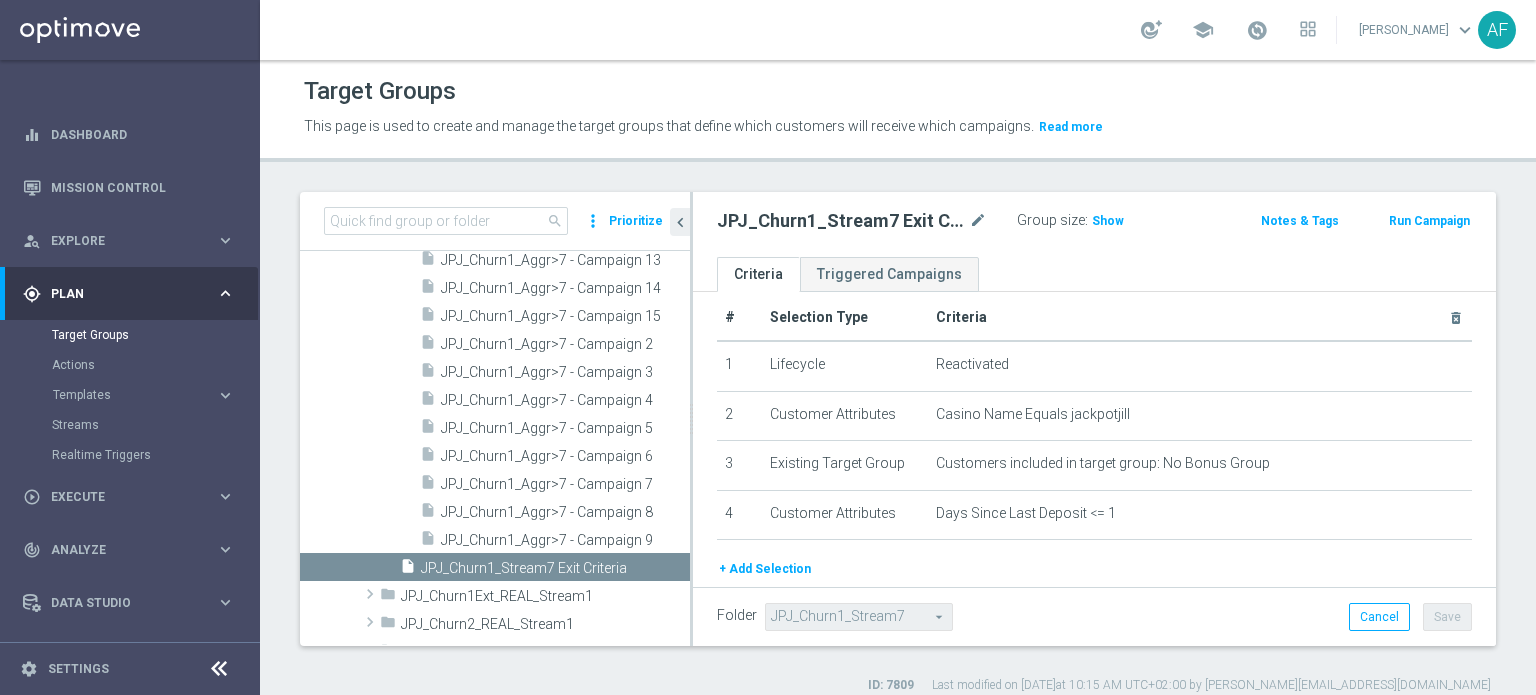 scroll, scrollTop: 0, scrollLeft: 0, axis: both 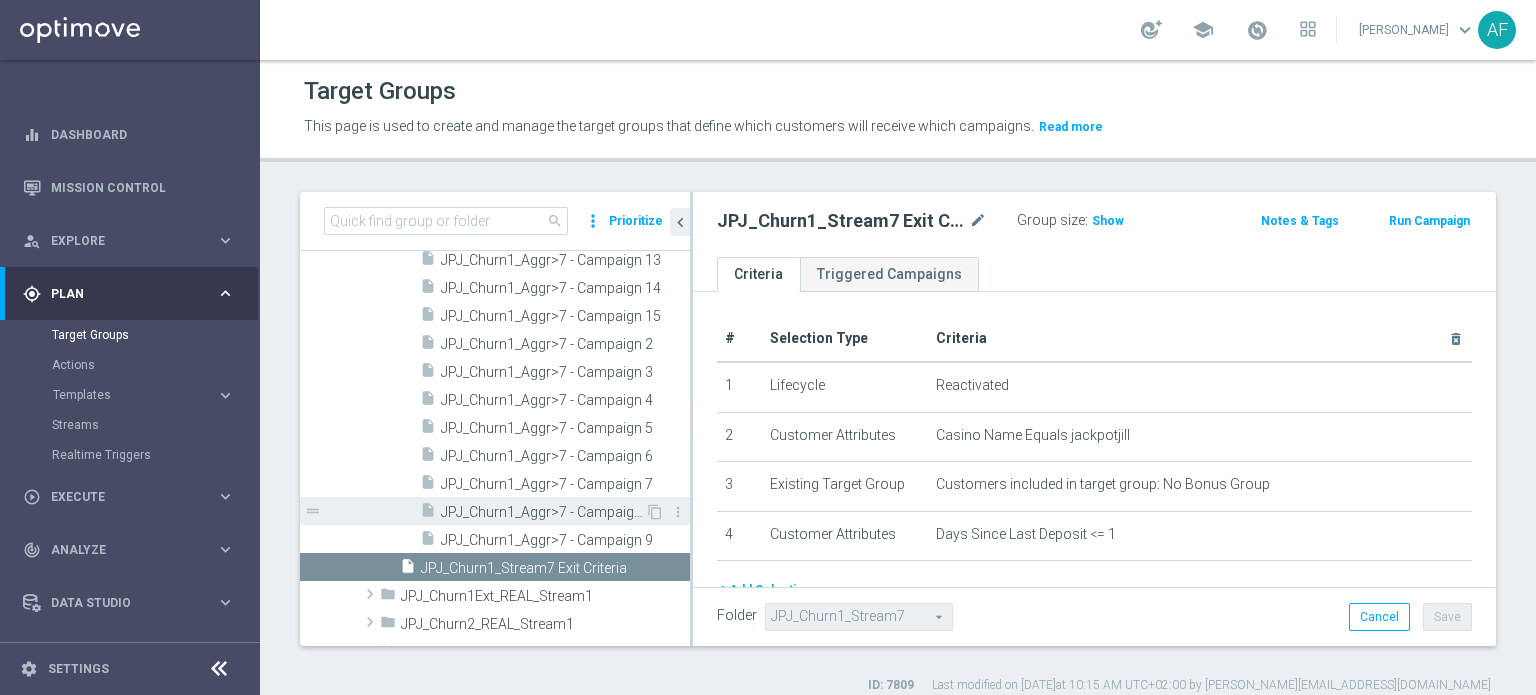 click on "JPJ_Churn1_Aggr>7 - Campaign 8" at bounding box center [543, 512] 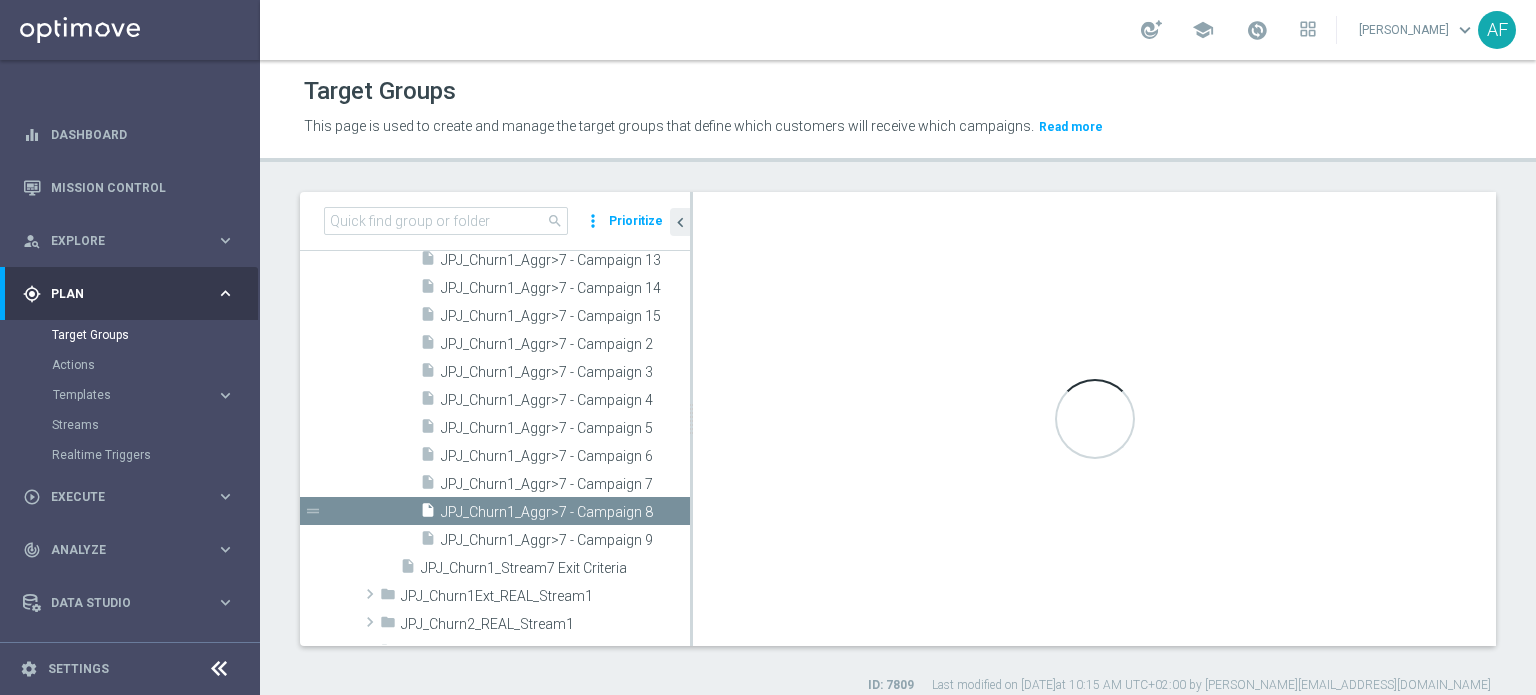 checkbox on "false" 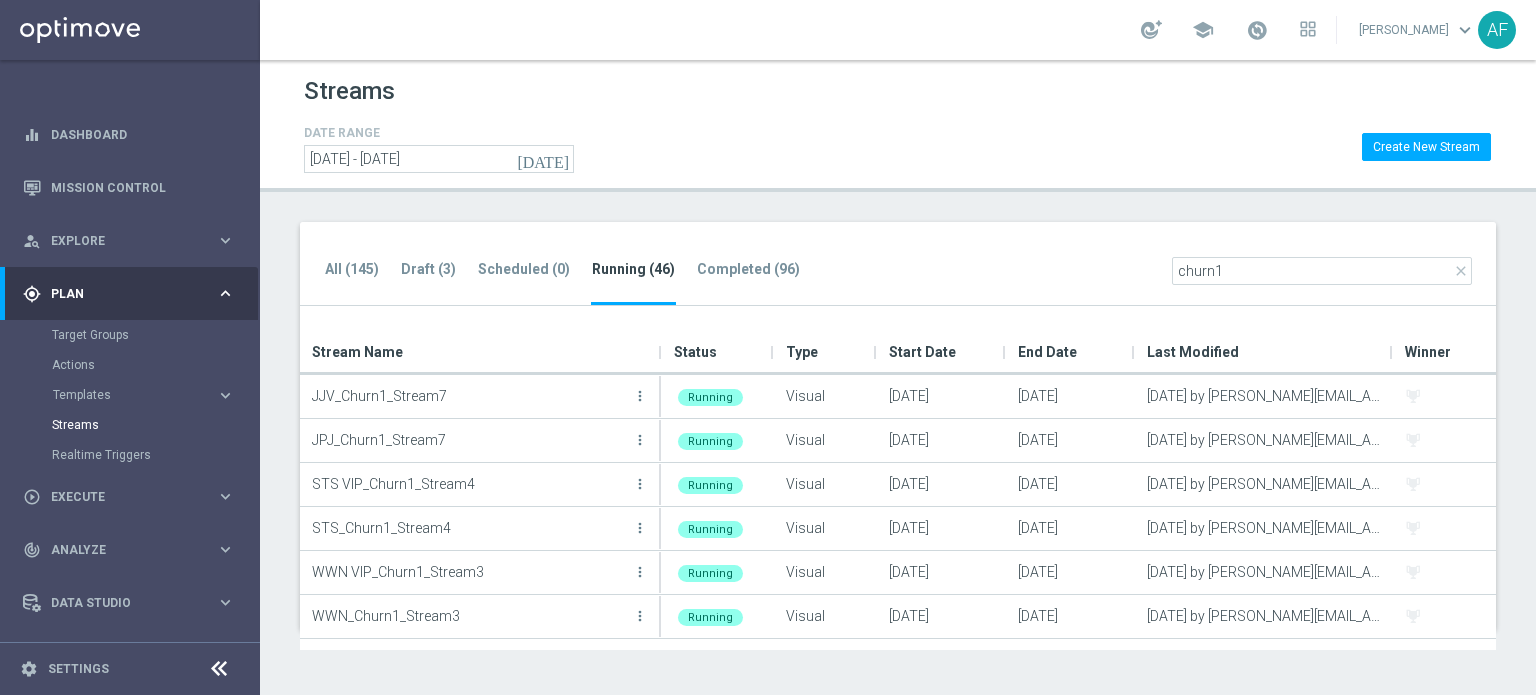 scroll, scrollTop: 0, scrollLeft: 0, axis: both 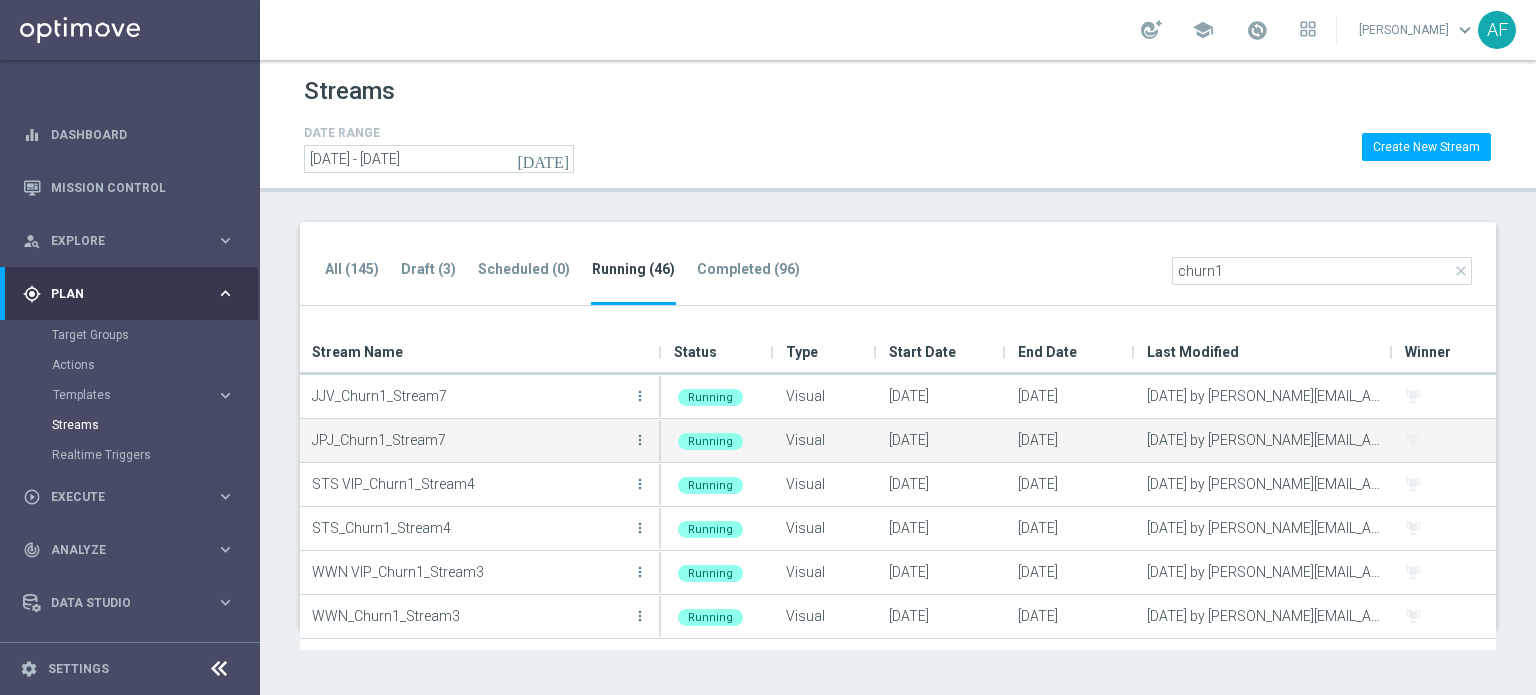 drag, startPoint x: 889, startPoint y: 440, endPoint x: 968, endPoint y: 440, distance: 79 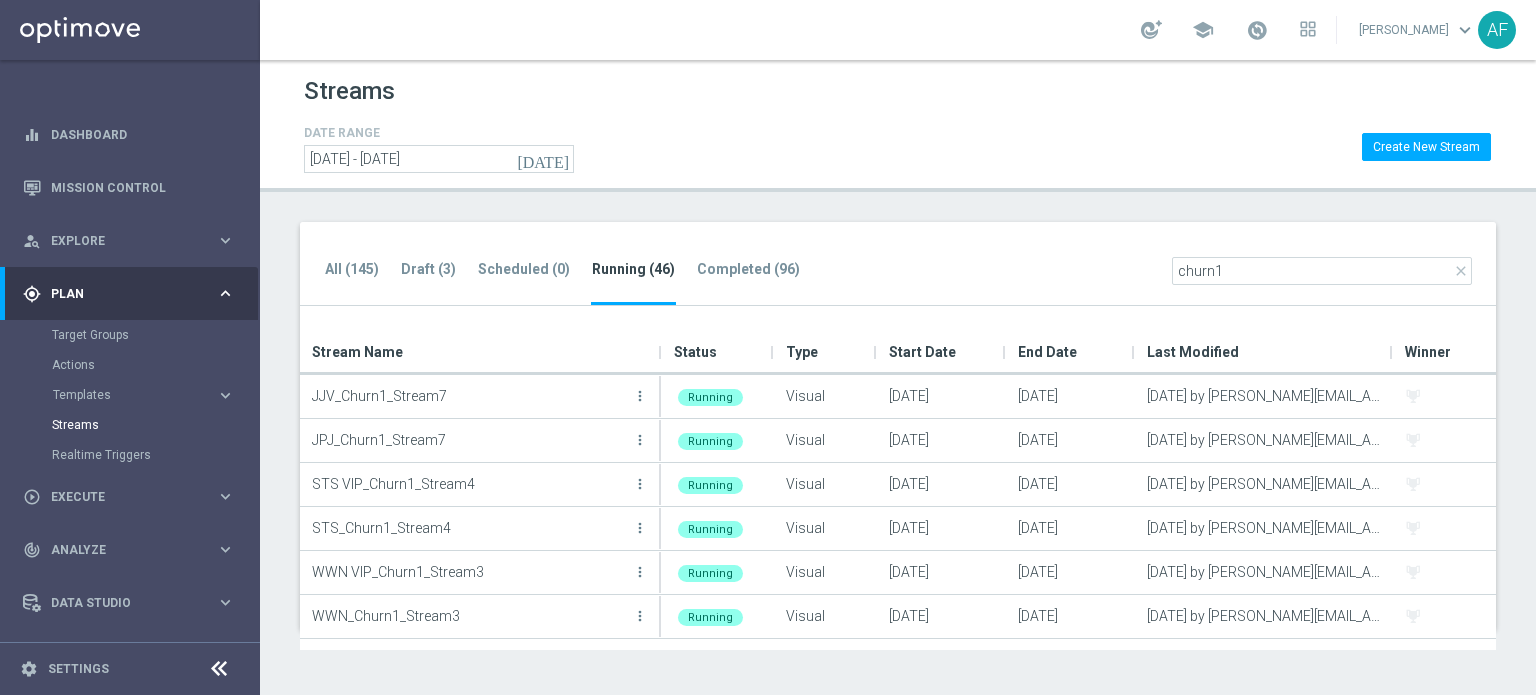 click on "All (145)
Draft (3)
Scheduled (0)
Running (46)
Completed (96)
close
churn1" 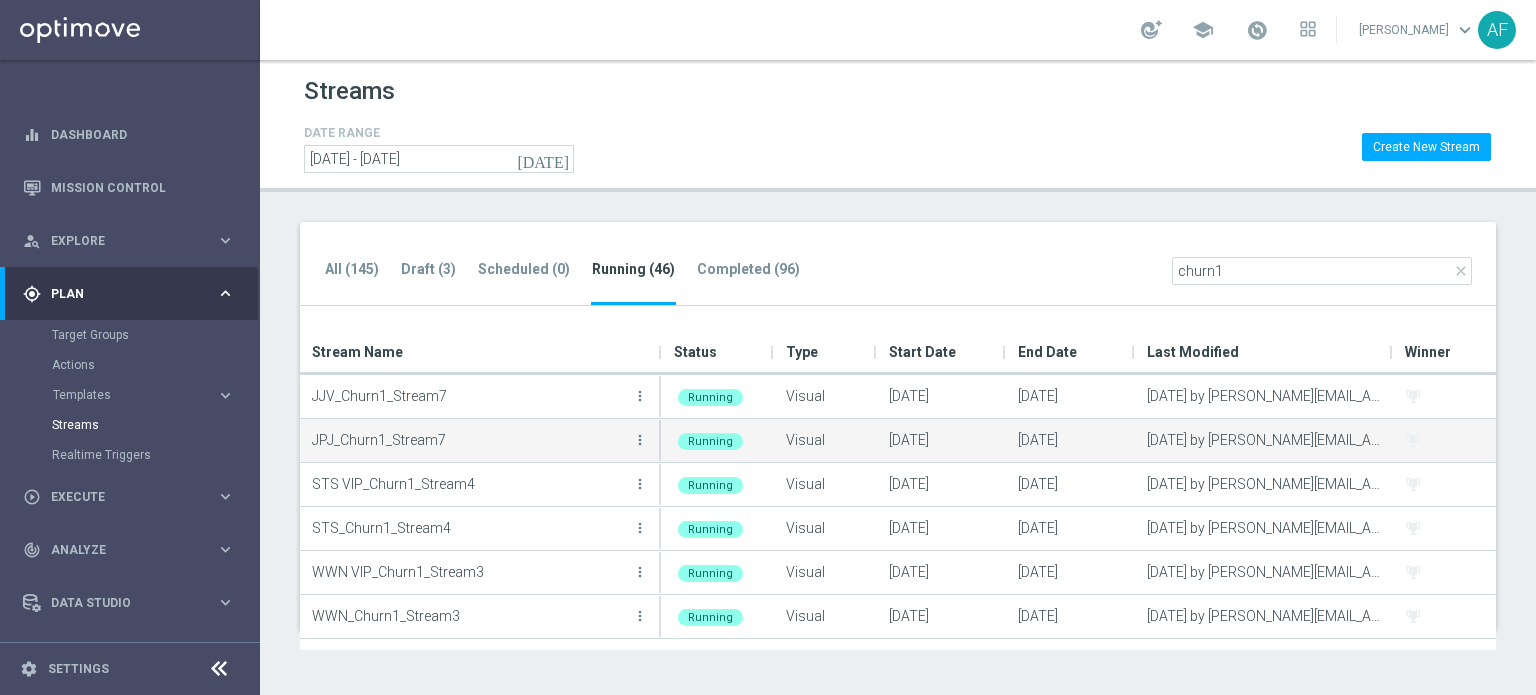 drag, startPoint x: 951, startPoint y: 443, endPoint x: 885, endPoint y: 443, distance: 66 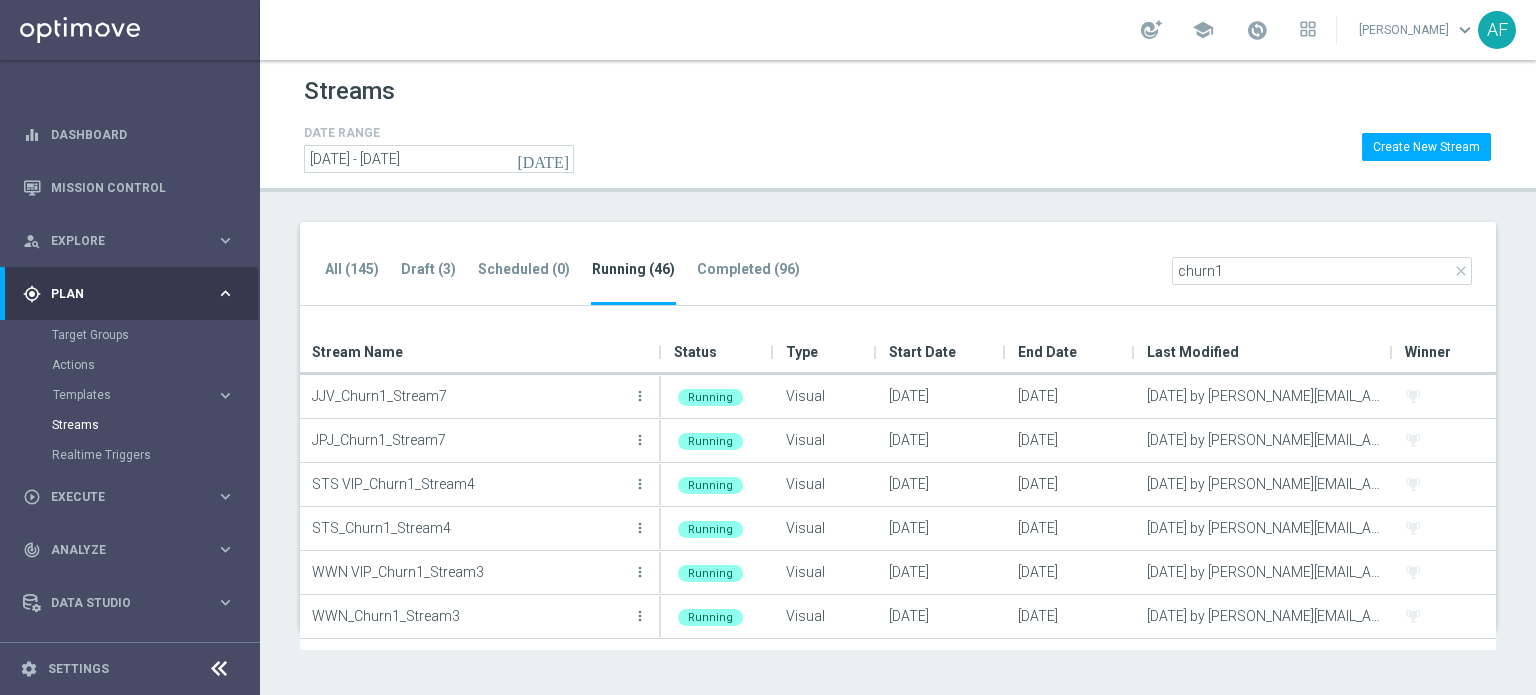 click on "All (145)
Draft (3)
Scheduled (0)
Running (46)
Completed (96)
close
churn1" 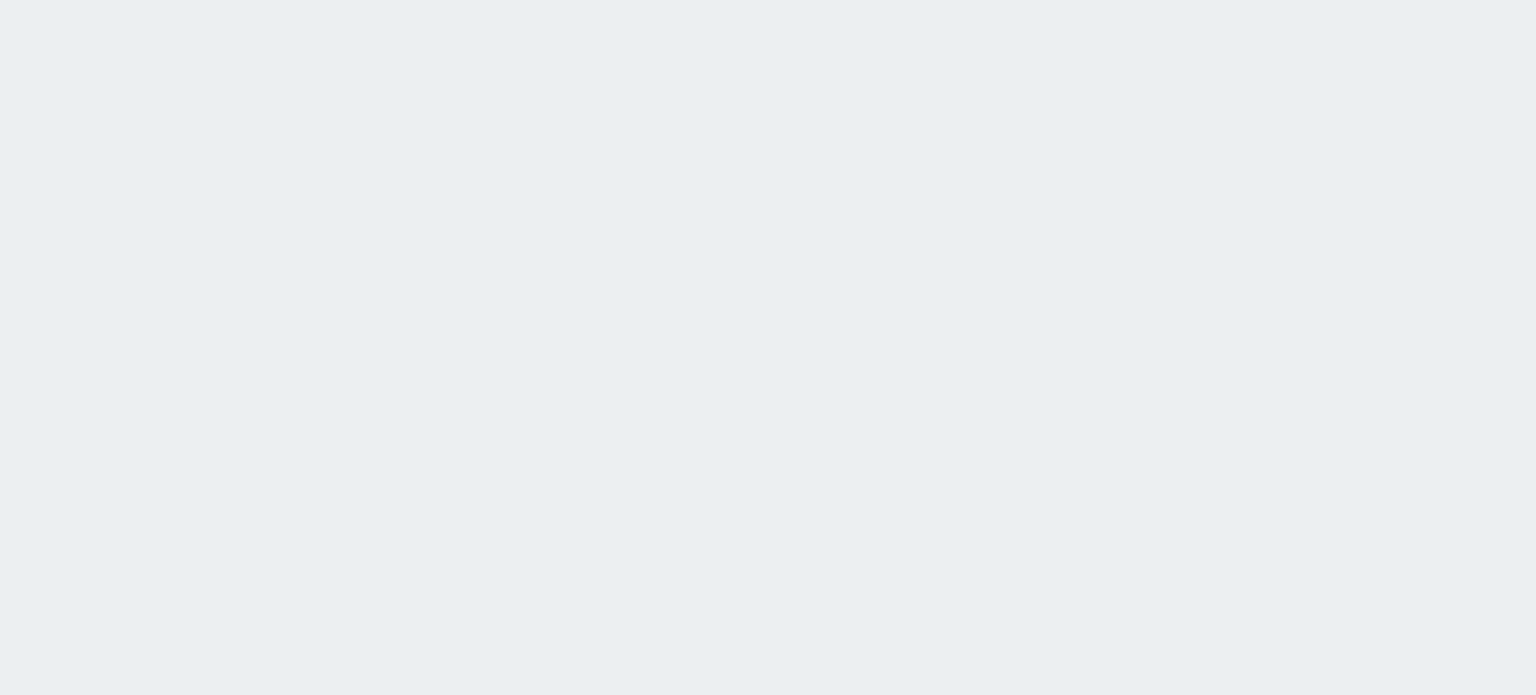 scroll, scrollTop: 0, scrollLeft: 0, axis: both 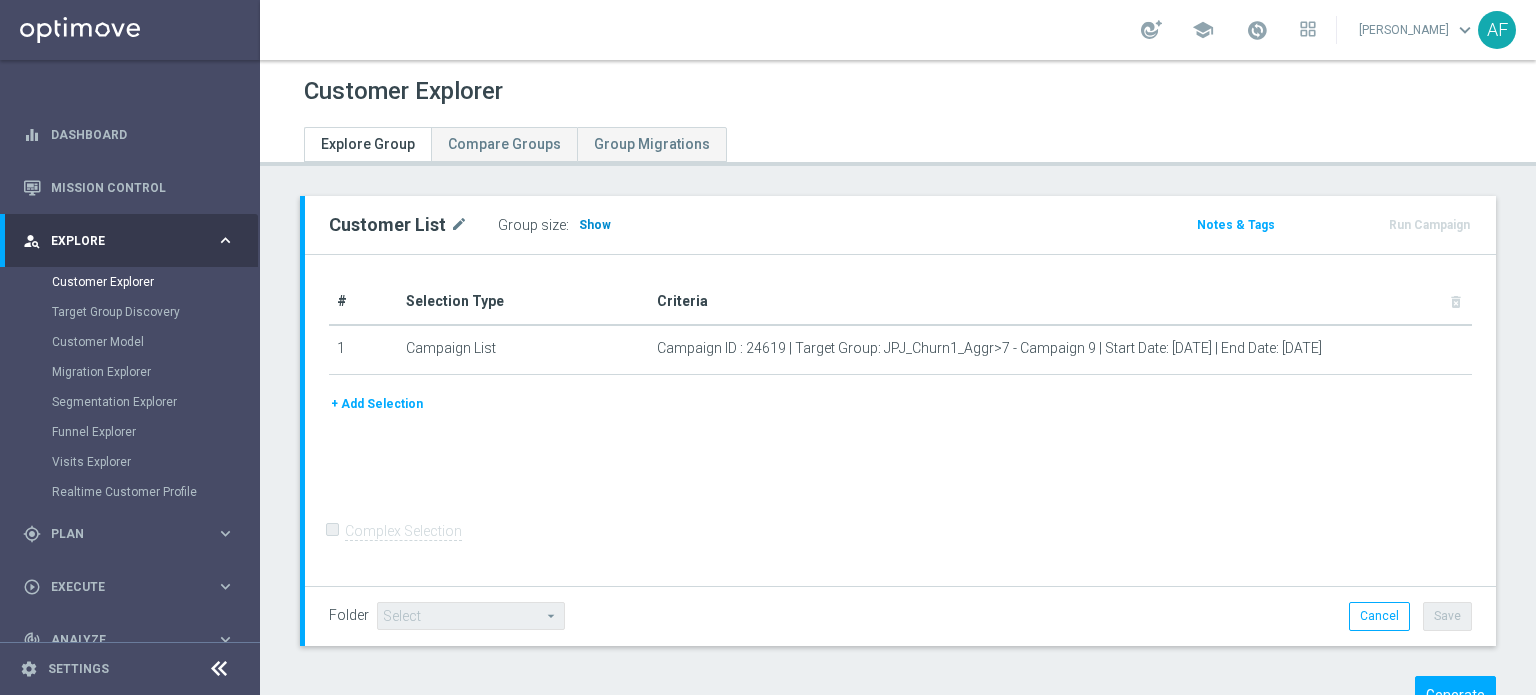 click on "Show" 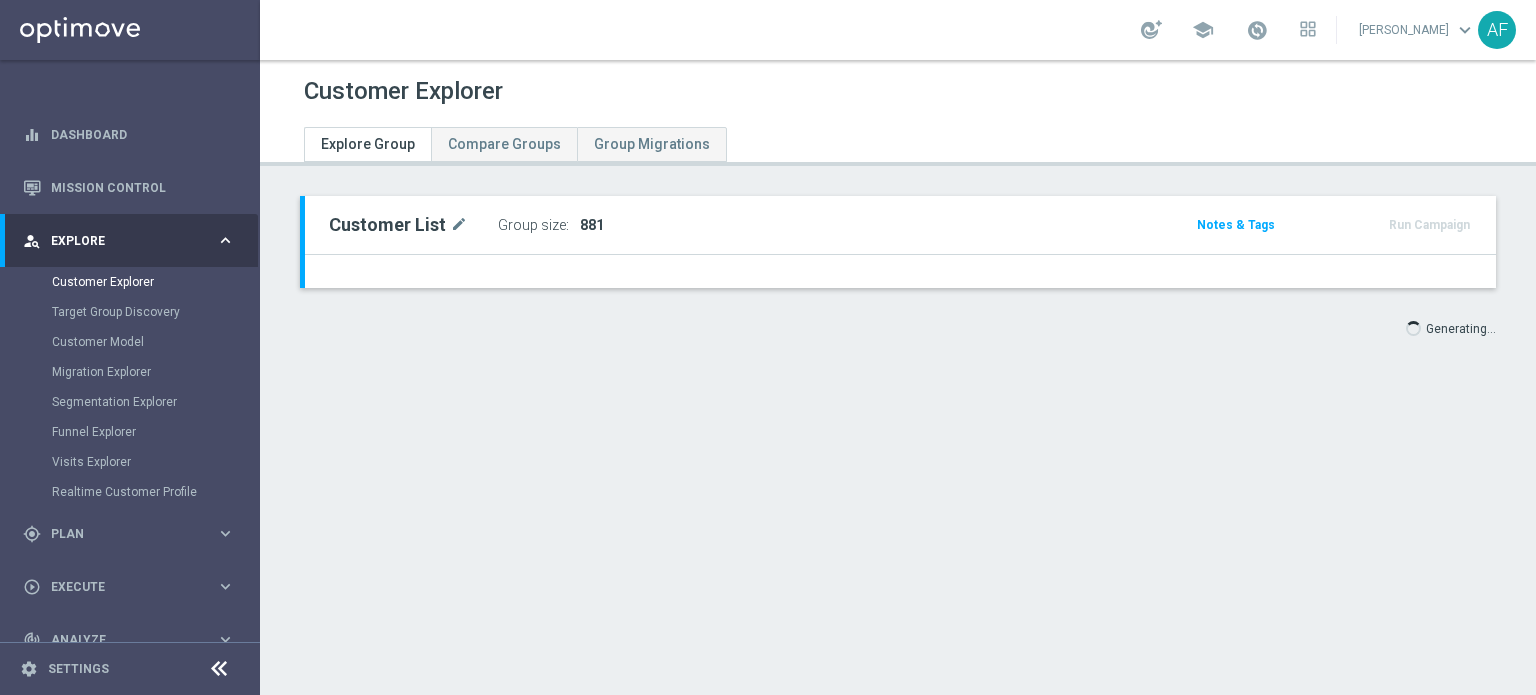 type on "Select" 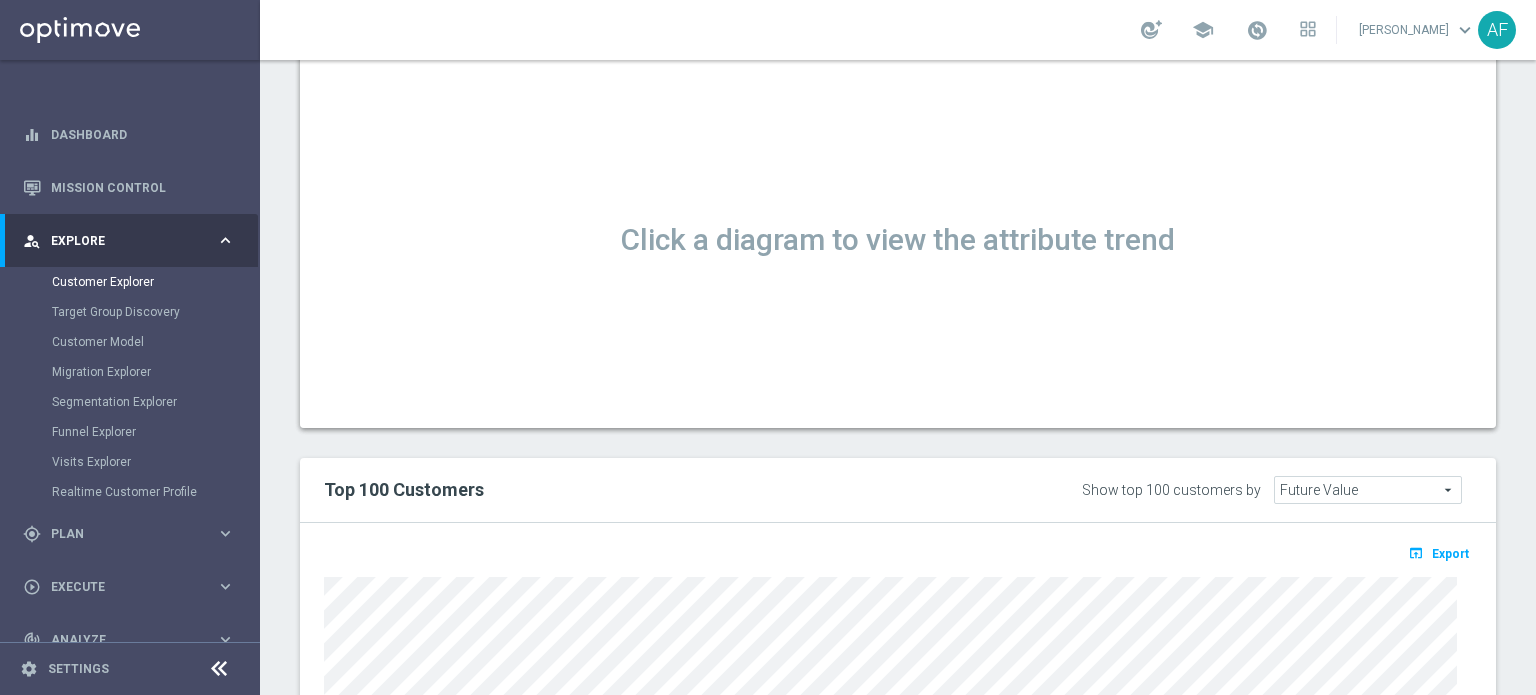 scroll, scrollTop: 1600, scrollLeft: 0, axis: vertical 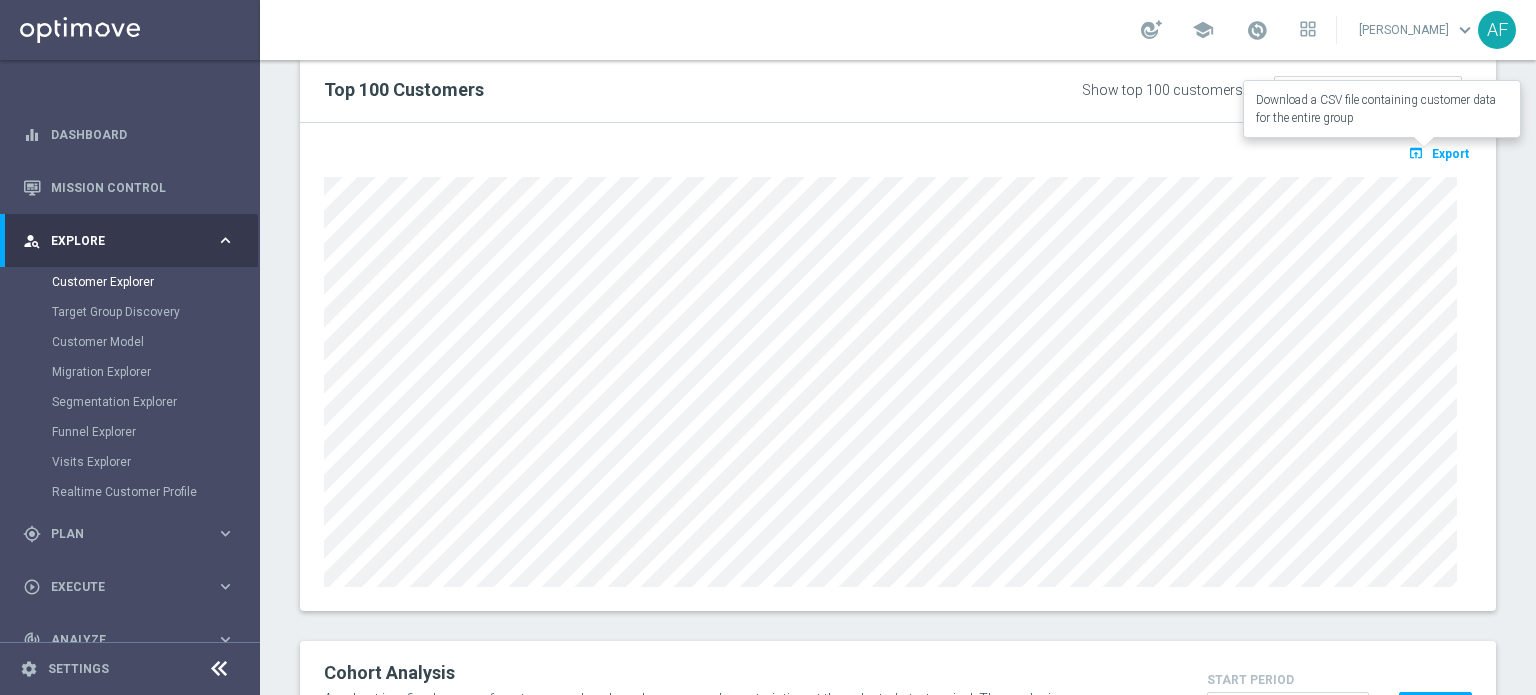 click on "Export" 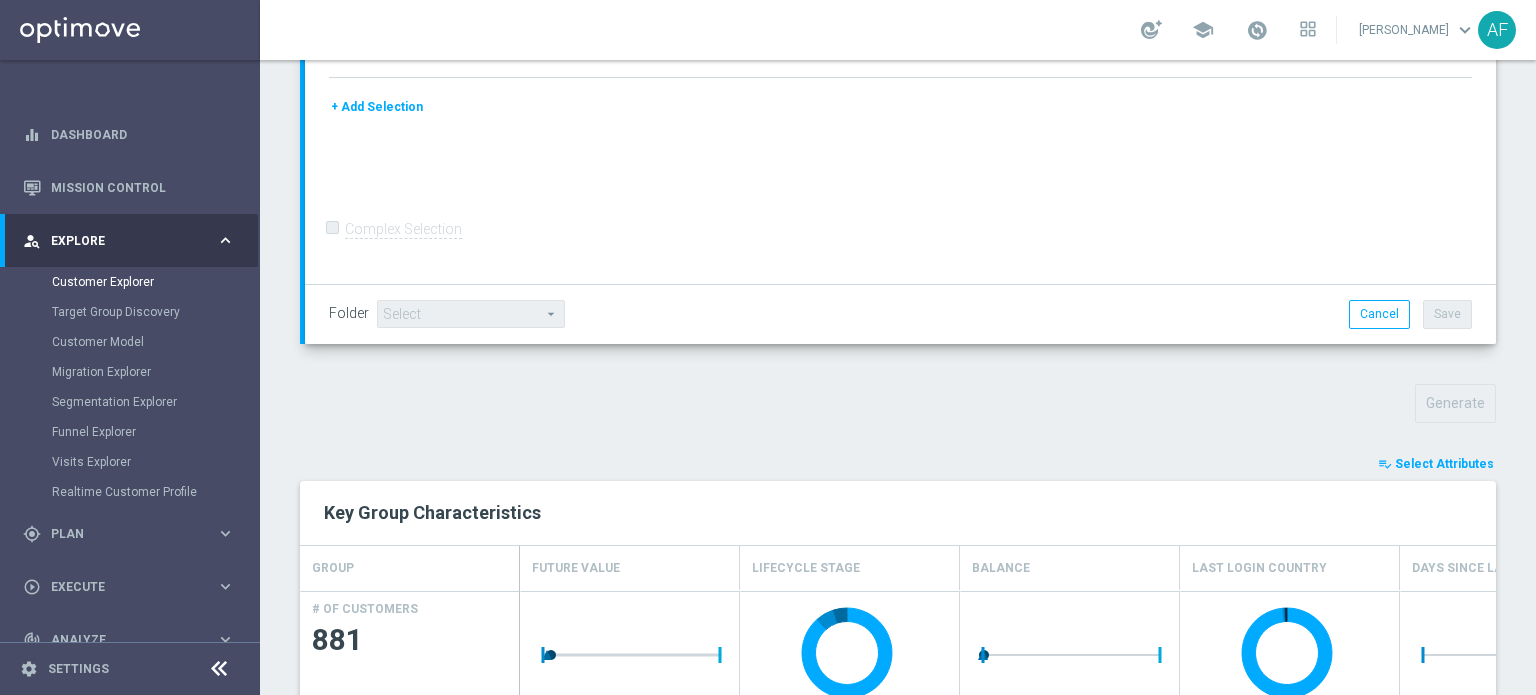 scroll, scrollTop: 0, scrollLeft: 0, axis: both 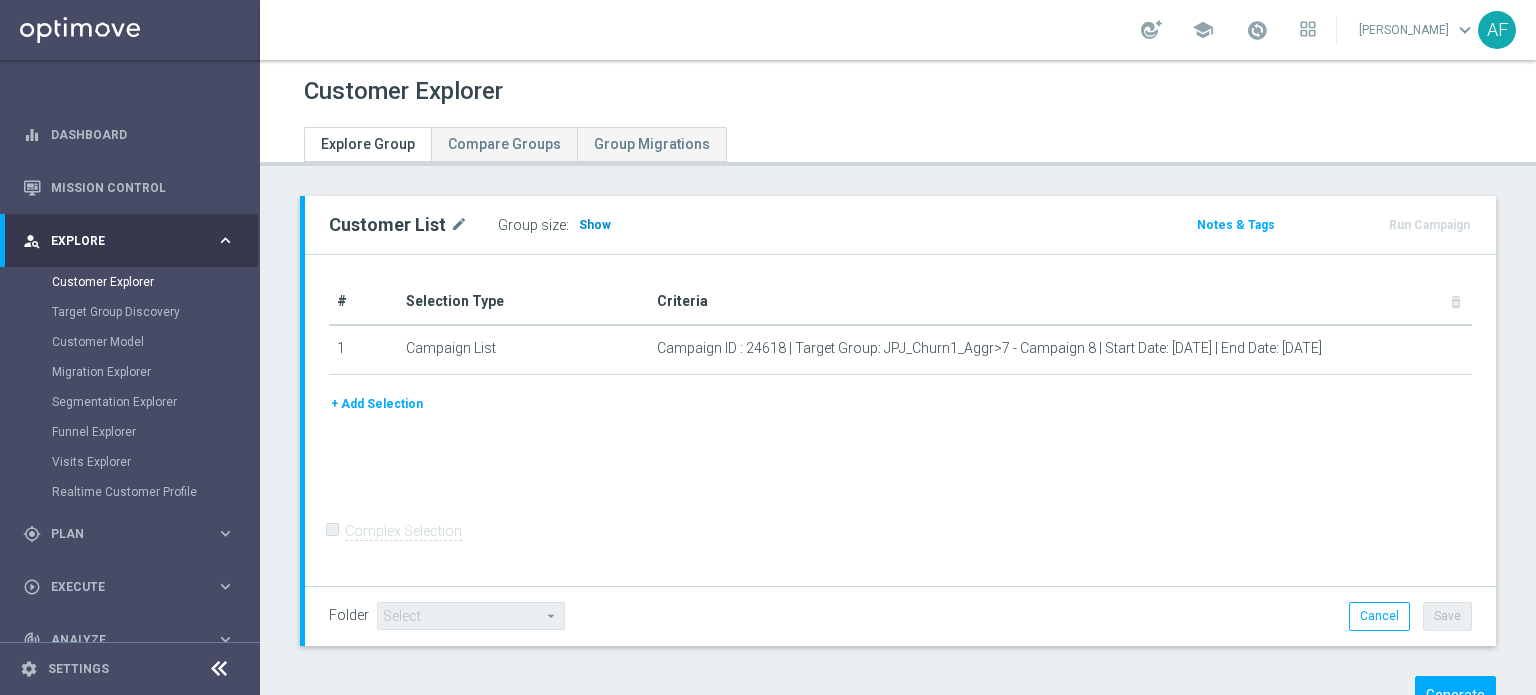click on "Show" 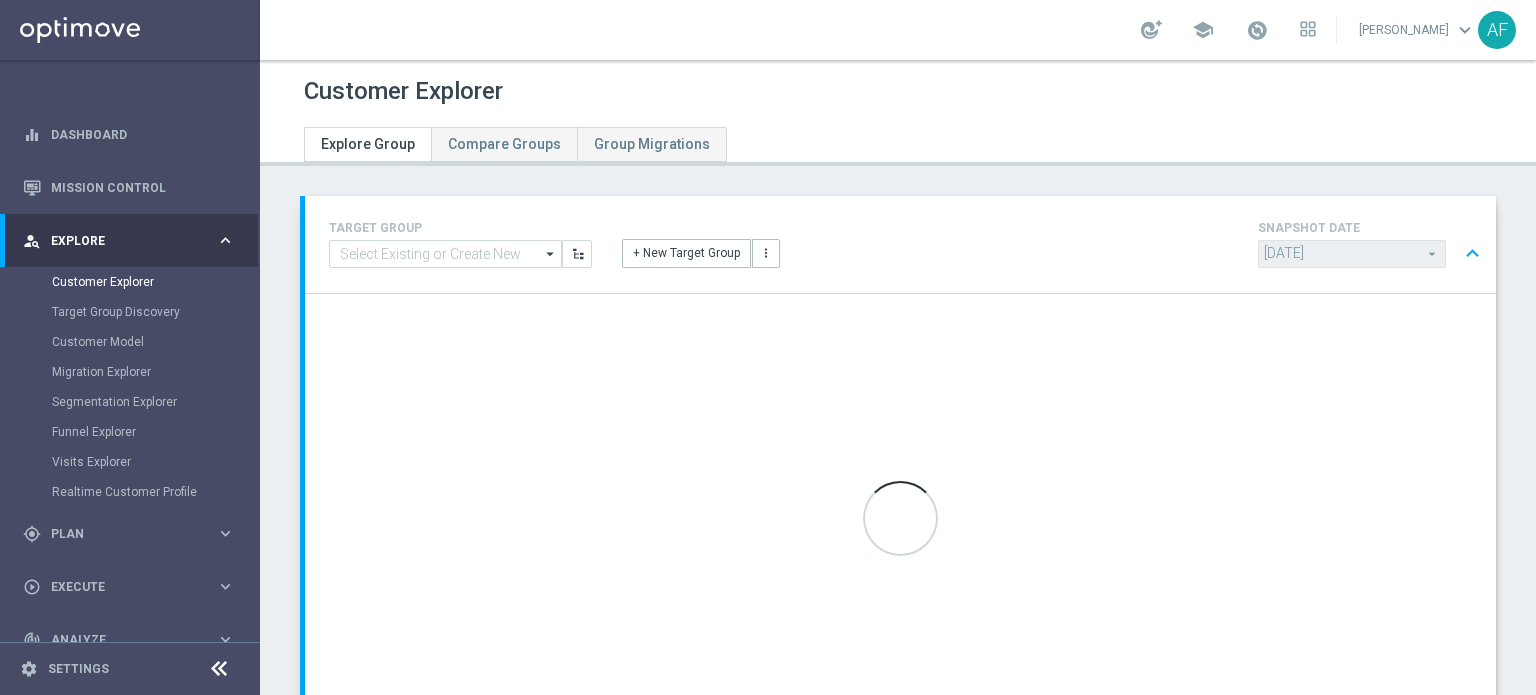 type on "Select" 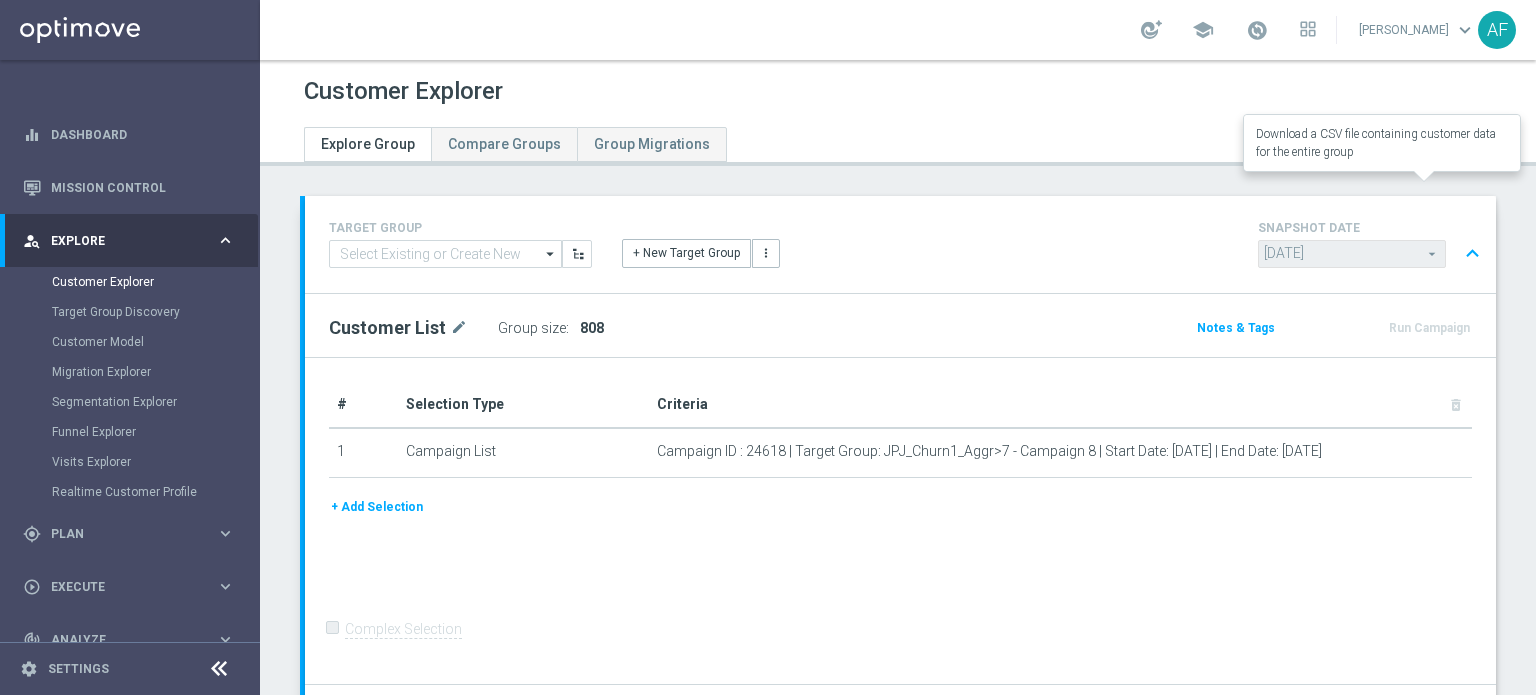 click on "Export" 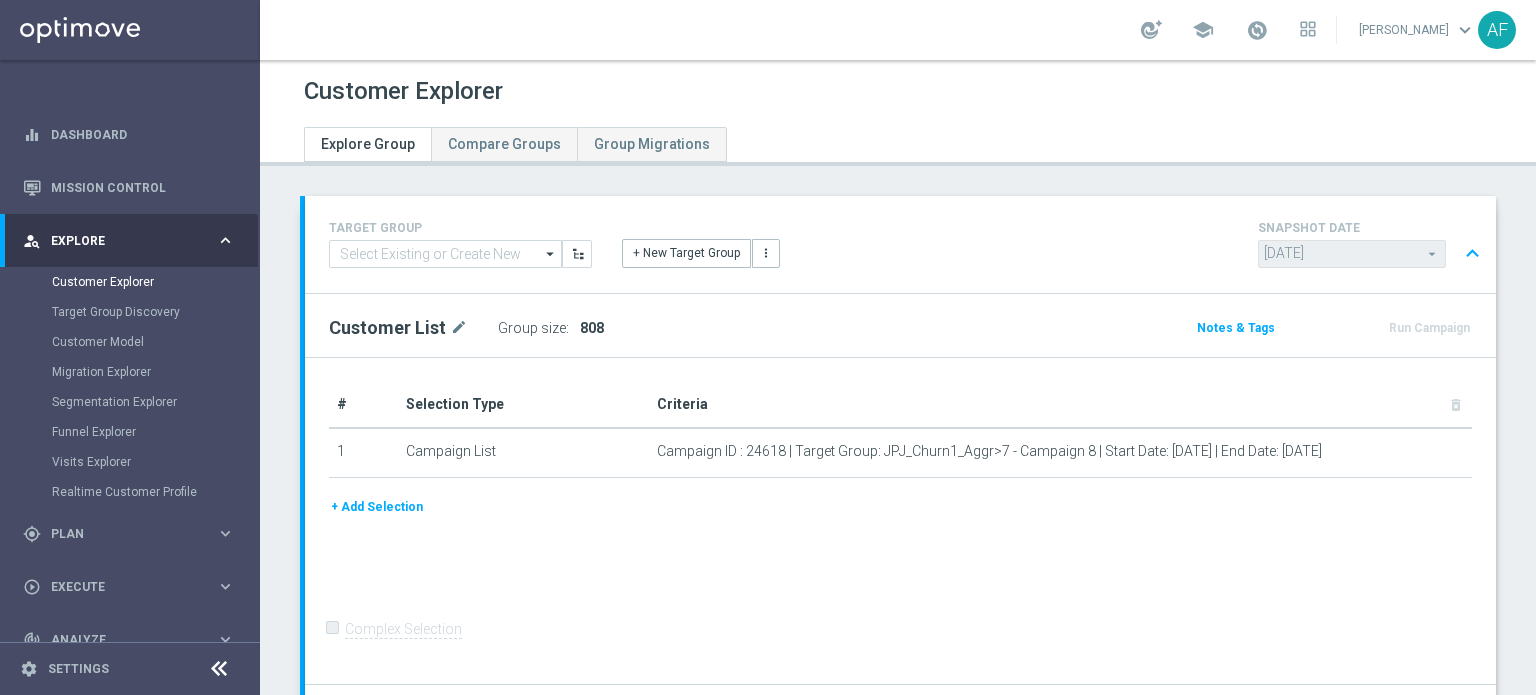 scroll, scrollTop: 1566, scrollLeft: 0, axis: vertical 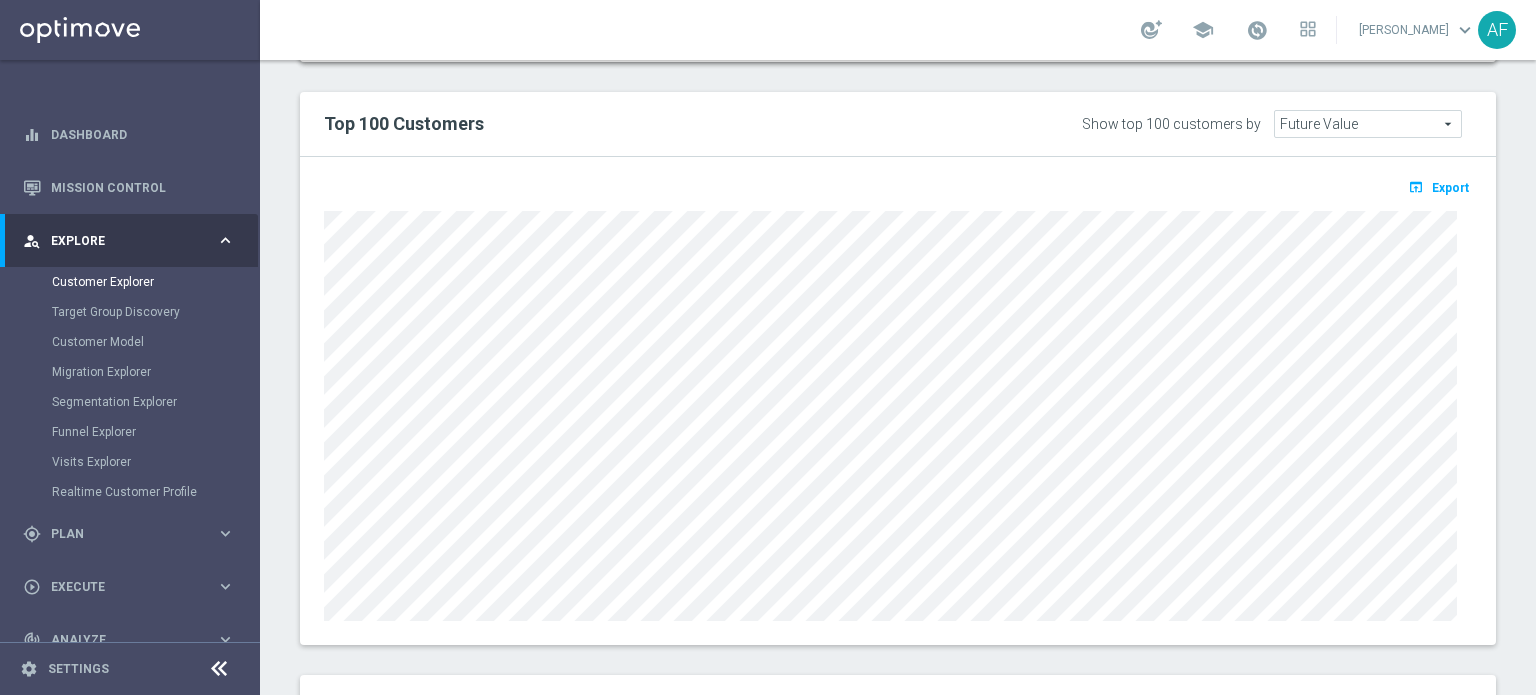 click on "playlist_add_check
Select Attributes
Key Group Characteristics
GROUP
Future Value
Lifecycle Stage
Balance" 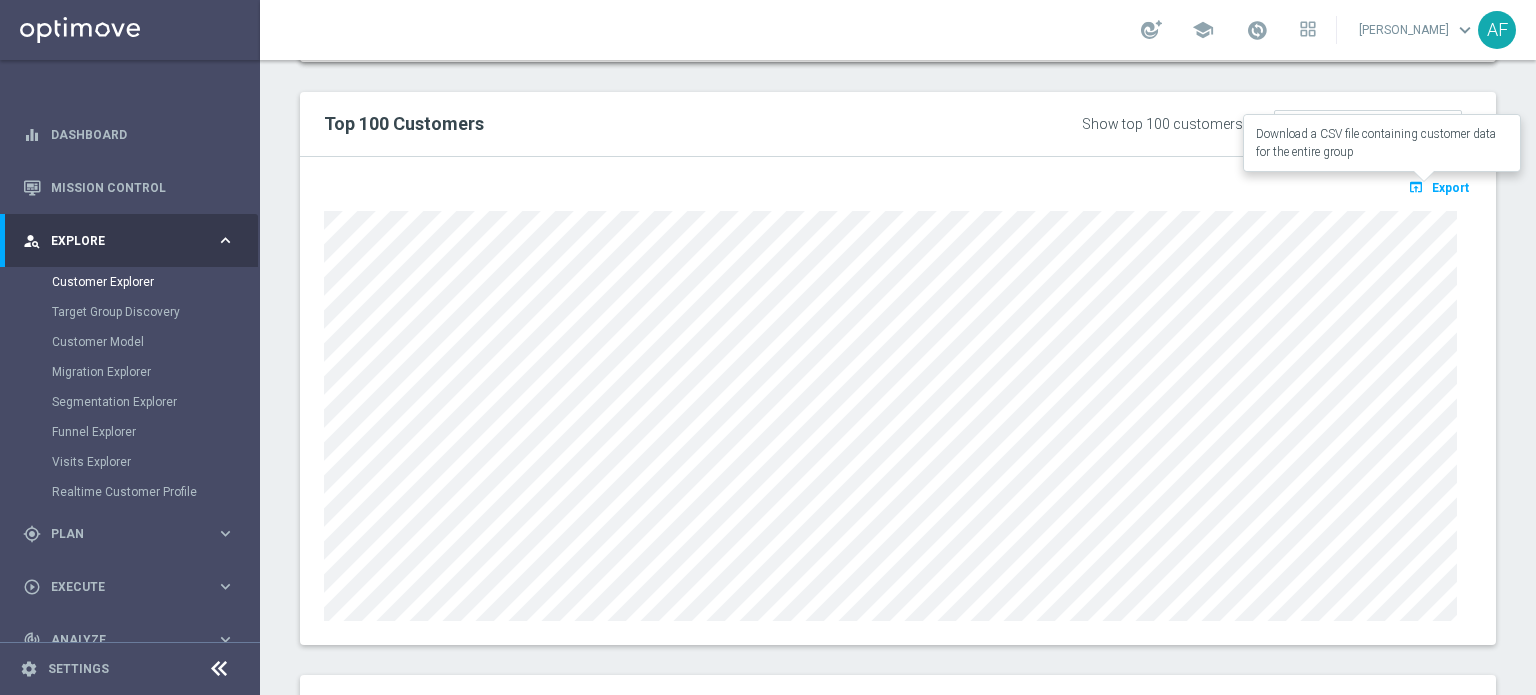 click on "Export" 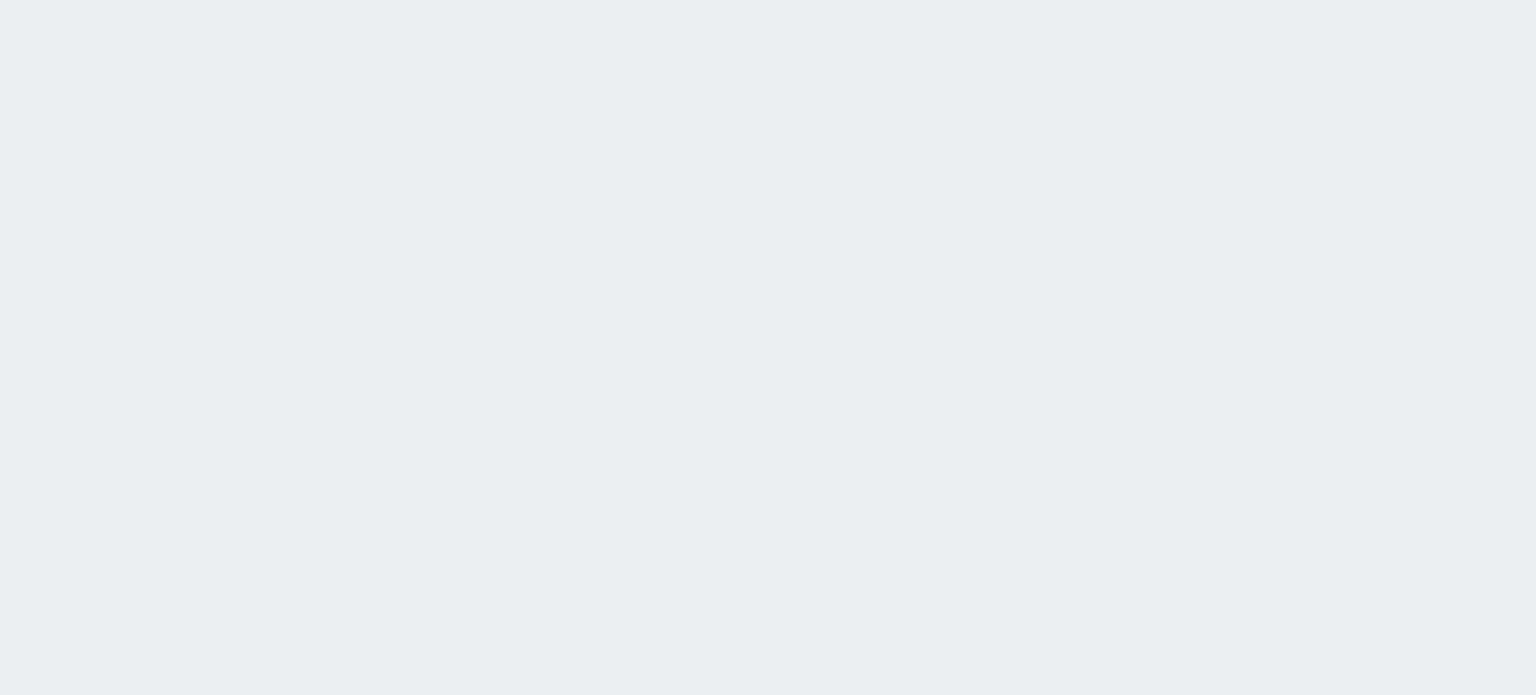 scroll, scrollTop: 0, scrollLeft: 0, axis: both 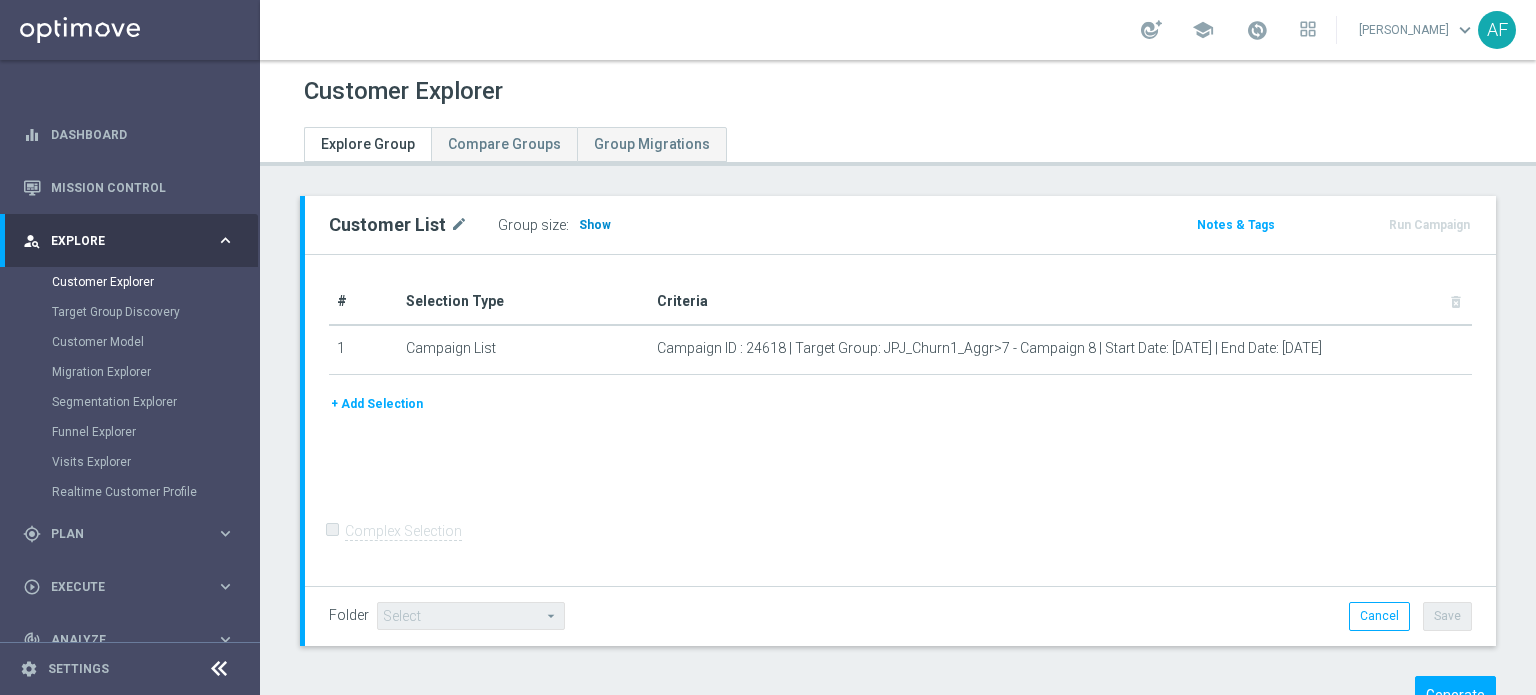 click on "Show" 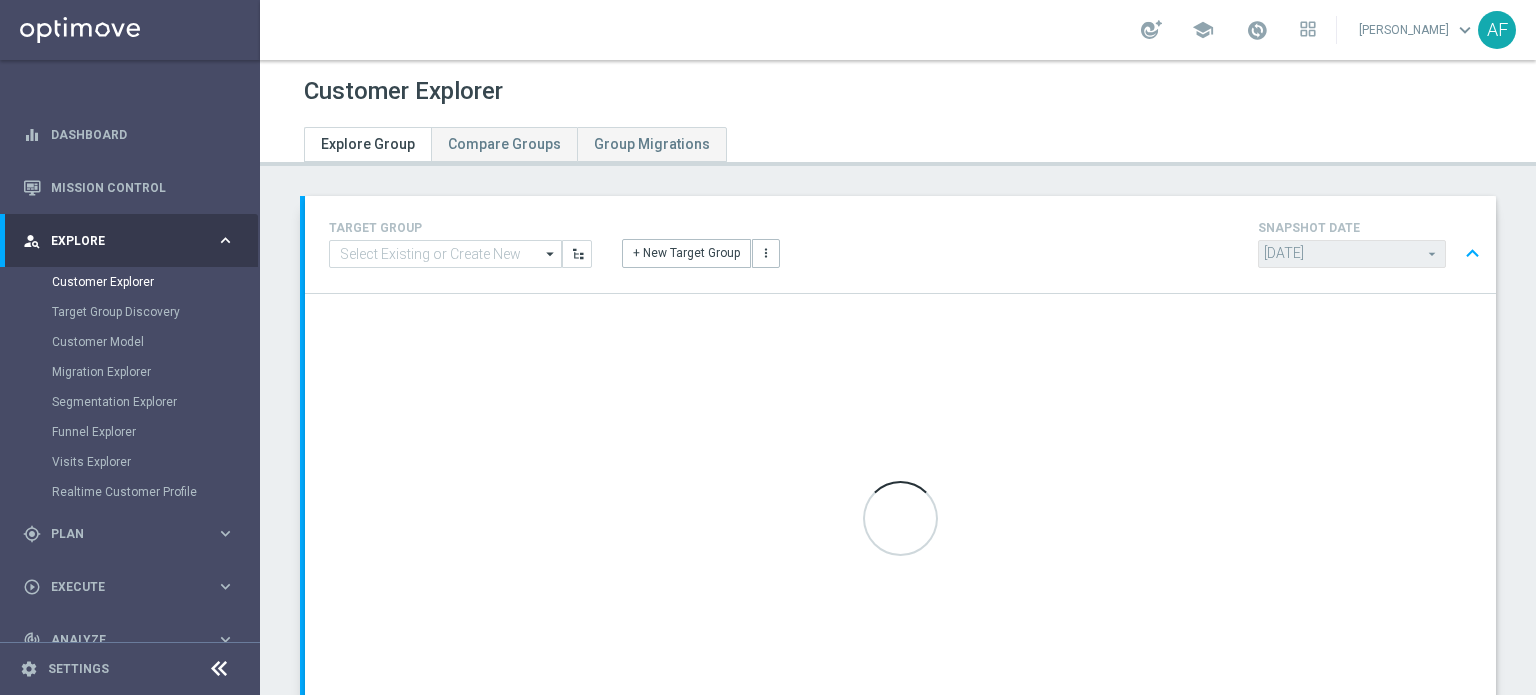 type on "Select" 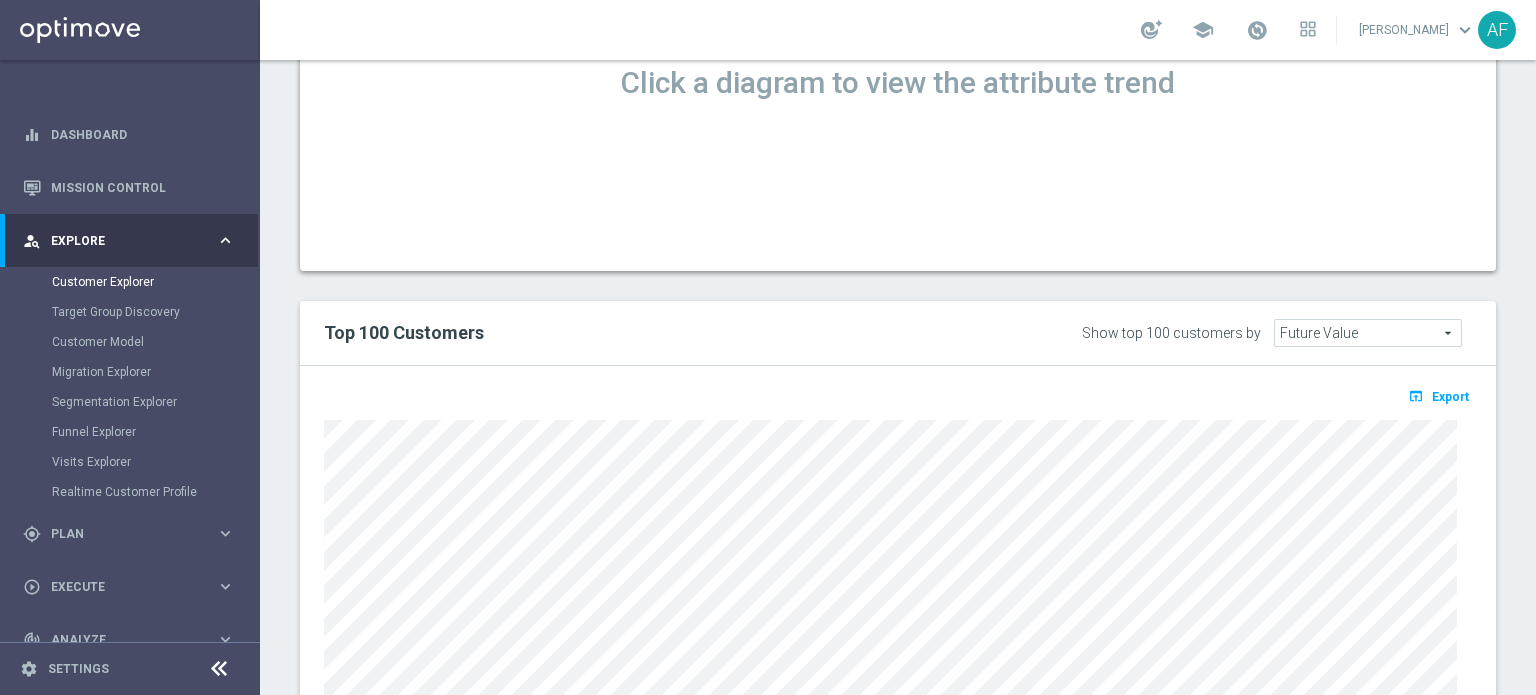 scroll, scrollTop: 1367, scrollLeft: 0, axis: vertical 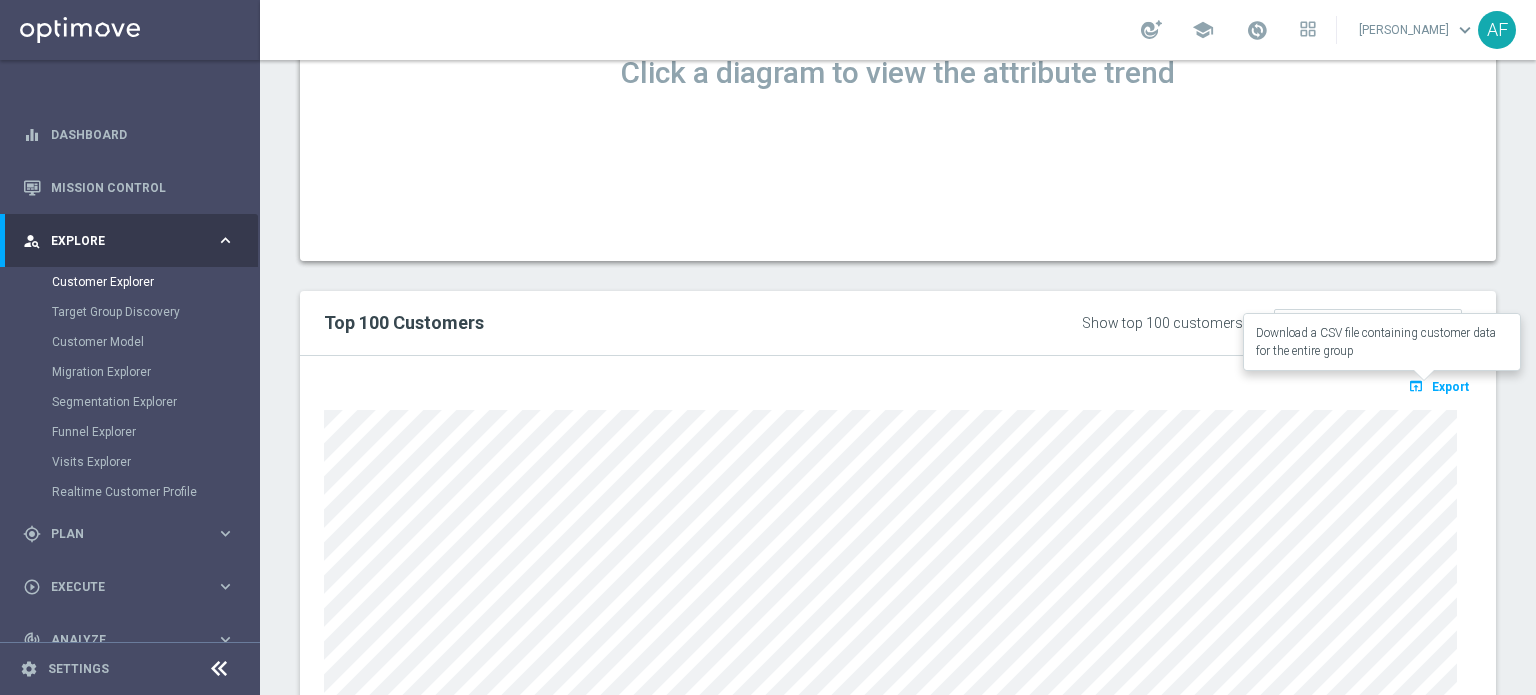 click on "Export" 